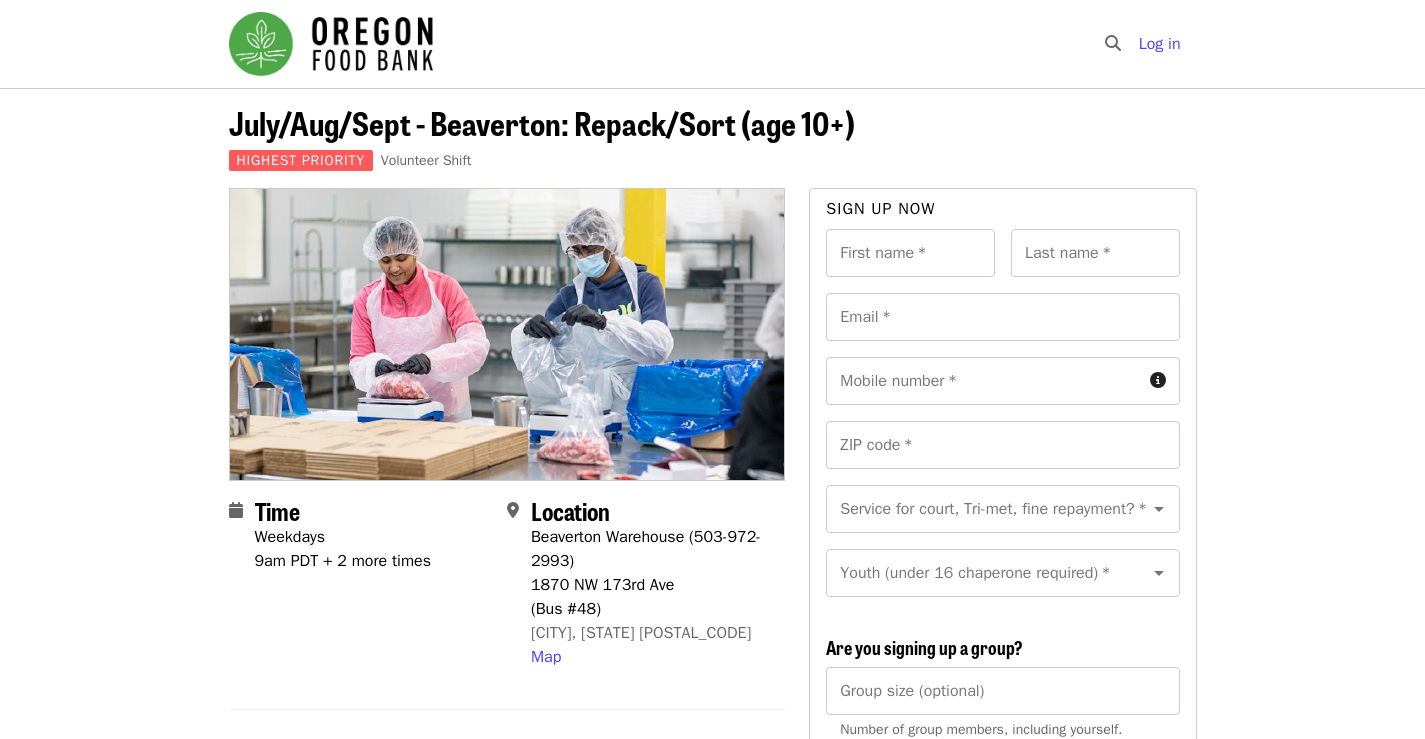 scroll, scrollTop: 0, scrollLeft: 0, axis: both 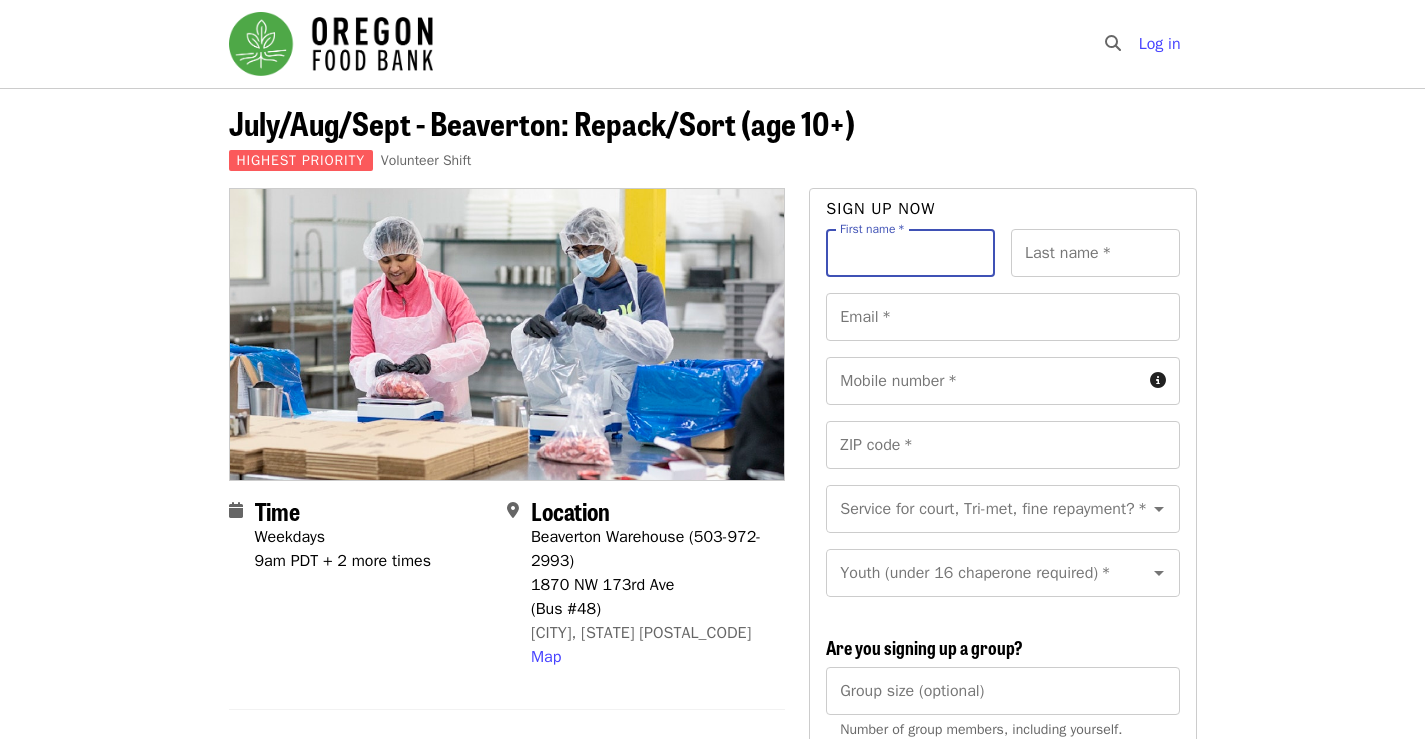click on "First name   *" at bounding box center [910, 253] 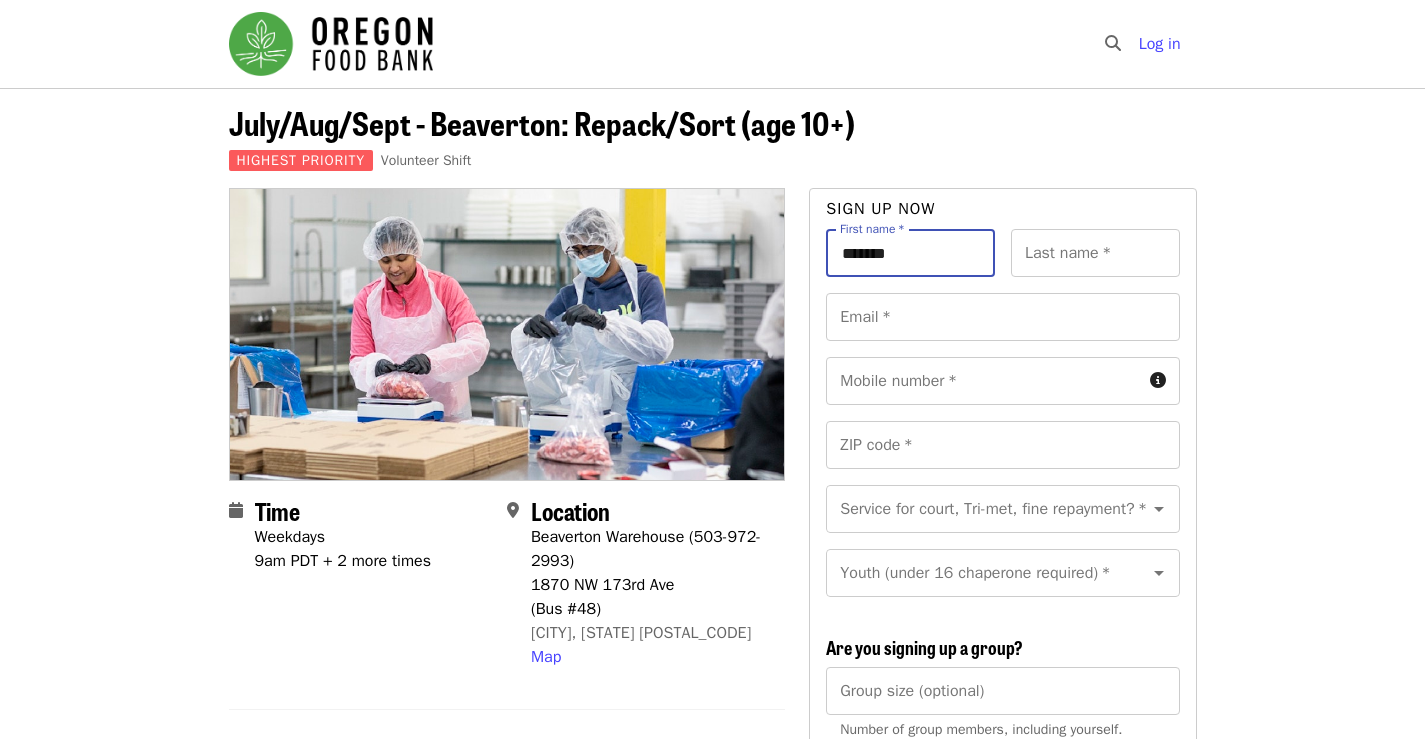 type on "*******" 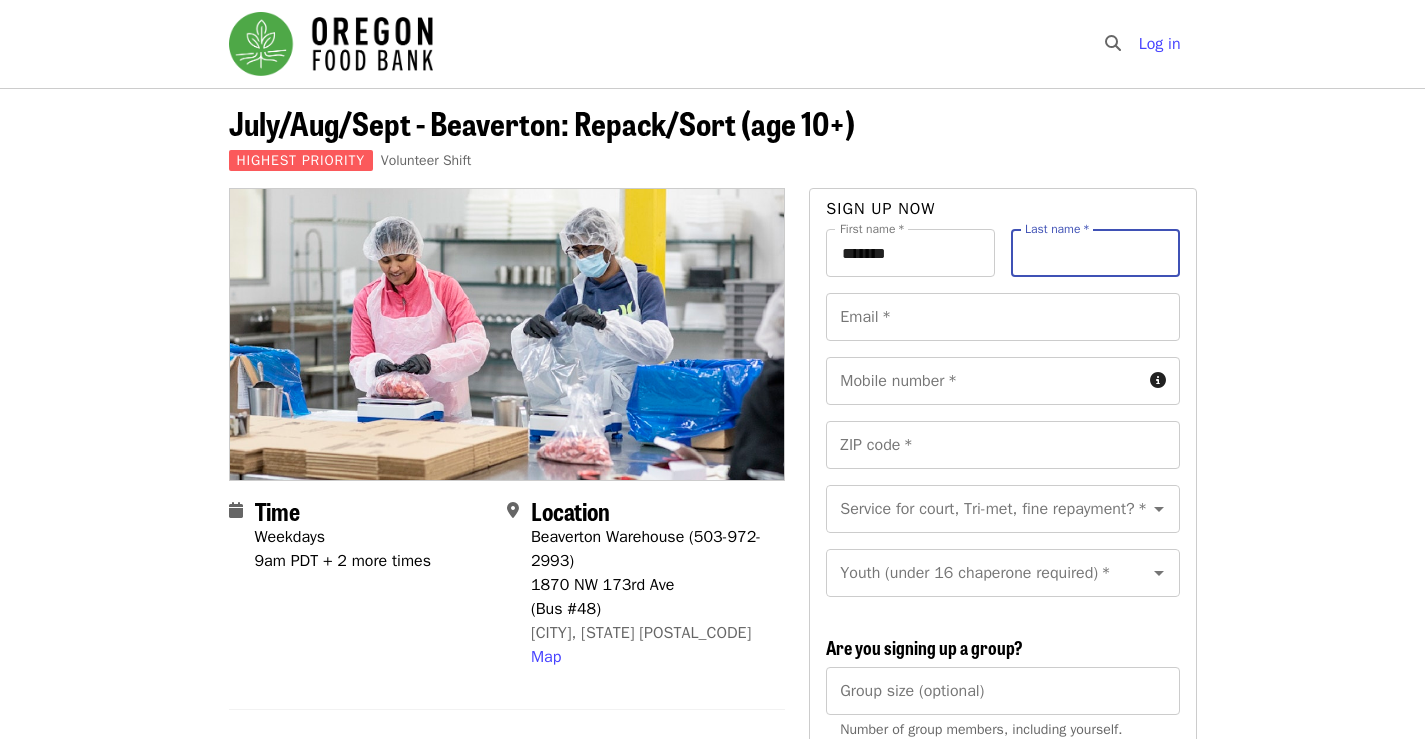 type on "*" 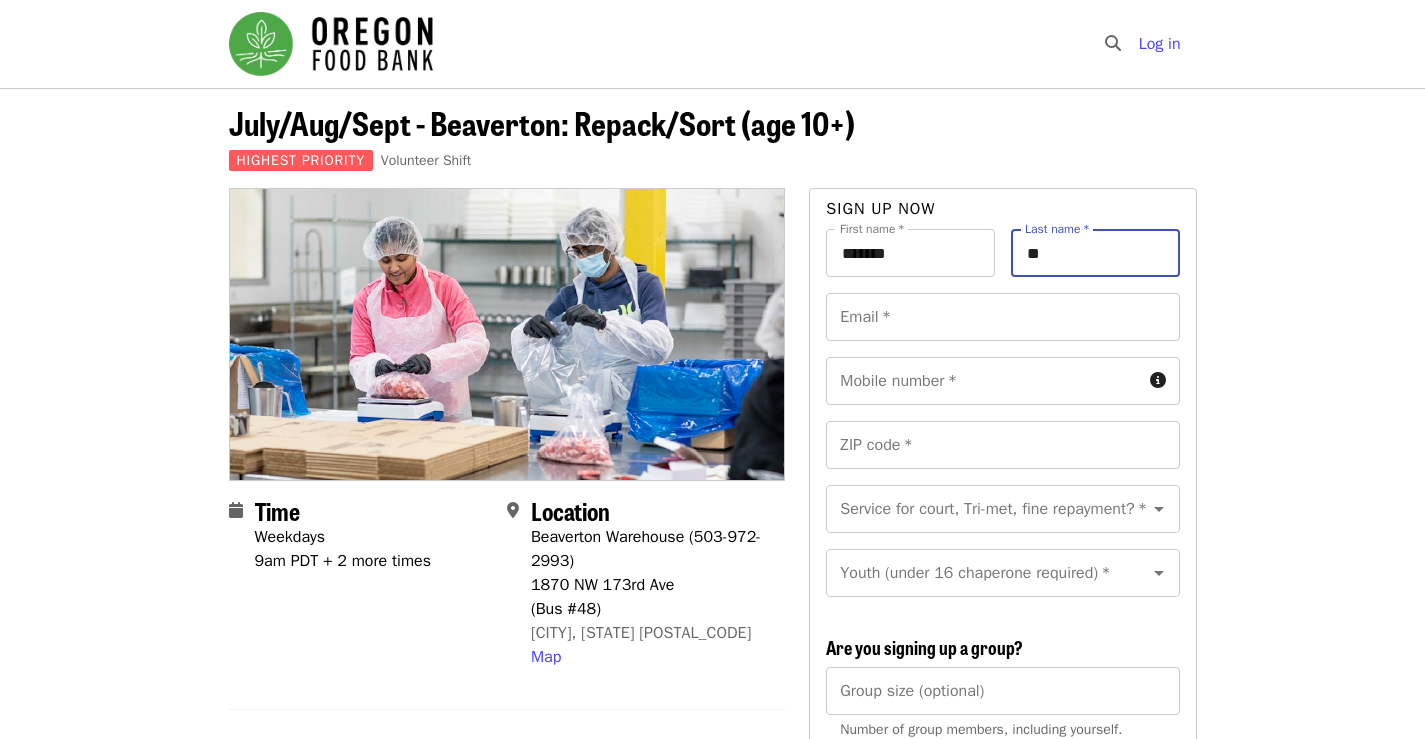 type on "*" 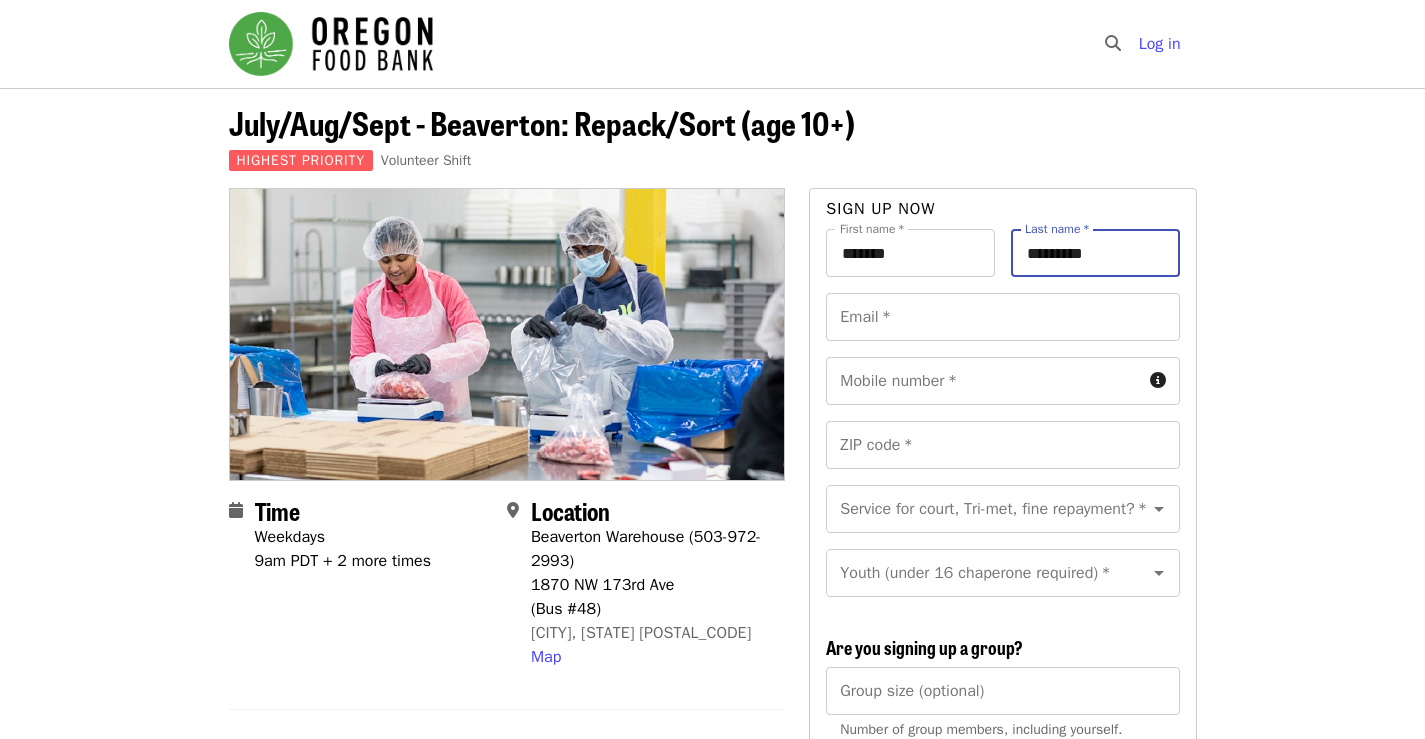 type on "*********" 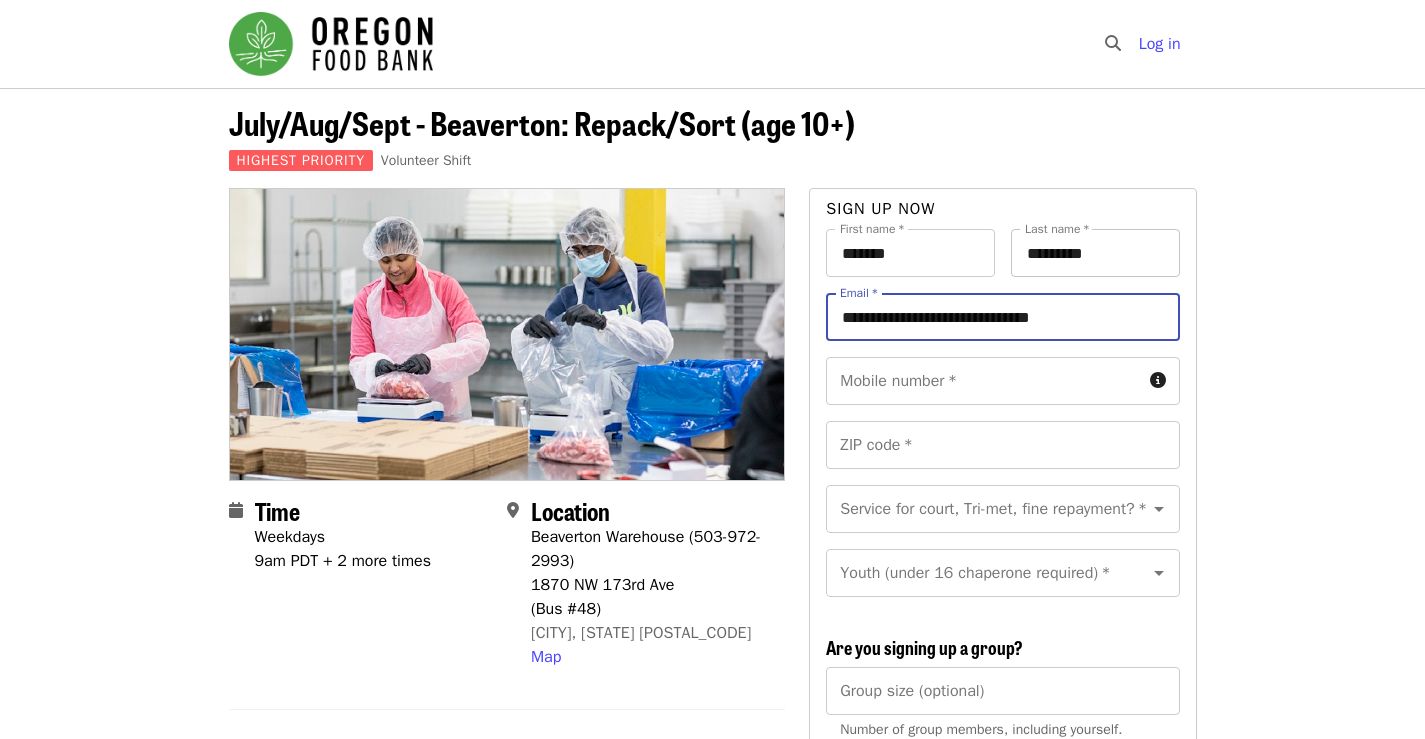 type on "**********" 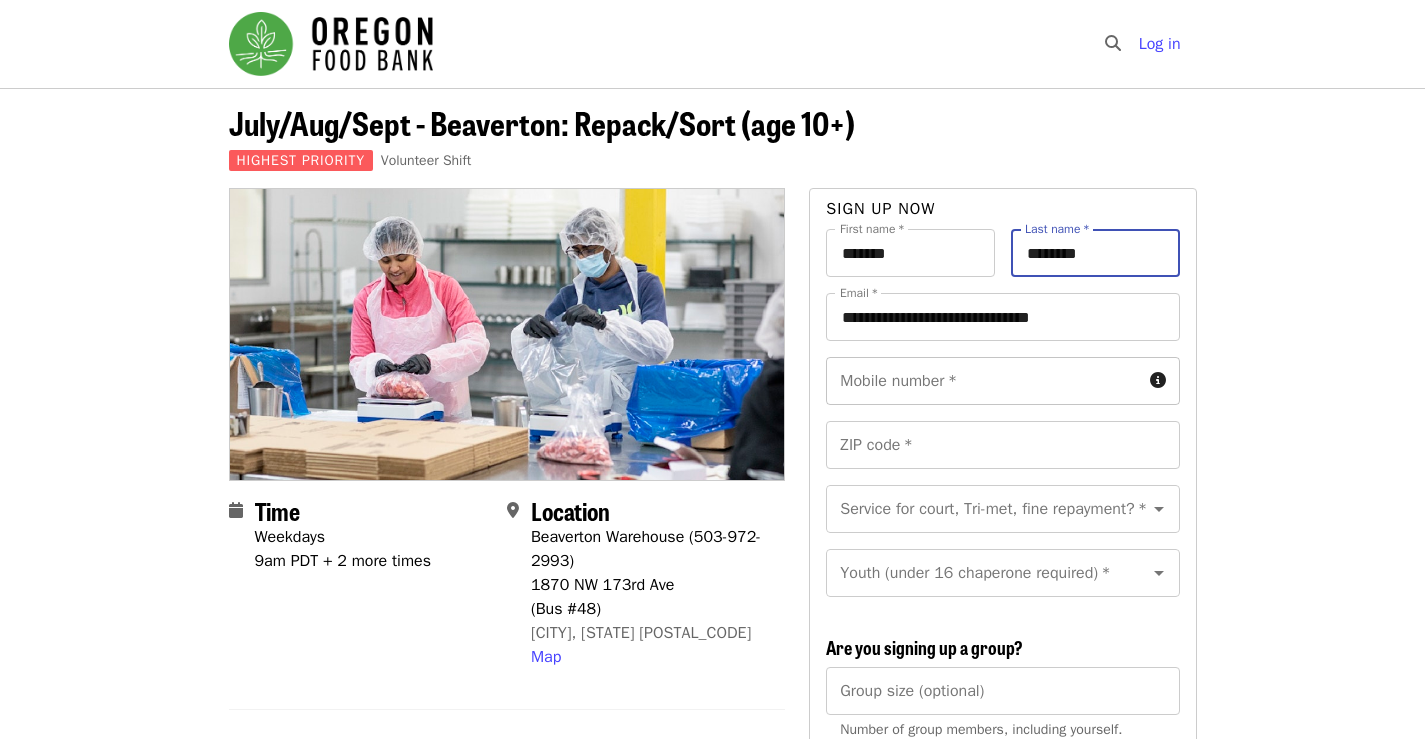 type on "********" 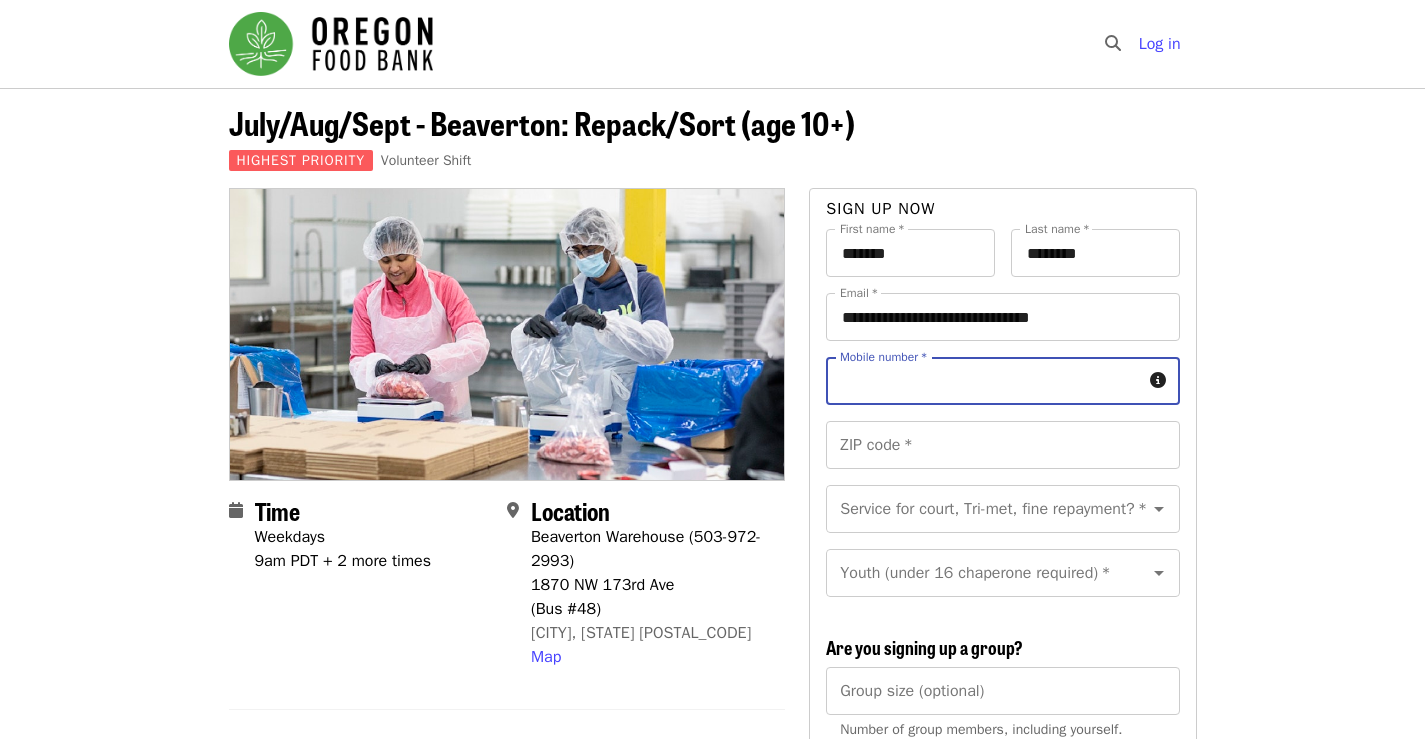 click on "Mobile number   *" at bounding box center [983, 381] 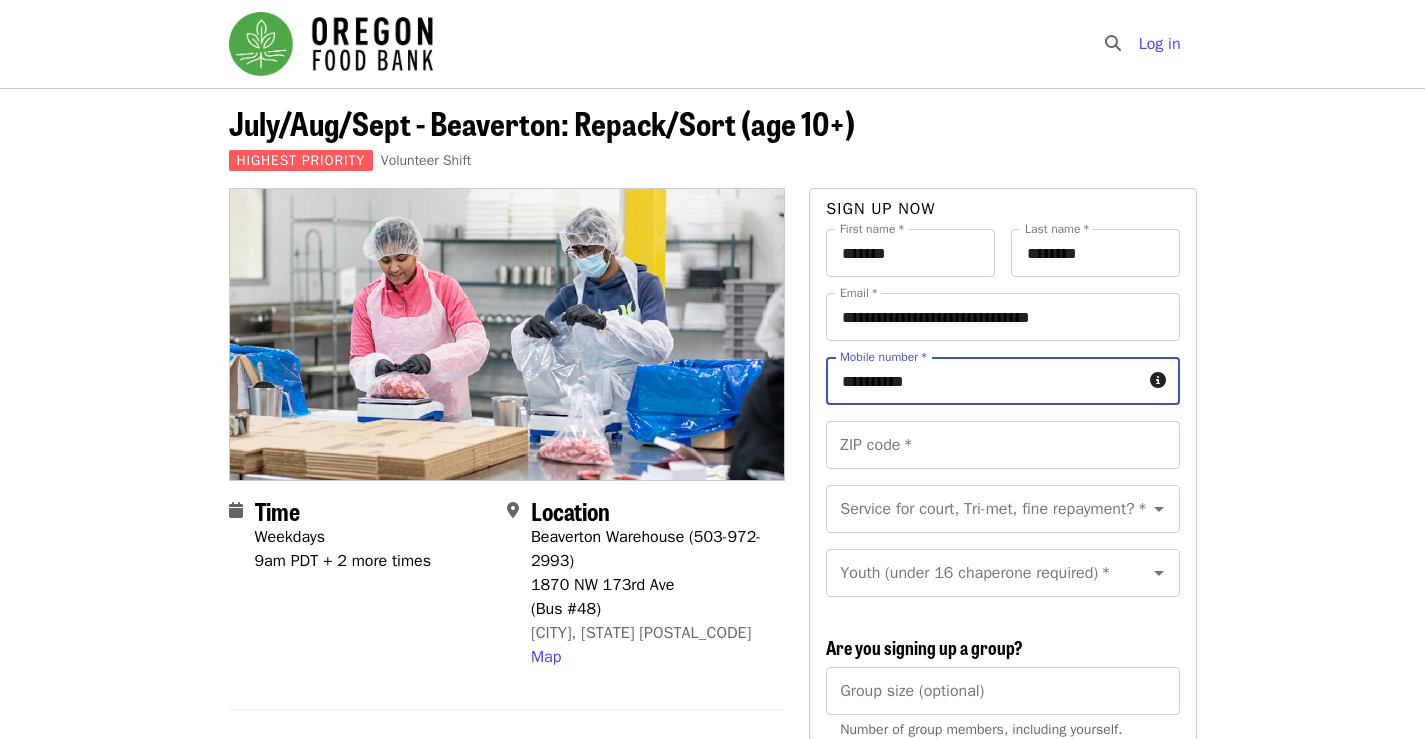 type on "**********" 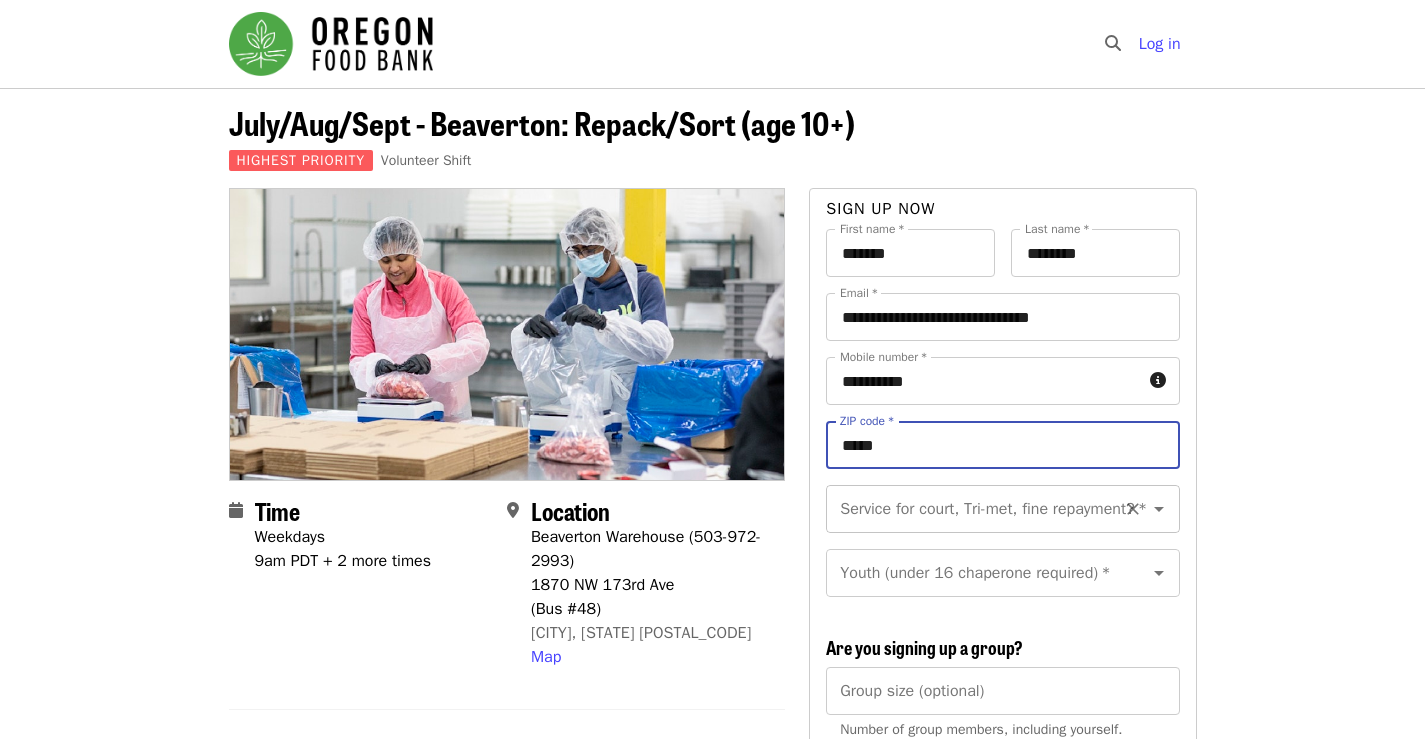 click on "Service for court, Tri-met, fine repayment?  *" at bounding box center [1002, 509] 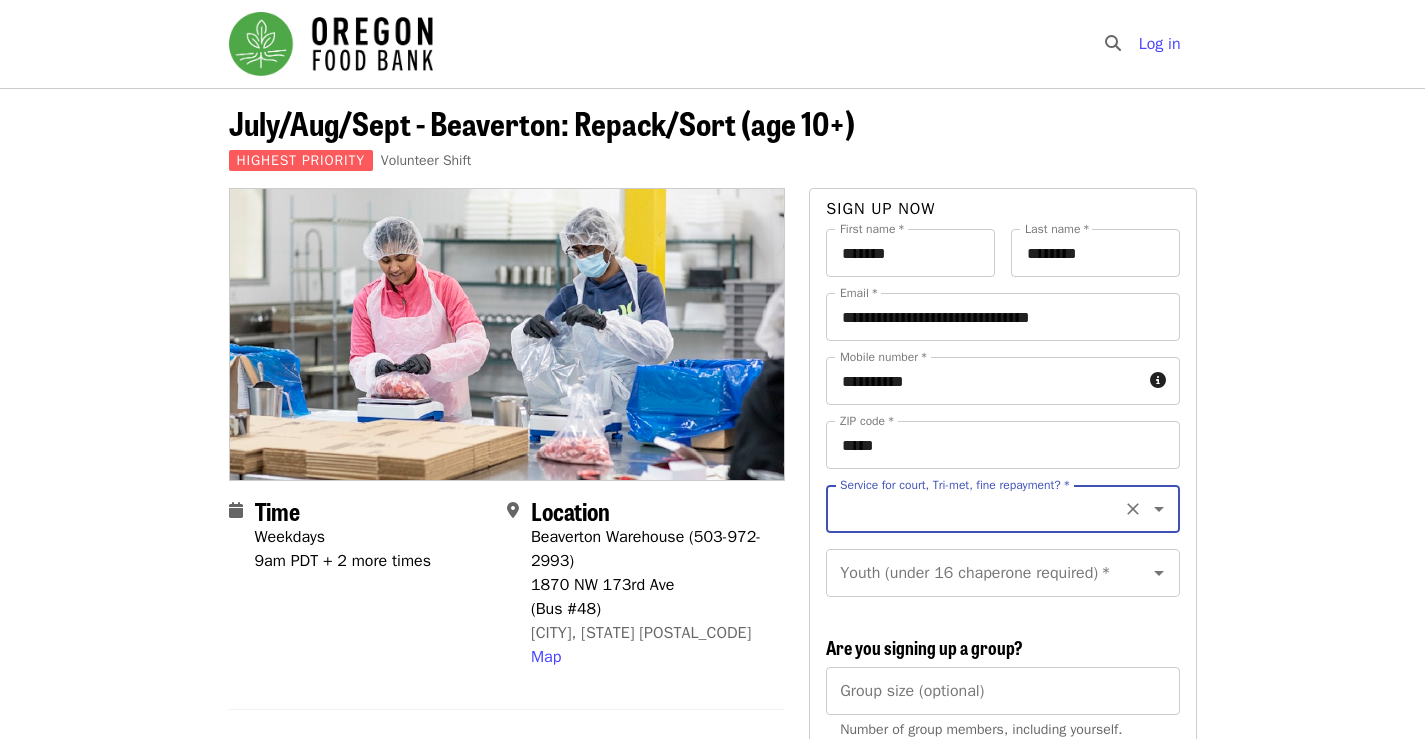 click on "July/Aug/Sept - Beaverton: Repack/Sort (age 10+) Highest Priority Volunteer Shift Time Weekdays 9am PDT + 2 more times Location Beaverton Warehouse (503-972-2993) 1870 NW 173rd Ave (Bus #48) Beaverton, OR 97006 Map About this event  -- -- -- READ BEFORE CONTINUING-- -- -:
One person per Email:  Signups submitted for the same shift using the same email creates an error and is only recorded once in Mobilize; even though you receive a confirmation email for each person registered. To register multiple people, please sign up as a group.  How-to: Sign up Friends/Family with No Email
Available Times:  In the list of available times, you may see some that show a number of spots left (ex: 5 spots left.) This appears when there are a small amount of spots left in a shift. If you do not see red text below a shift time, there is still room in that shift. Once a shift is full, it no longer shows up on this list.
Volunteer Expectations: Volunteer Agreement Policy
Inclement weather:" at bounding box center [712, 1107] 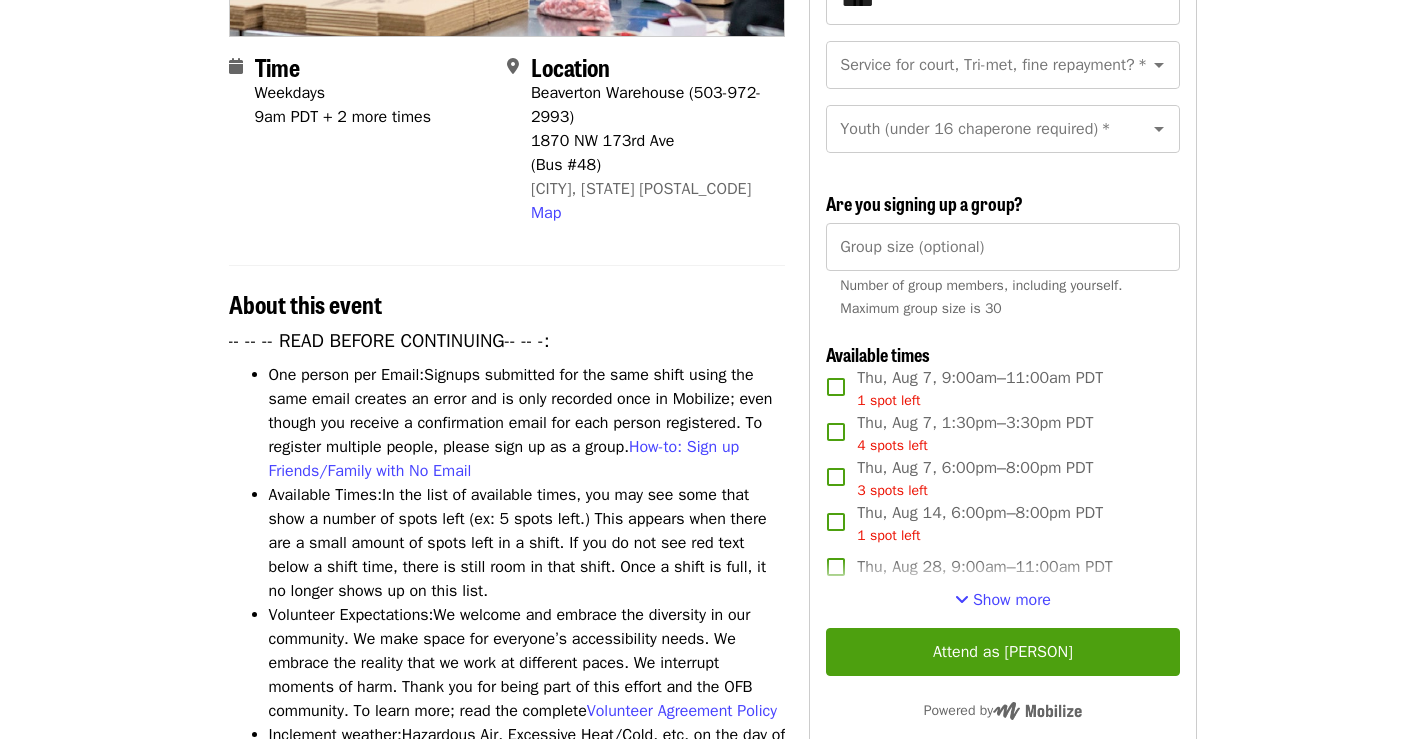 scroll, scrollTop: 447, scrollLeft: 0, axis: vertical 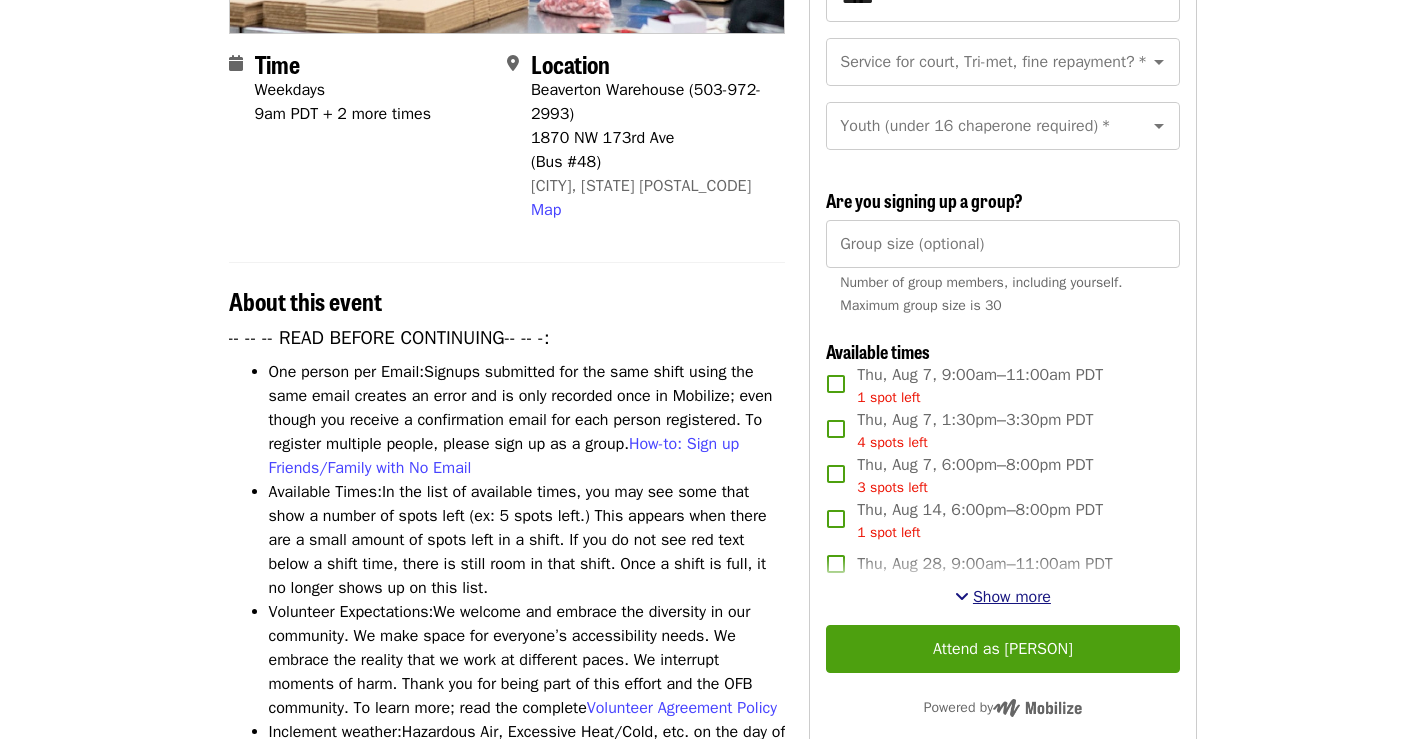 click on "Show more" at bounding box center (1012, 597) 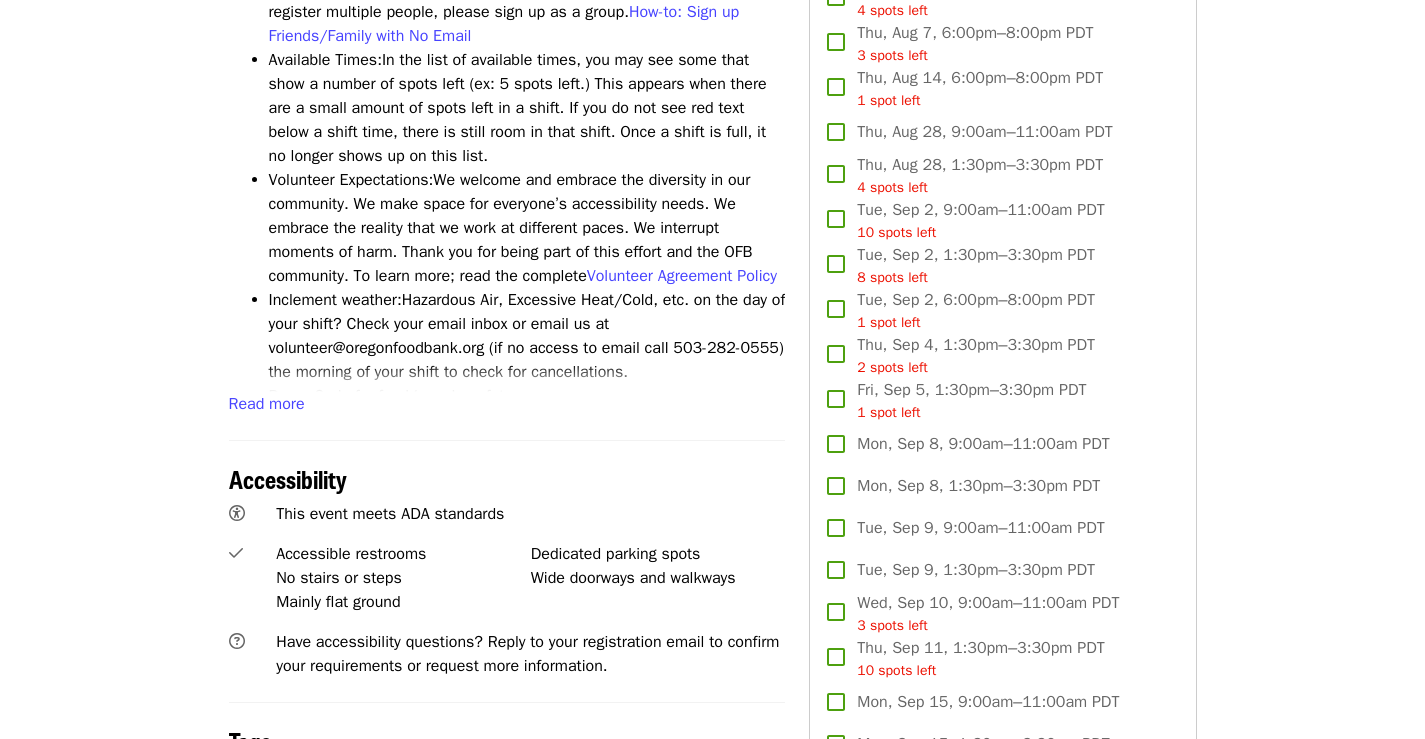 scroll, scrollTop: 947, scrollLeft: 0, axis: vertical 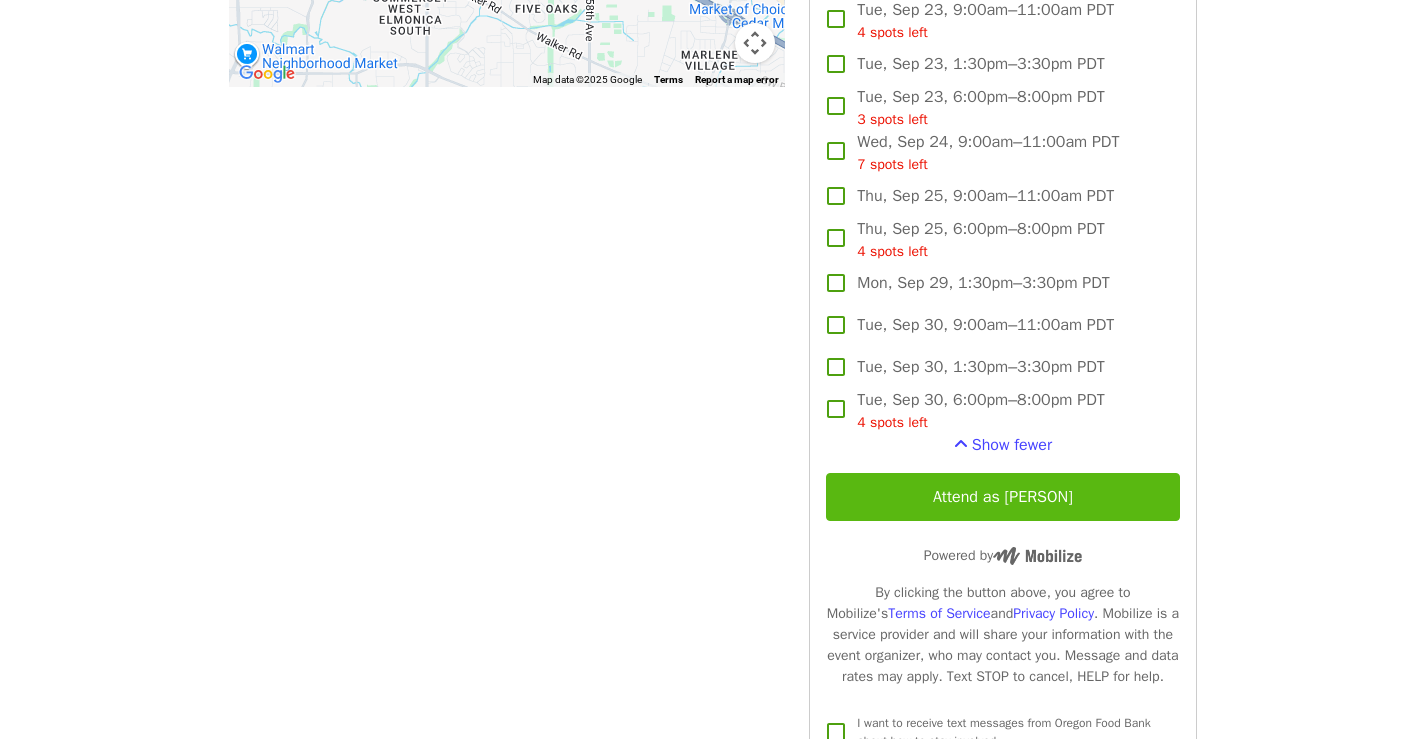 click on "Attend as [FIRST]" at bounding box center [1002, 497] 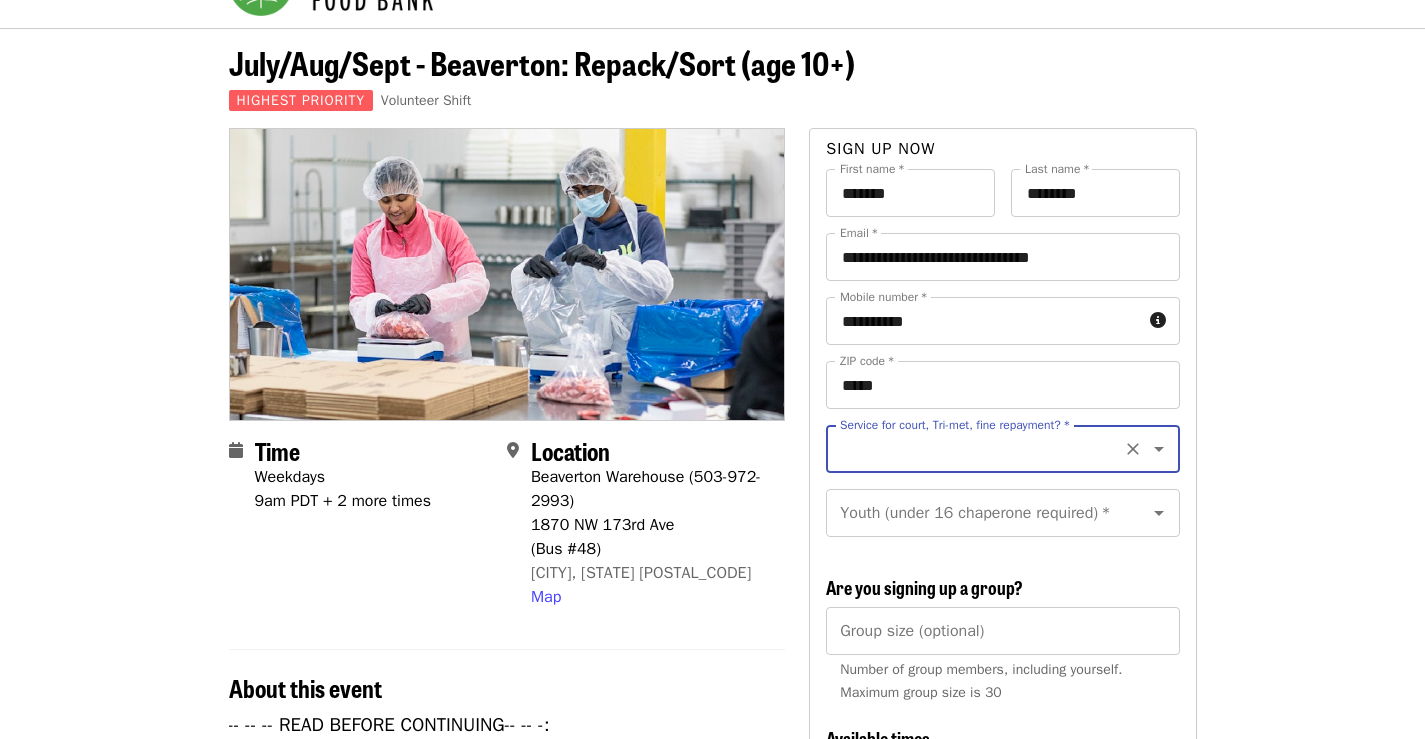 scroll, scrollTop: 0, scrollLeft: 0, axis: both 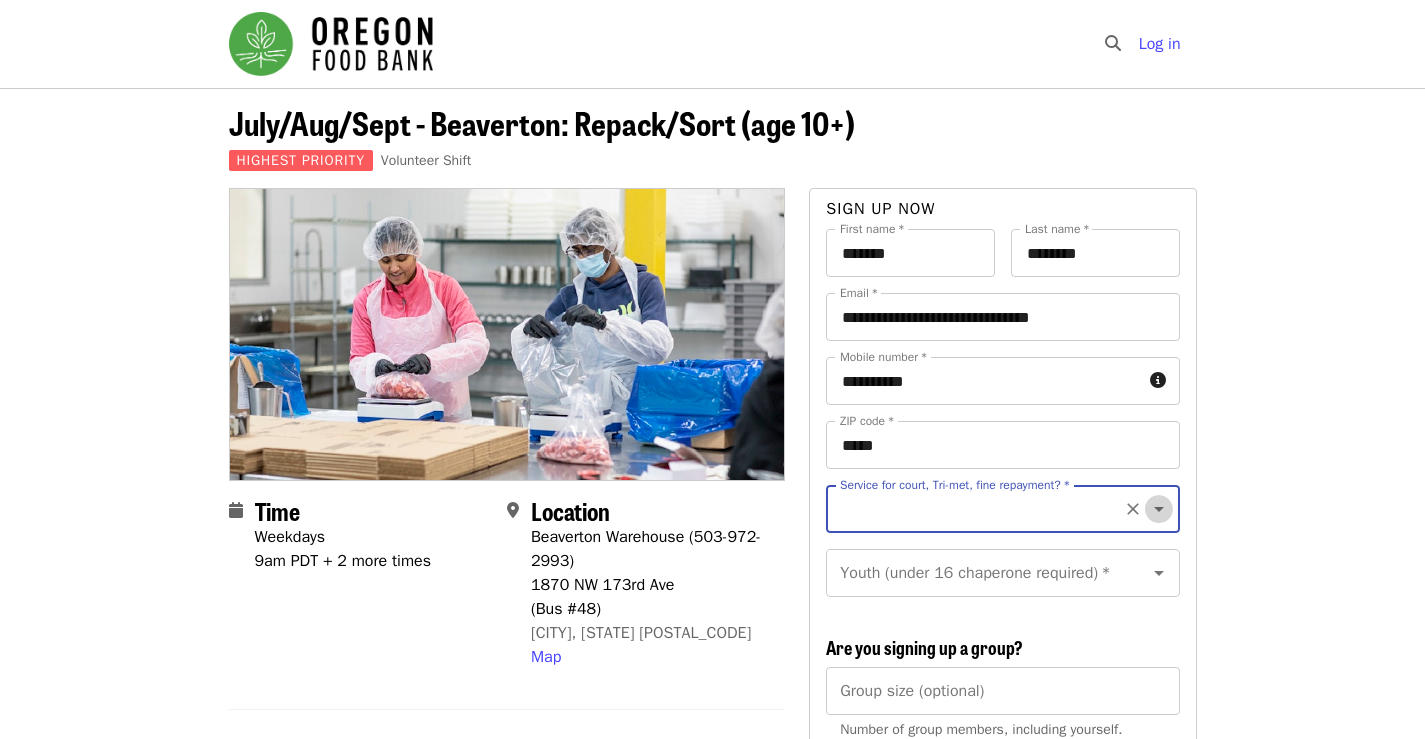 click 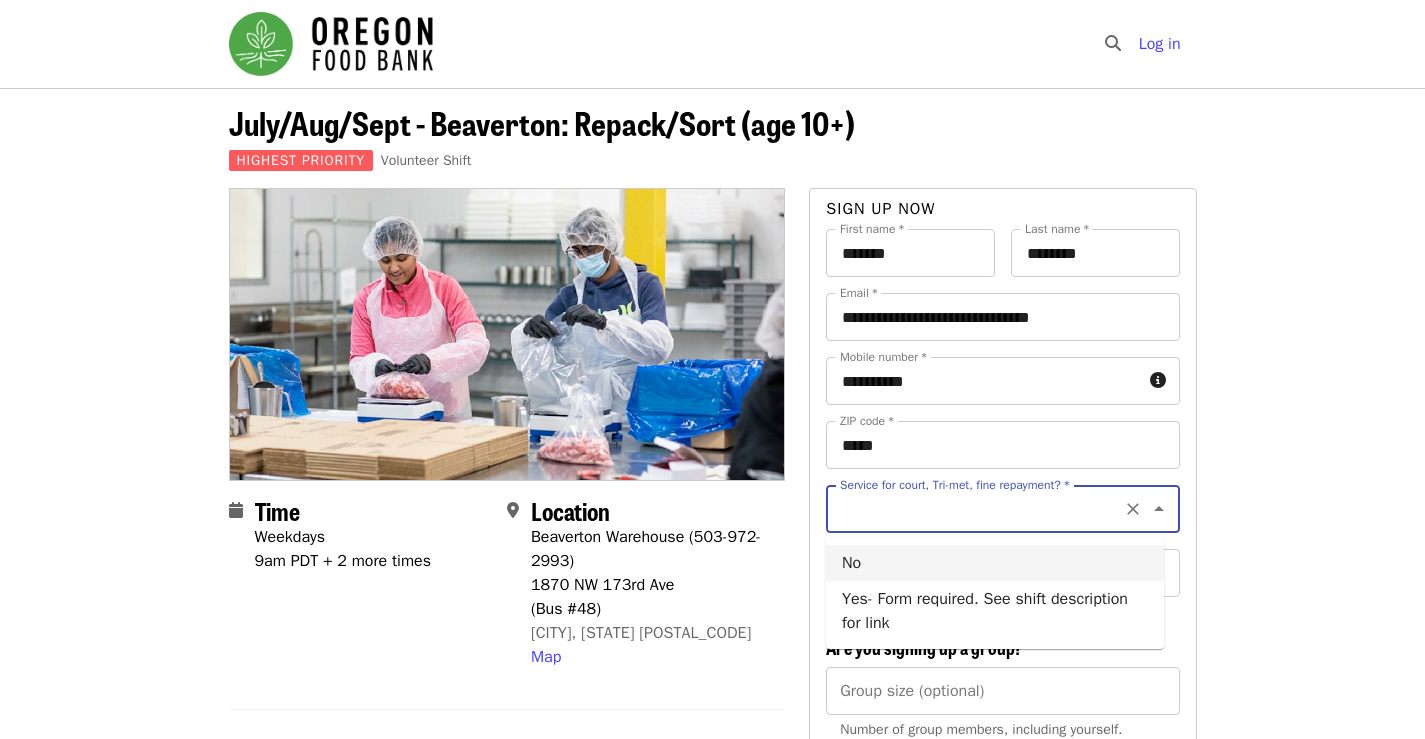 click on "No" at bounding box center [995, 563] 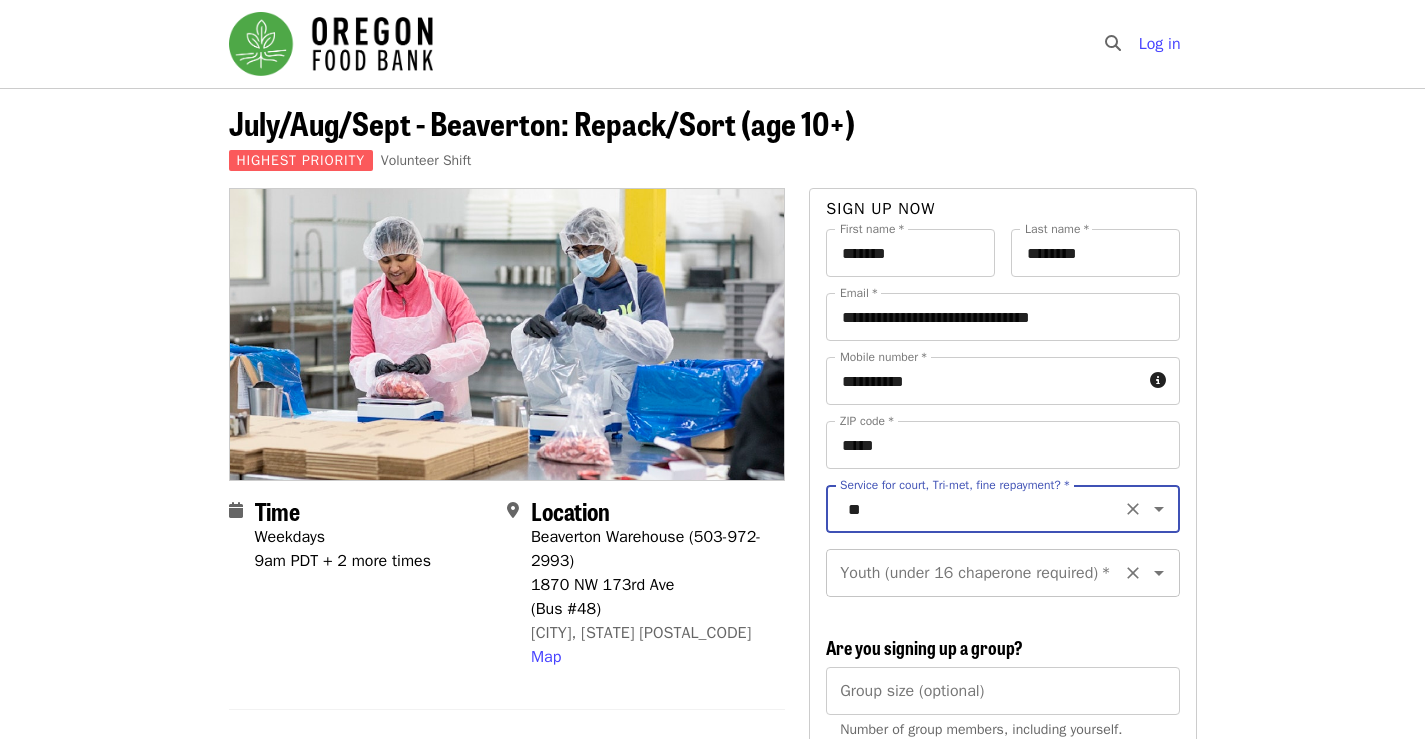 scroll, scrollTop: 23, scrollLeft: 0, axis: vertical 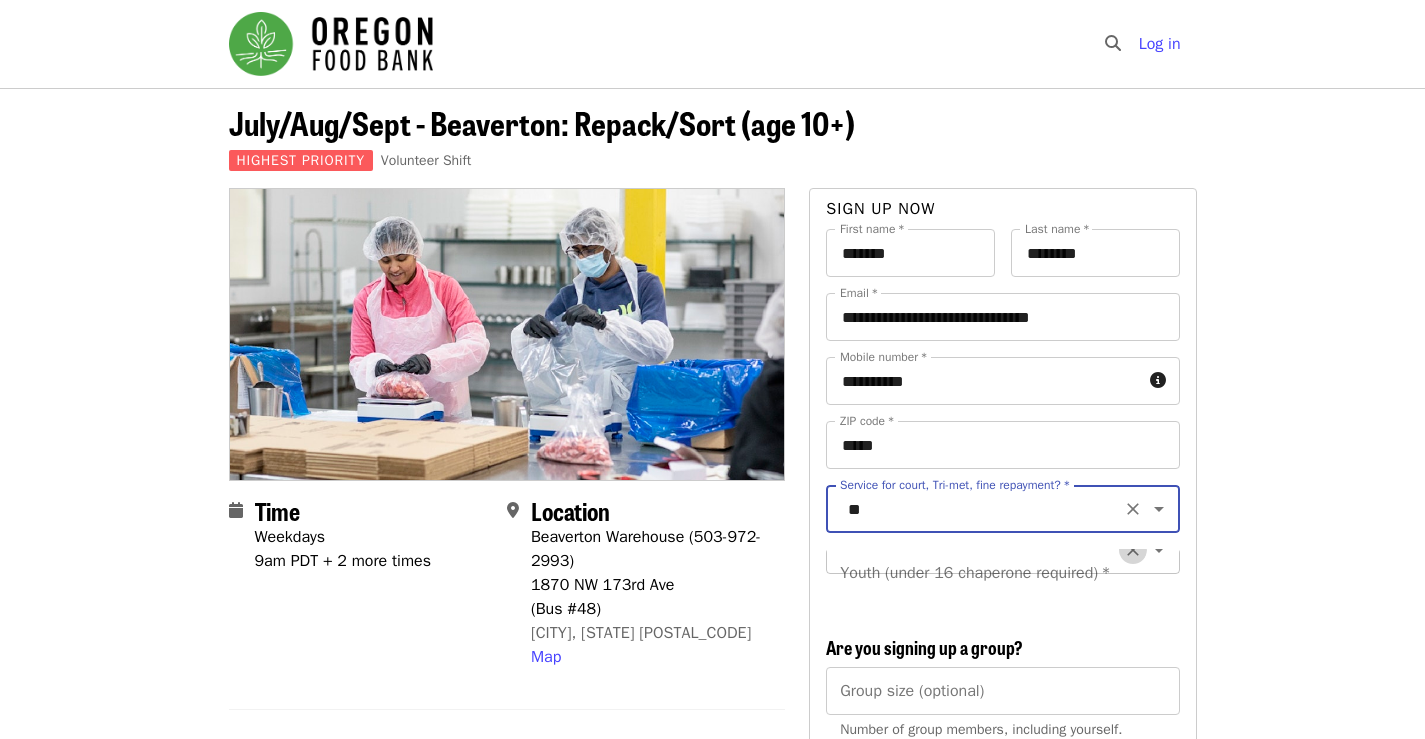 click 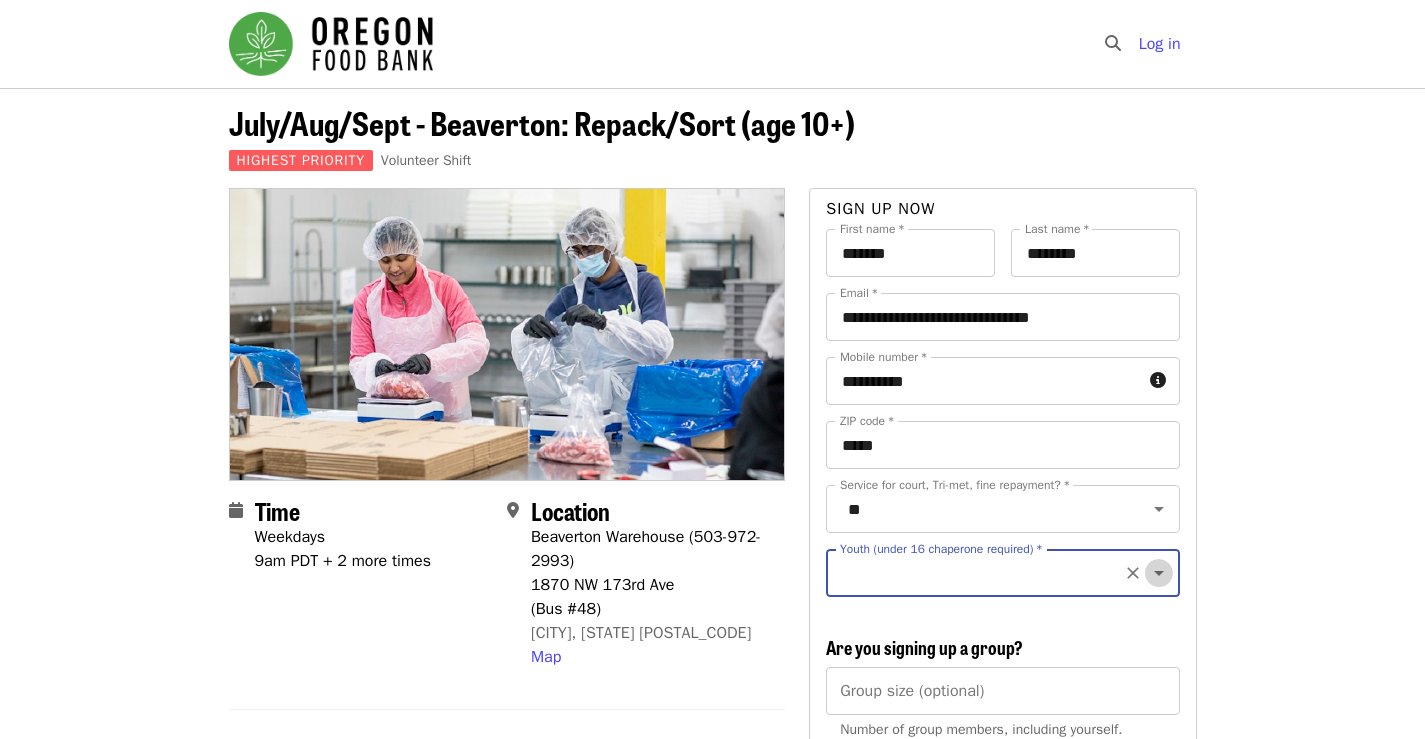 click 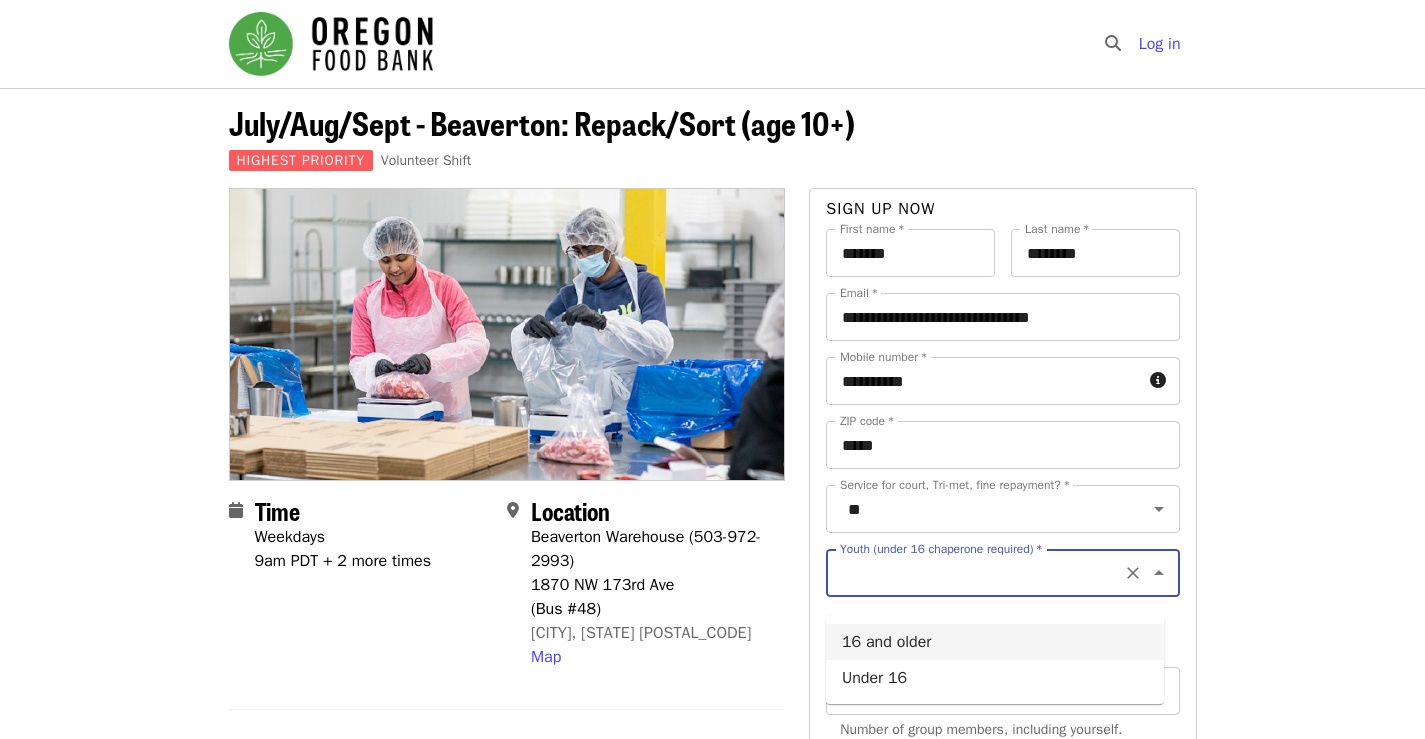 click on "16 and older" at bounding box center [995, 642] 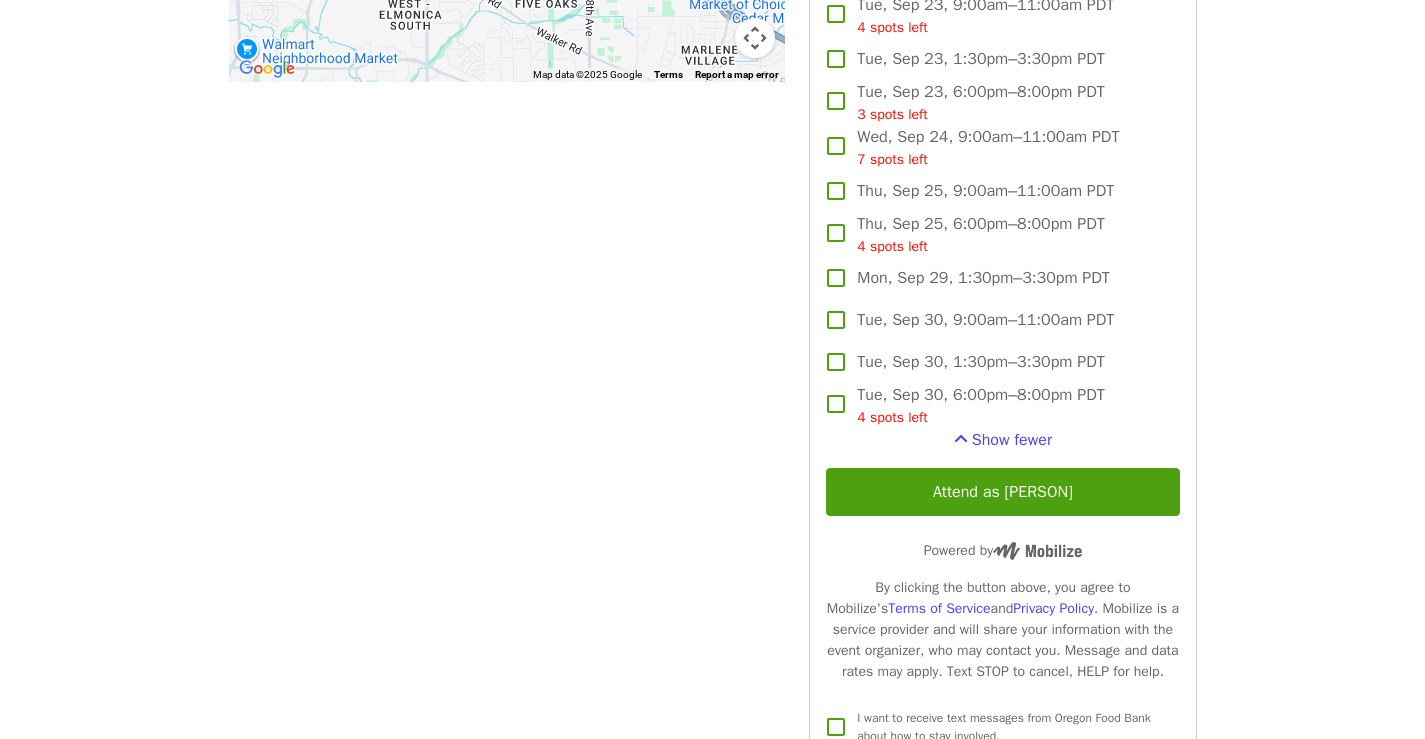 scroll, scrollTop: 1986, scrollLeft: 0, axis: vertical 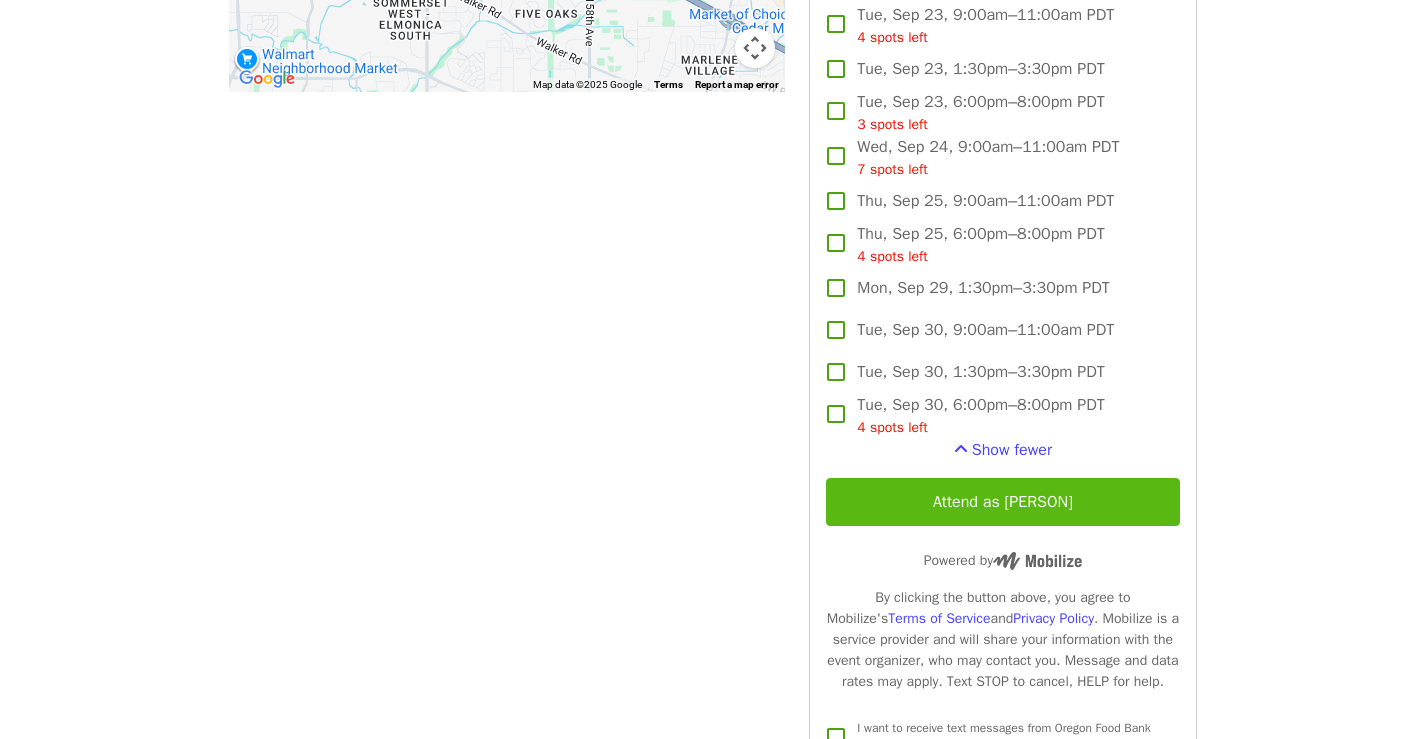 click on "Attend as [FIRST]" at bounding box center [1002, 502] 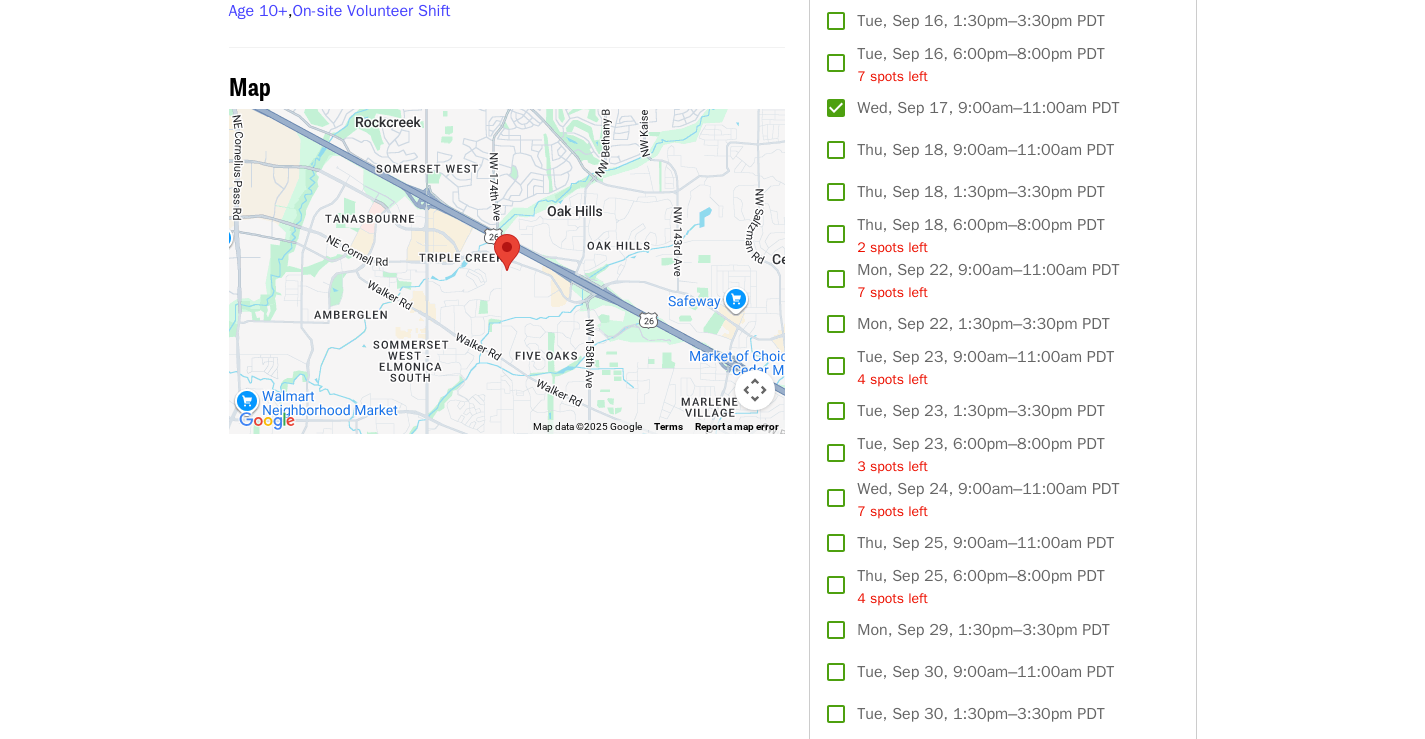 scroll, scrollTop: 1600, scrollLeft: 0, axis: vertical 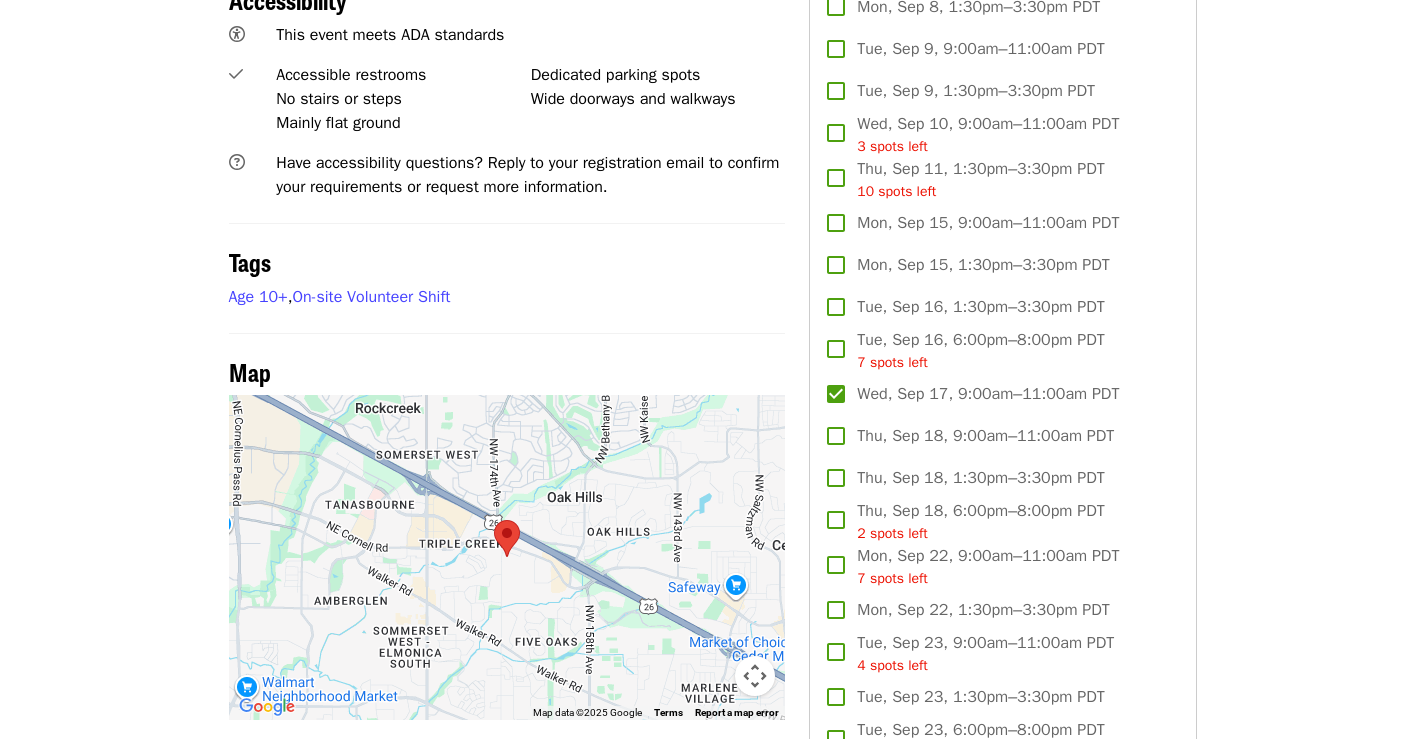 click on "Wed, Sep 17, 9:00am–11:00am PDT" at bounding box center (989, 394) 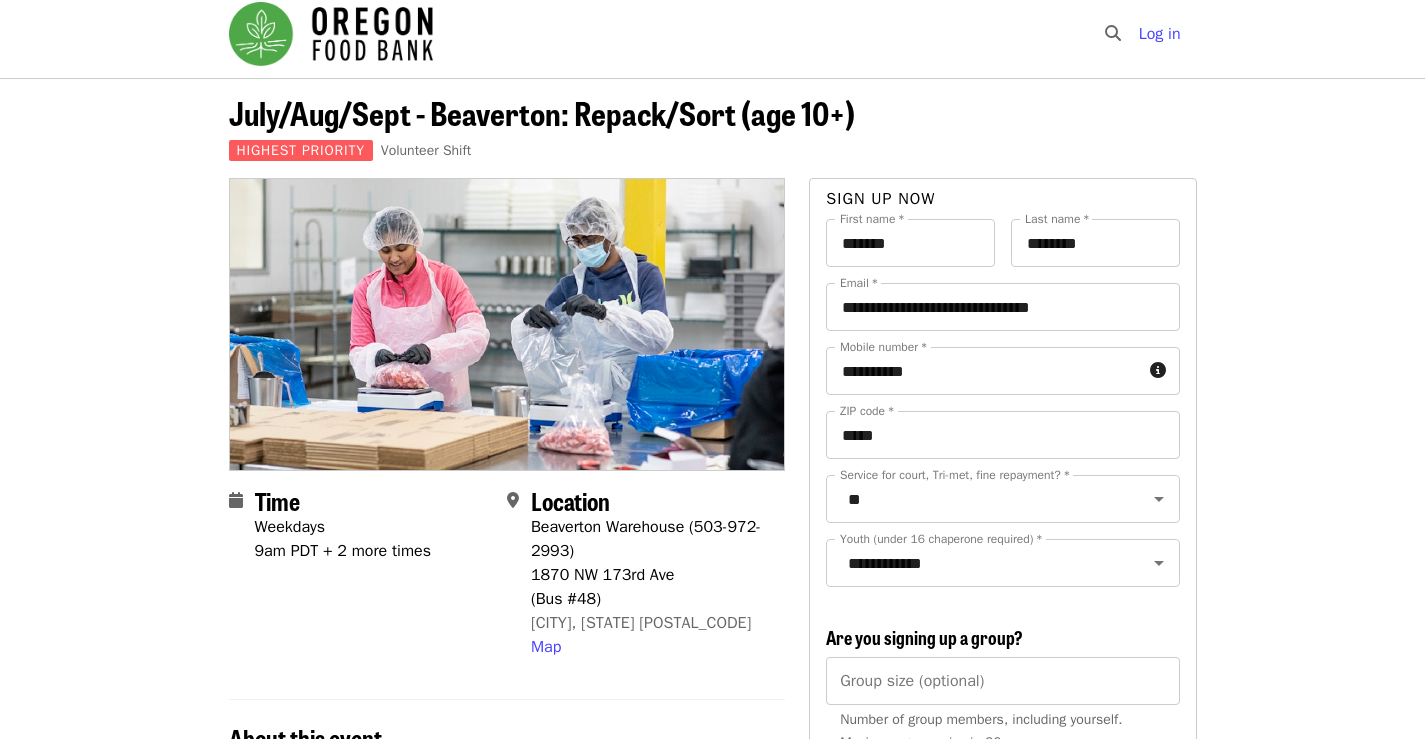 scroll, scrollTop: 0, scrollLeft: 0, axis: both 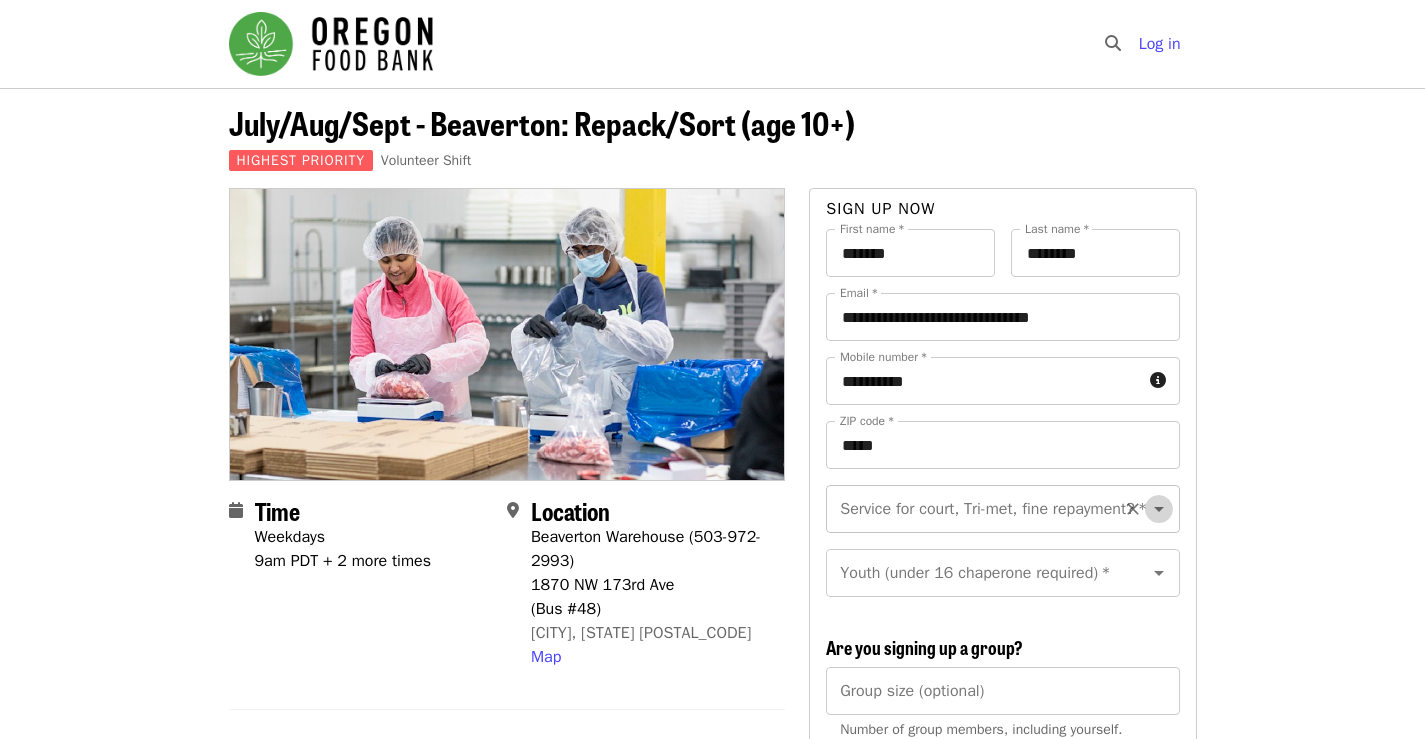 click 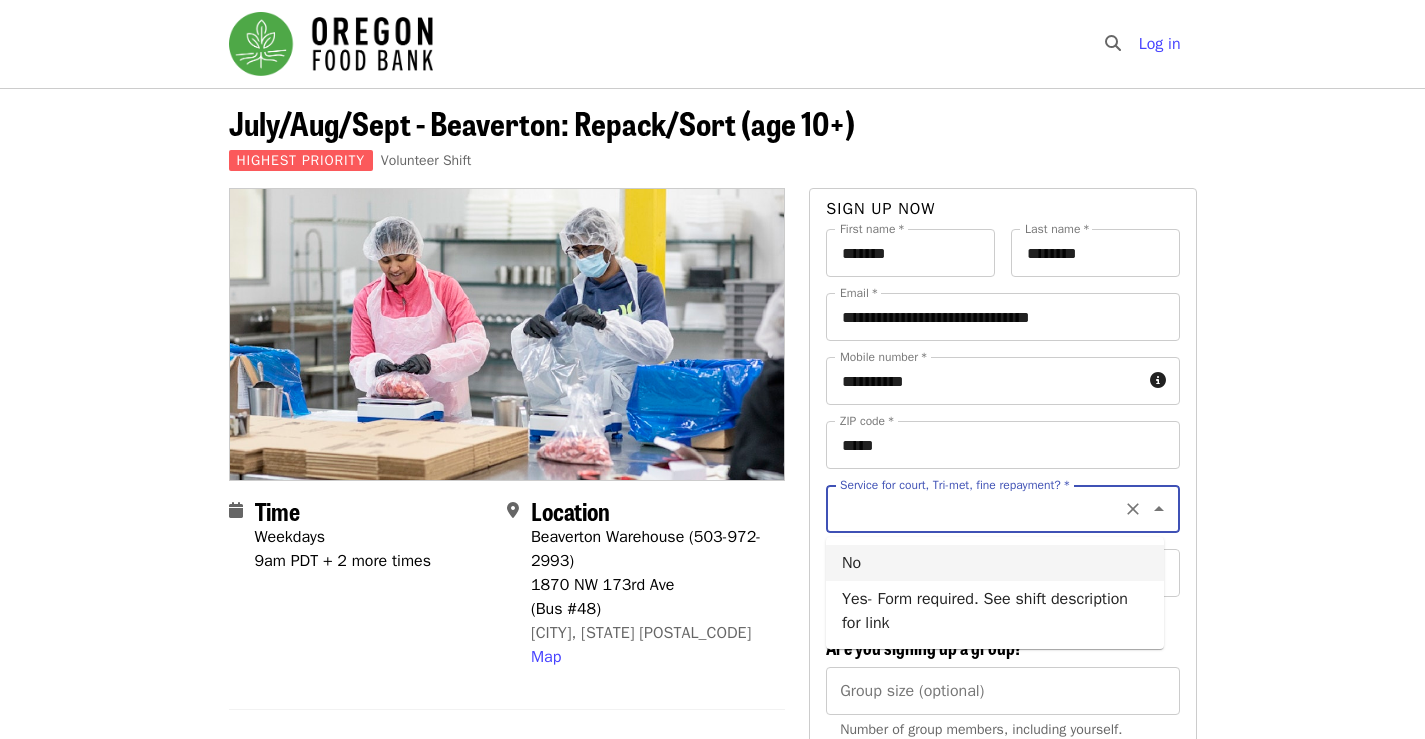 click on "No" at bounding box center [995, 563] 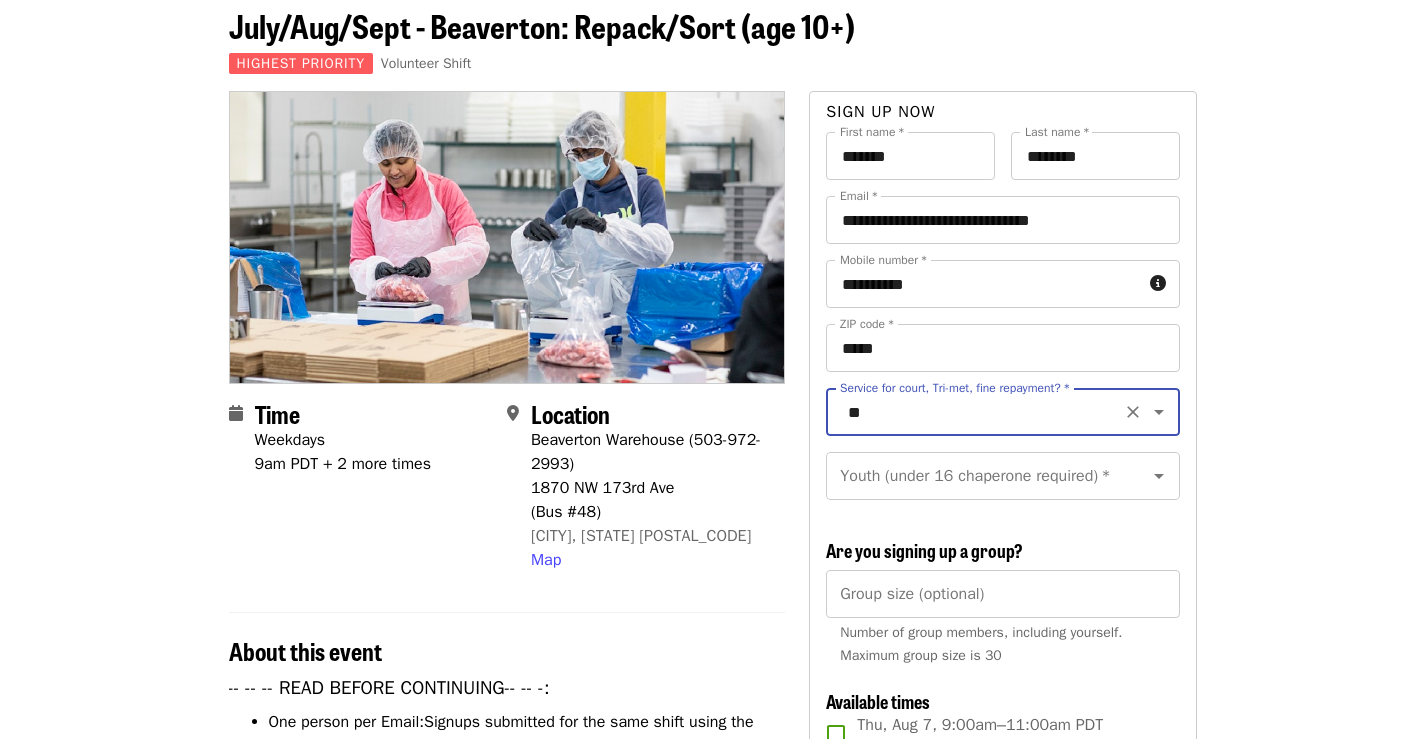 scroll, scrollTop: 200, scrollLeft: 0, axis: vertical 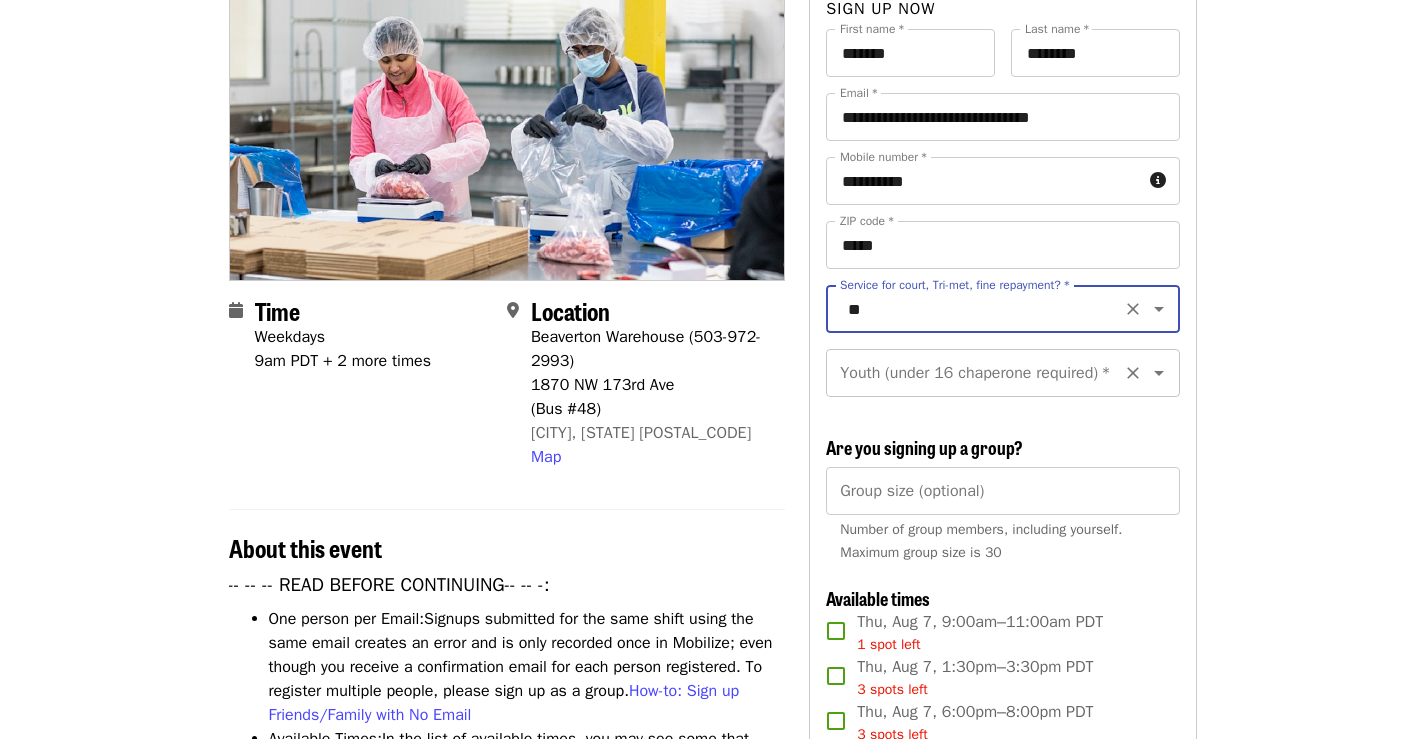 click 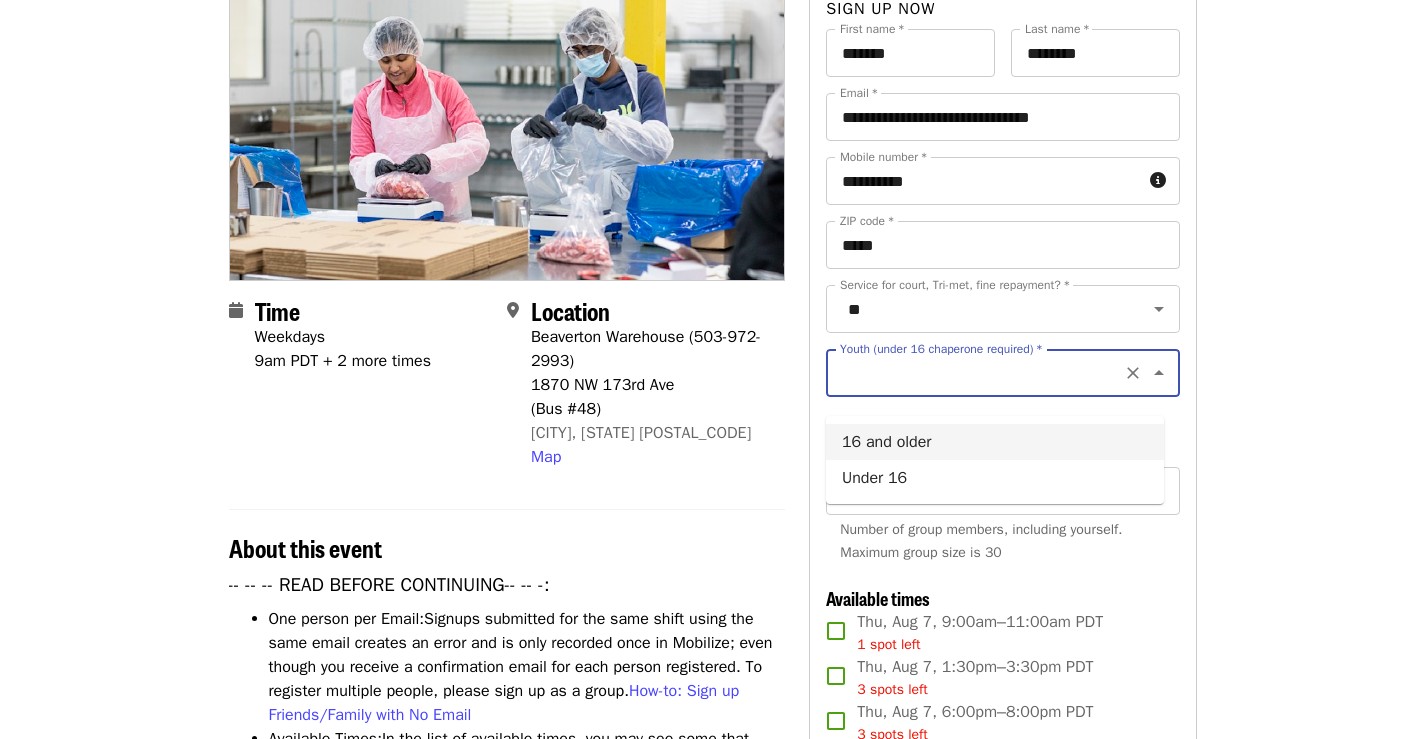 click on "16 and older" at bounding box center [995, 442] 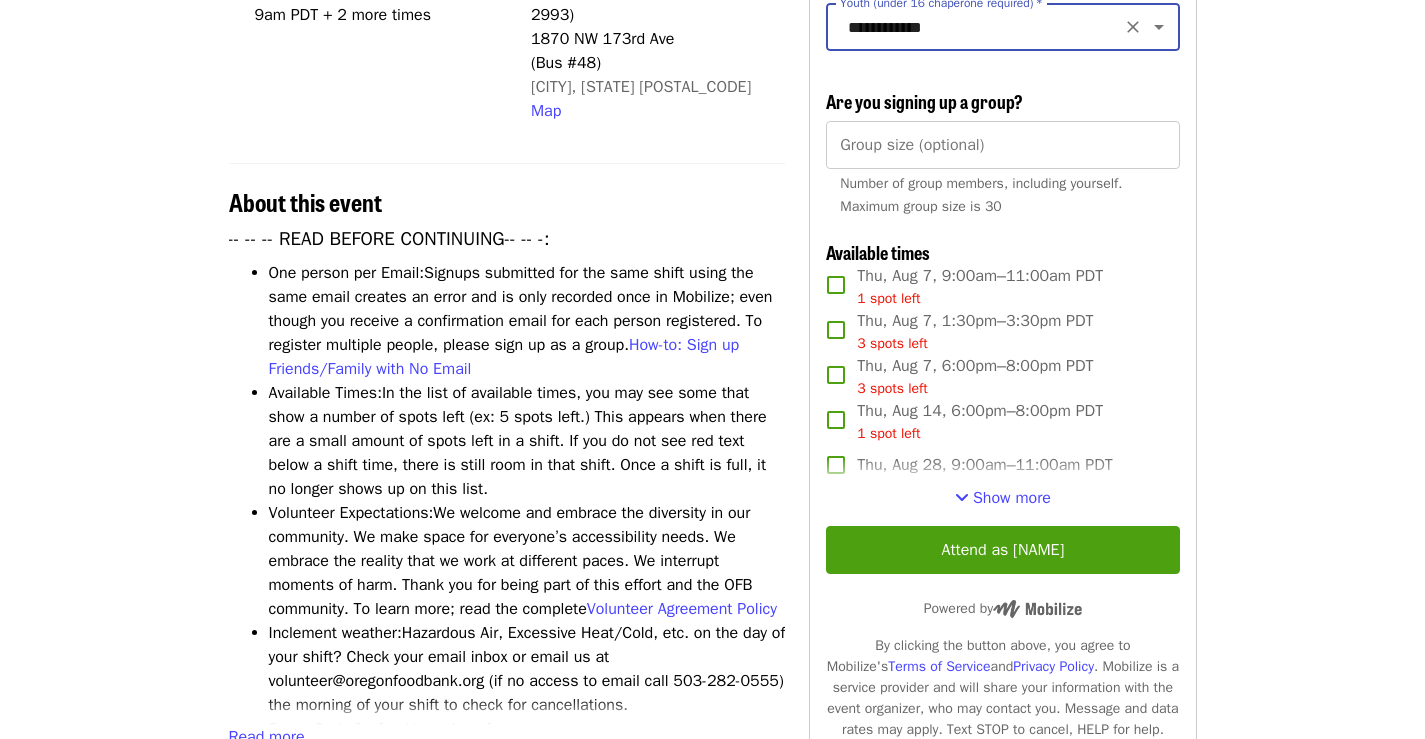 scroll, scrollTop: 500, scrollLeft: 0, axis: vertical 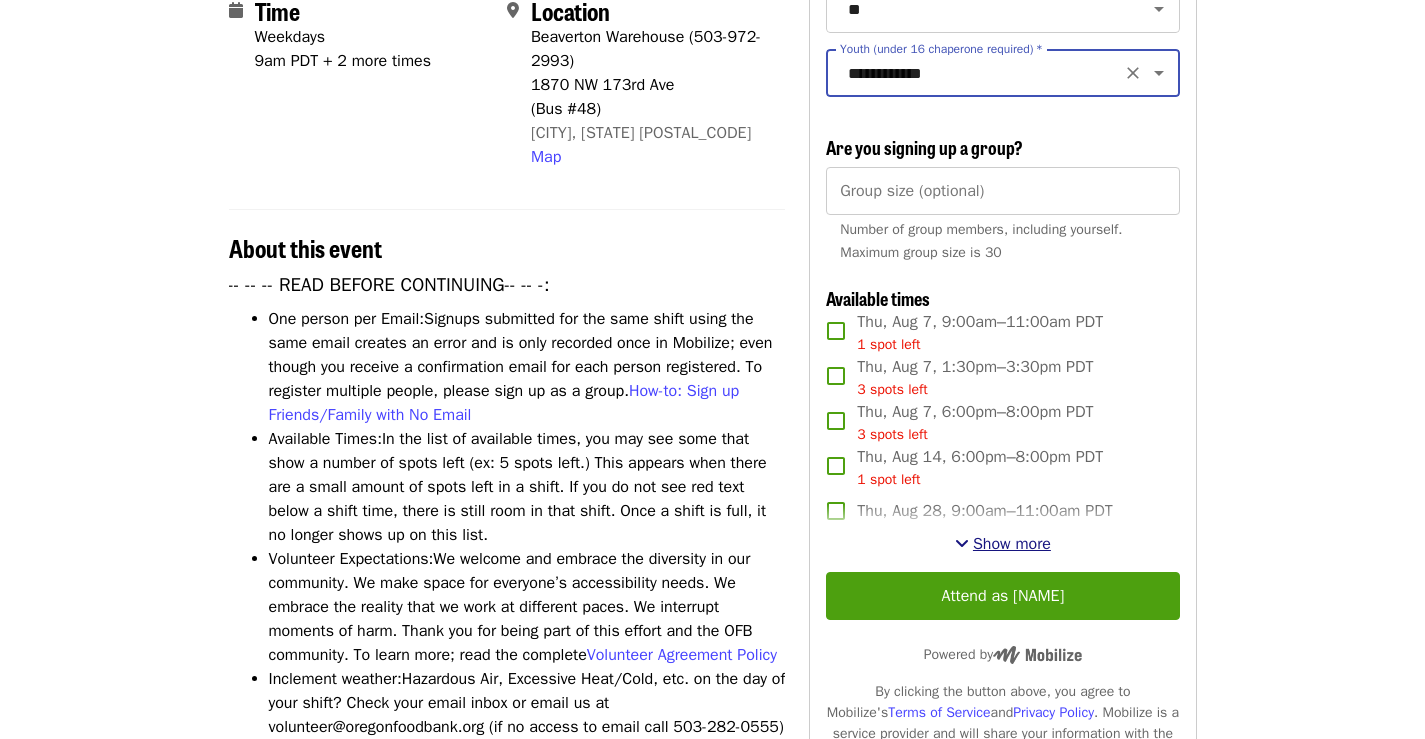 click on "Show more" at bounding box center (1012, 544) 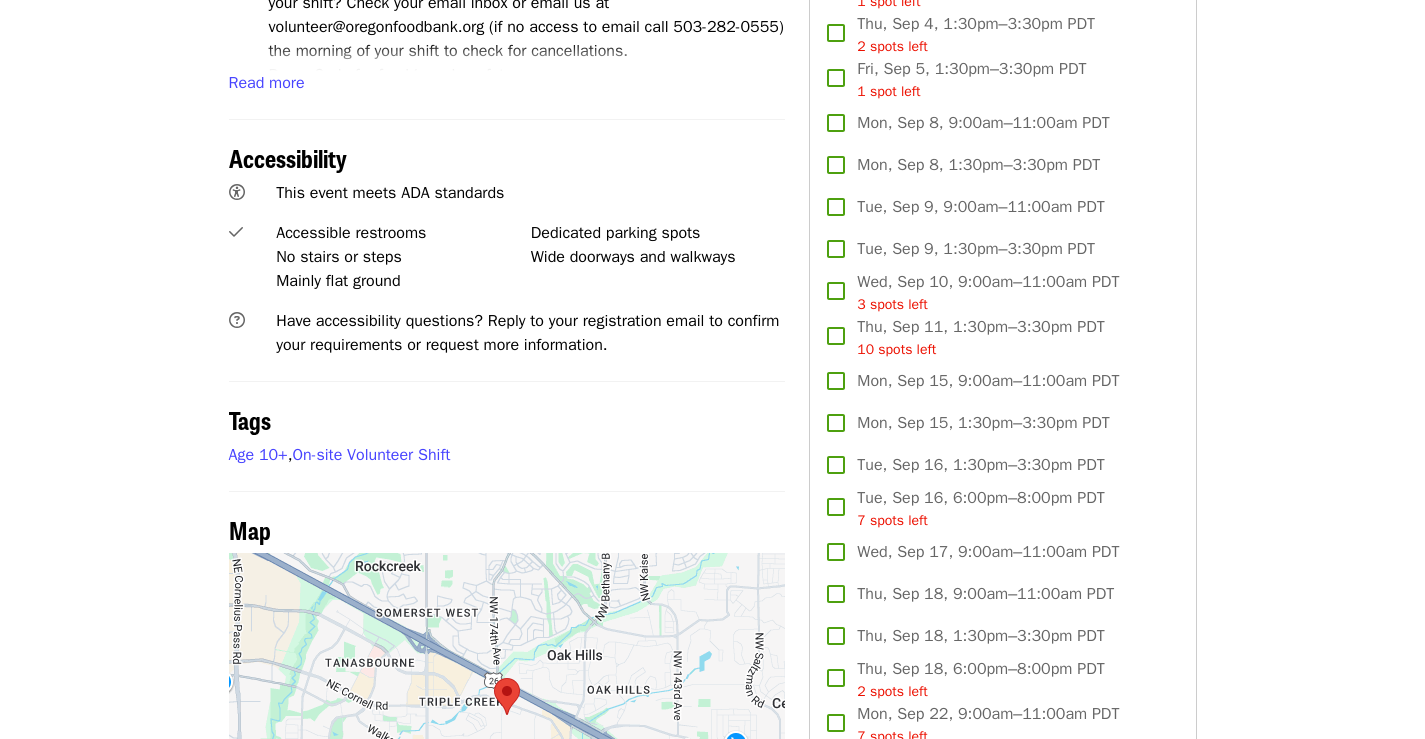 scroll, scrollTop: 1300, scrollLeft: 0, axis: vertical 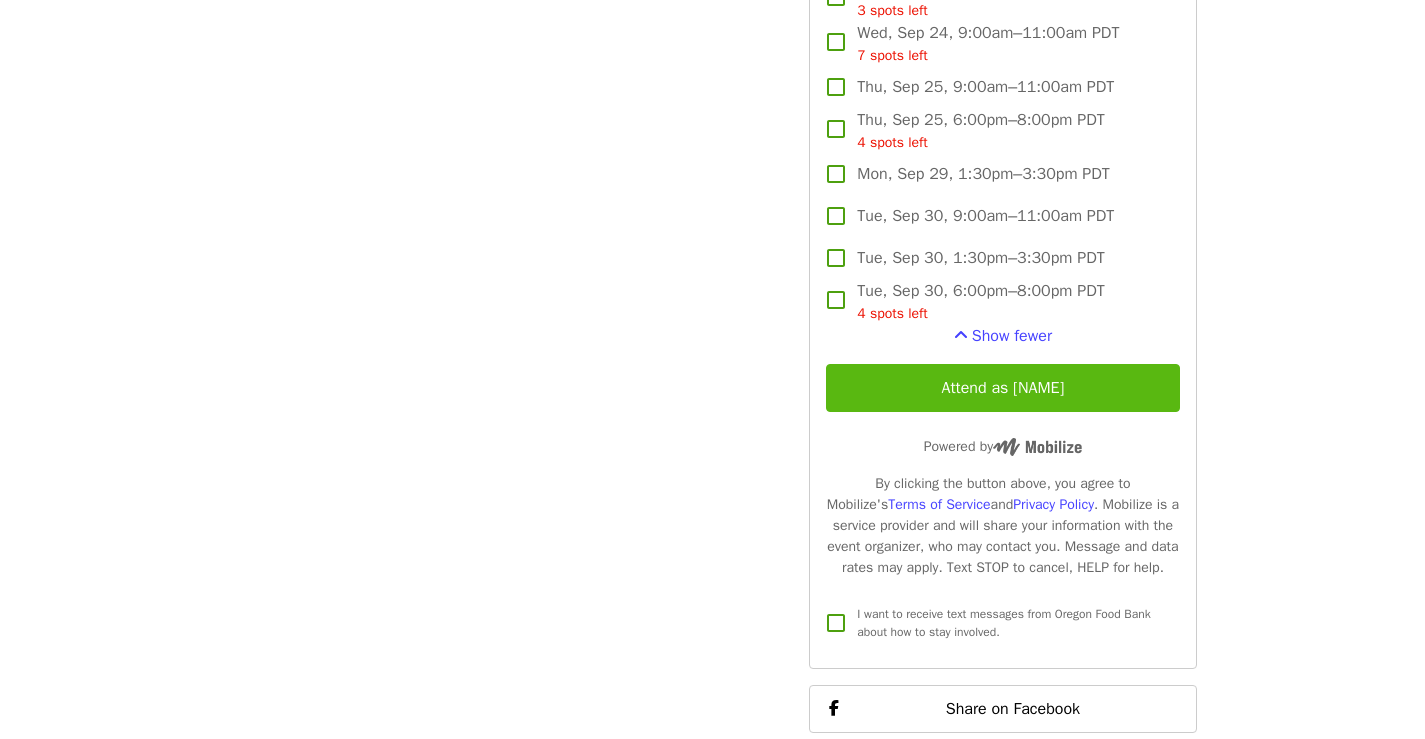 click on "Attend as [FIRST]" at bounding box center (1002, 388) 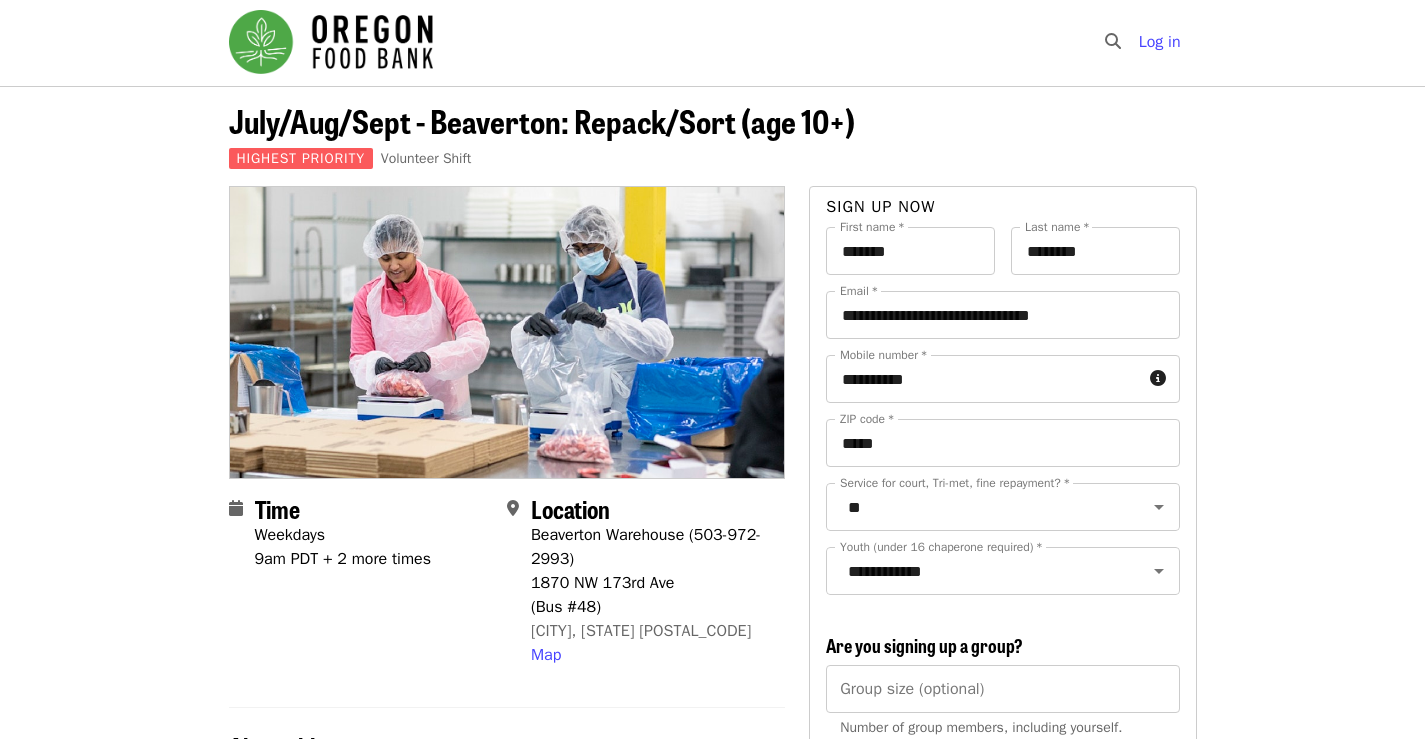 scroll, scrollTop: 0, scrollLeft: 0, axis: both 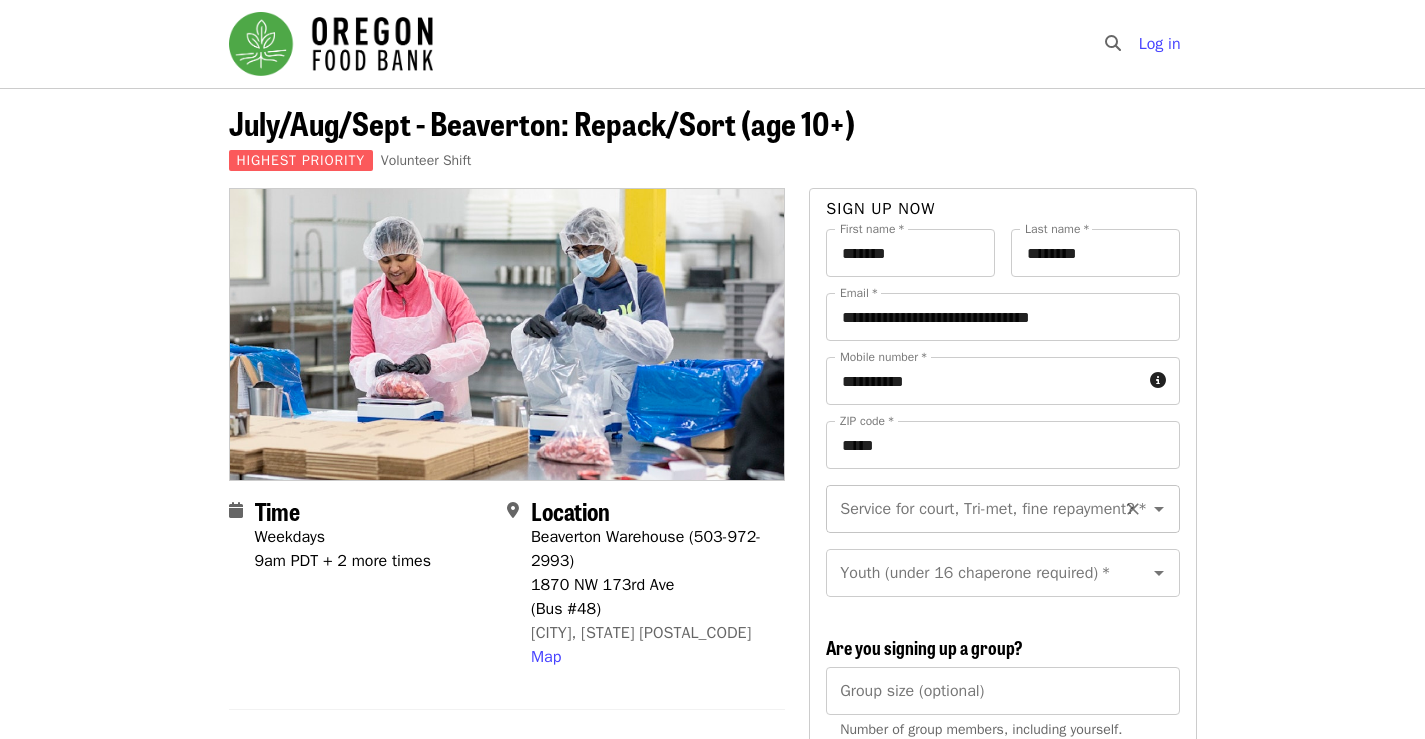 click 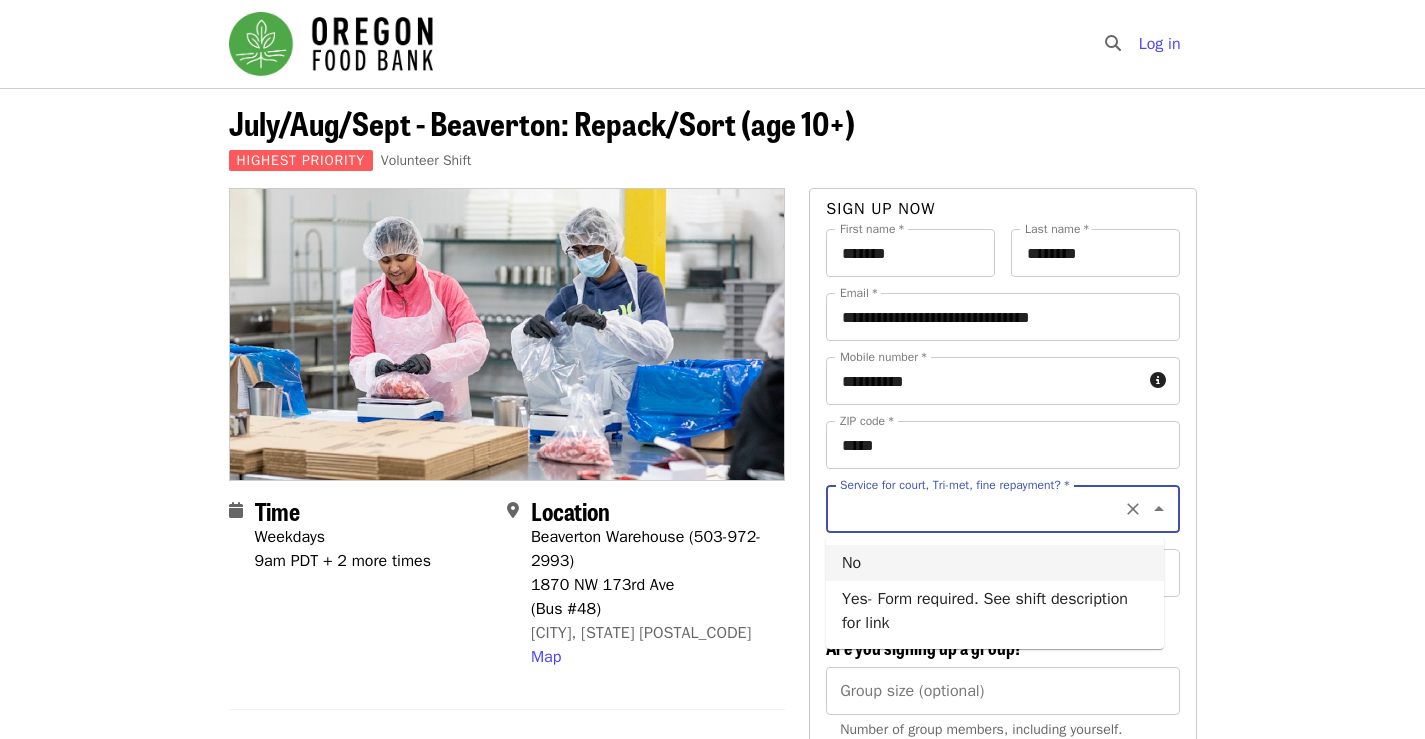 click on "No" at bounding box center [995, 563] 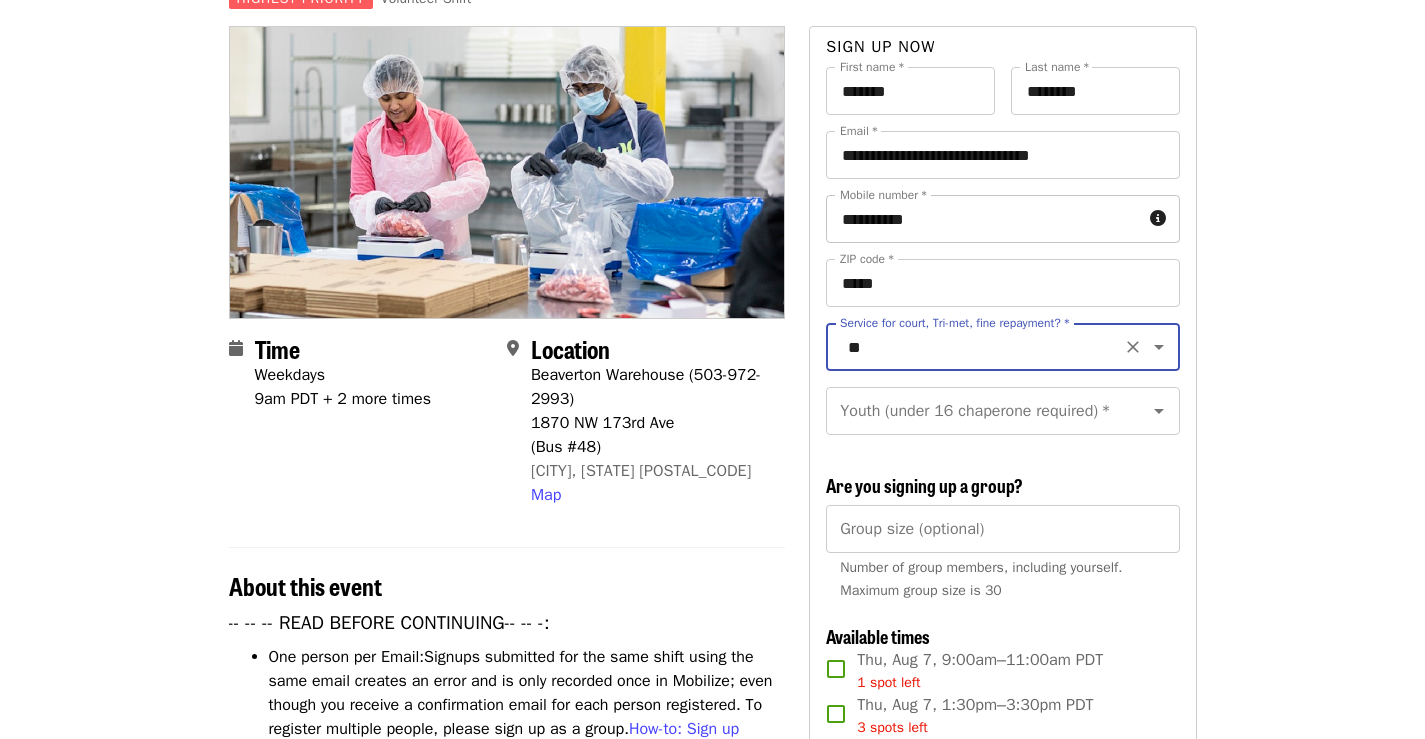 scroll, scrollTop: 200, scrollLeft: 0, axis: vertical 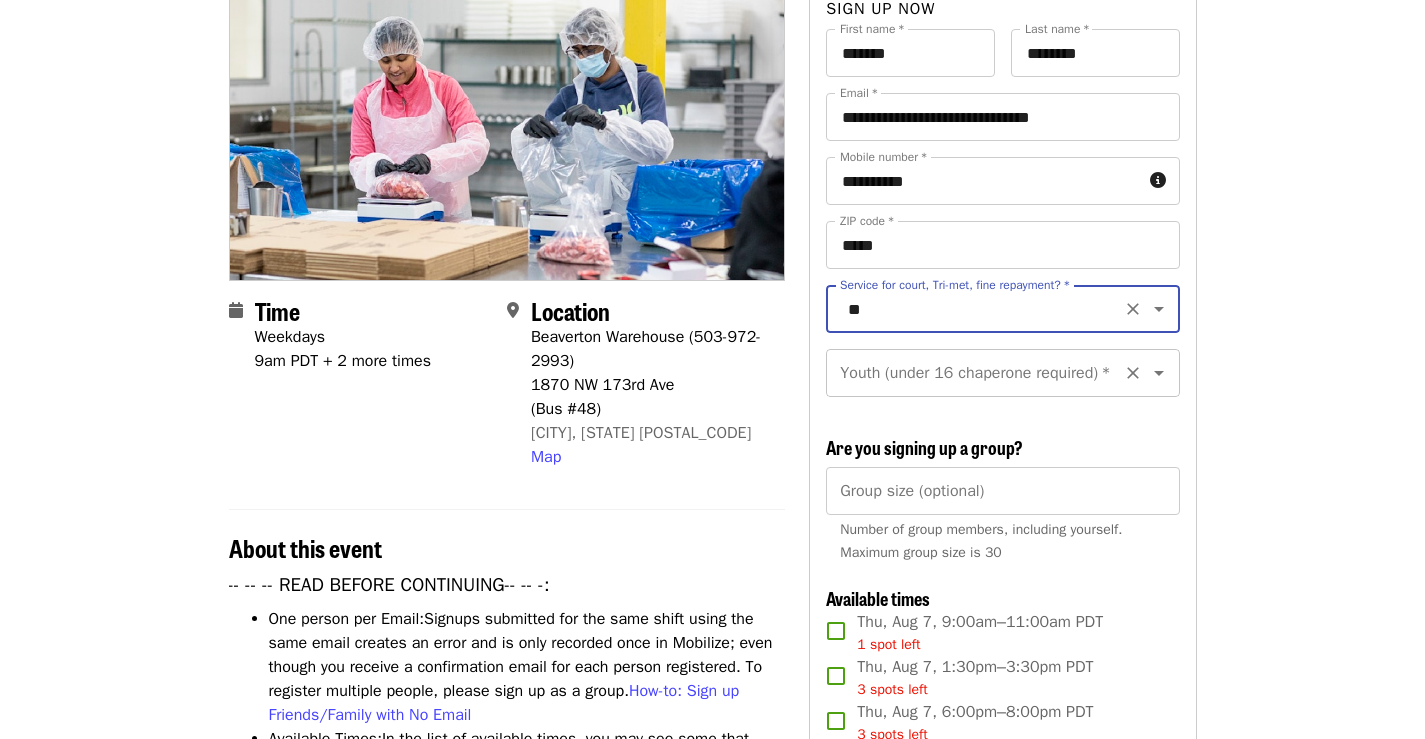 click 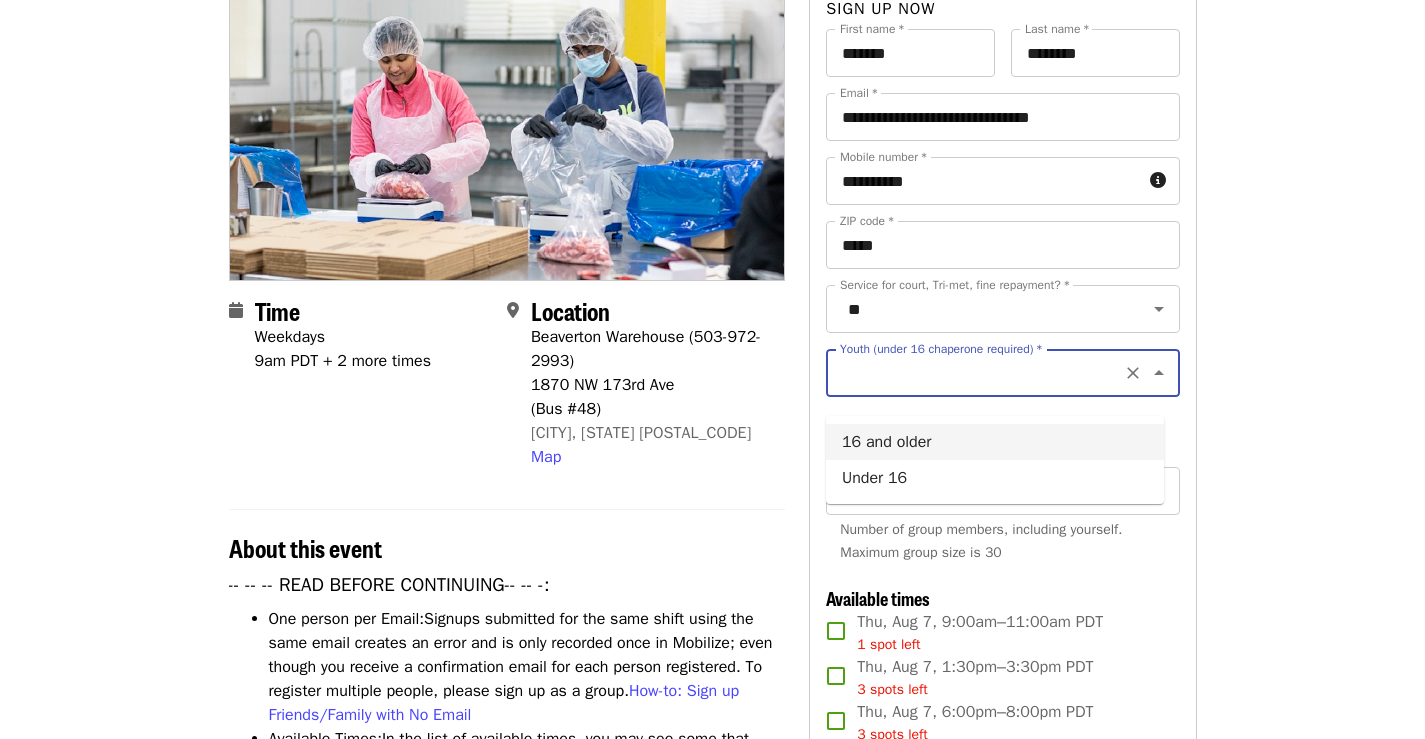click on "16 and older" at bounding box center (995, 442) 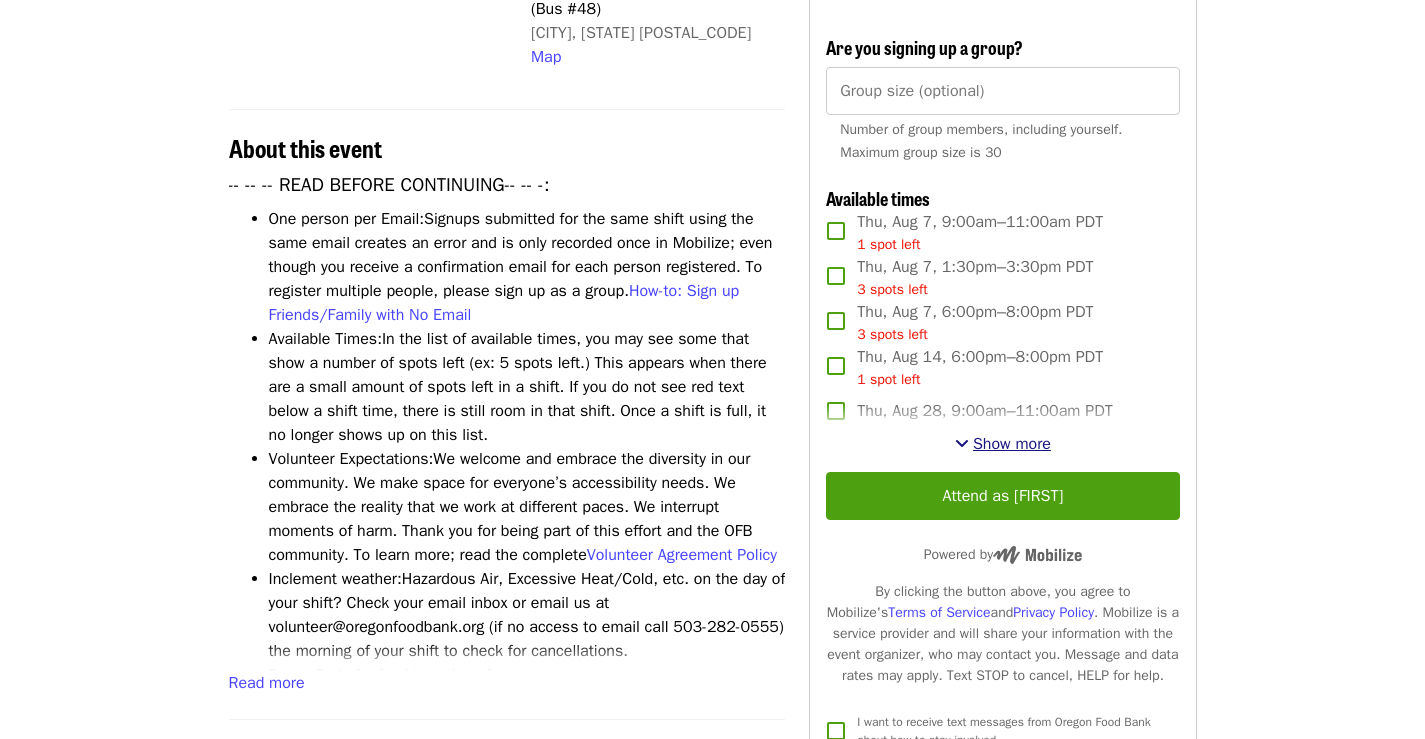 click on "Thu, Aug 7, 9:00am–11:00am PDT 1 spot left Thu, Aug 7, 1:30pm–3:30pm PDT 3 spots left Thu, Aug 7, 6:00pm–8:00pm PDT 3 spots left Thu, Aug 14, 6:00pm–8:00pm PDT 1 spot left Thu, Aug 28, 9:00am–11:00am PDT Thu, Aug 28, 1:30pm–3:30pm PDT 4 spots left Tue, Sep 2, 9:00am–11:00am PDT 10 spots left Tue, Sep 2, 1:30pm–3:30pm PDT 8 spots left Tue, Sep 2, 6:00pm–8:00pm PDT 1 spot left Thu, Sep 4, 1:30pm–3:30pm PDT 2 spots left Fri, Sep 5, 1:30pm–3:30pm PDT 1 spot left Mon, Sep 8, 9:00am–11:00am PDT Mon, Sep 8, 1:30pm–3:30pm PDT Tue, Sep 9, 9:00am–11:00am PDT Tue, Sep 9, 1:30pm–3:30pm PDT Wed, Sep 10, 9:00am–11:00am PDT 3 spots left Thu, Sep 11, 1:30pm–3:30pm PDT 10 spots left Mon, Sep 15, 9:00am–11:00am PDT Mon, Sep 15, 1:30pm–3:30pm PDT Tue, Sep 16, 1:30pm–3:30pm PDT Tue, Sep 16, 6:00pm–8:00pm PDT 7 spots left Wed, Sep 17, 9:00am–11:00am PDT Thu, Sep 18, 9:00am–11:00am PDT Thu, Sep 18, 1:30pm–3:30pm PDT Thu, Sep 18, 6:00pm–8:00pm PDT 2 spots left 7 spots left Show more" at bounding box center (1002, 333) 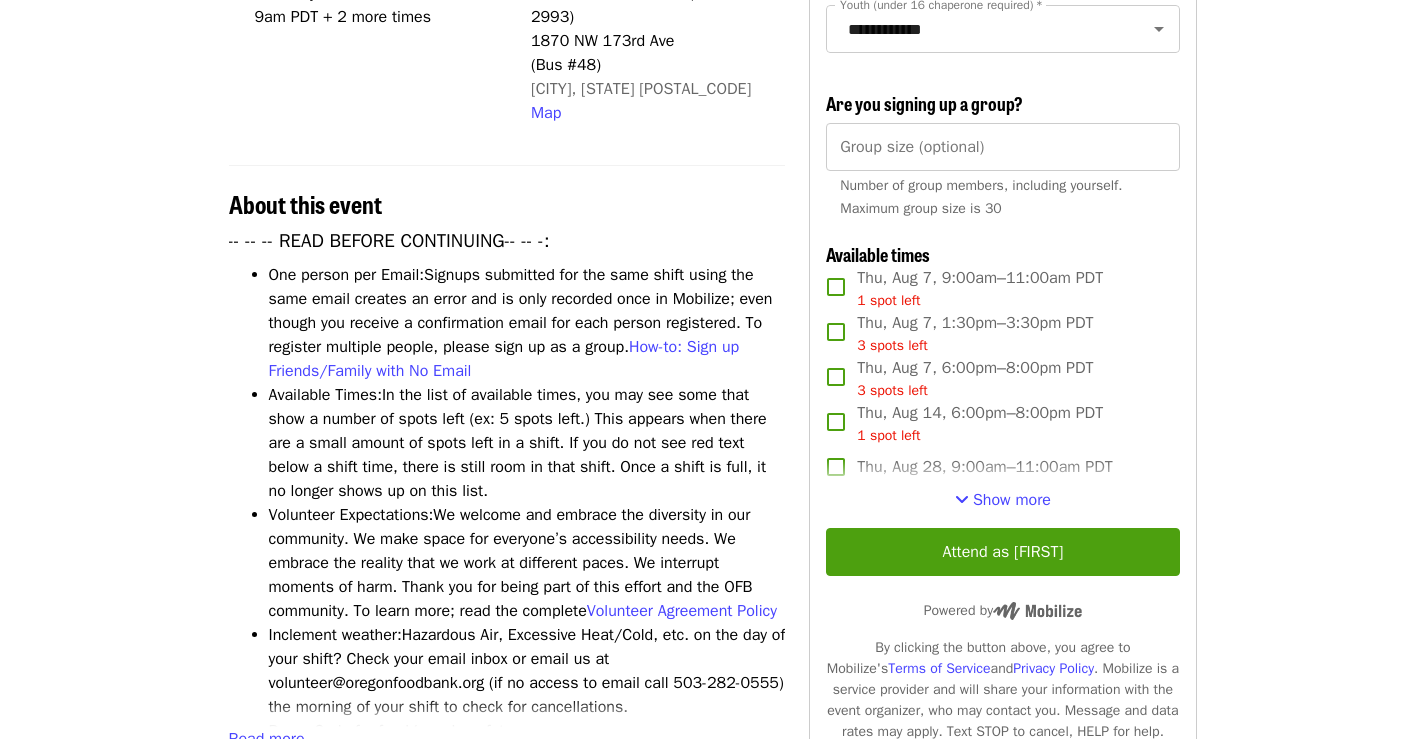 scroll, scrollTop: 500, scrollLeft: 0, axis: vertical 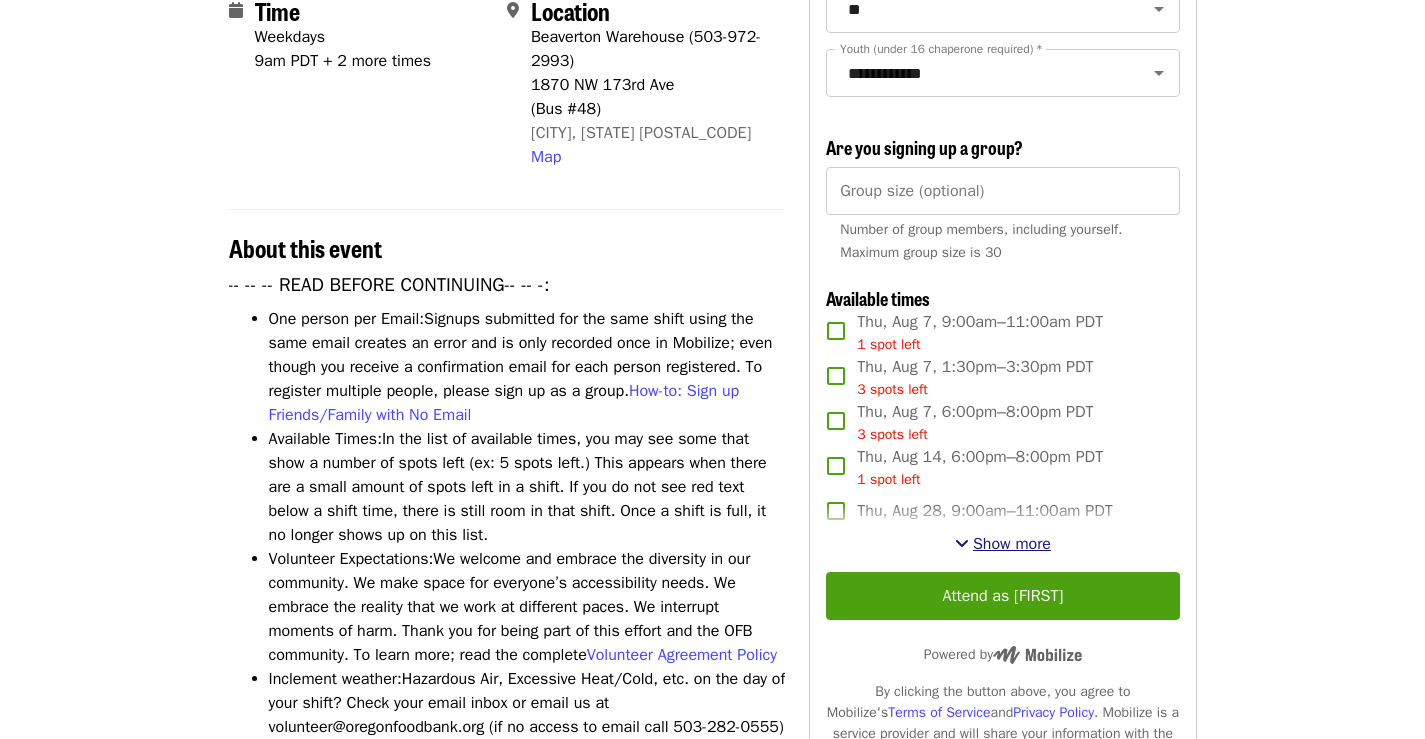 click on "Show more" at bounding box center (1012, 544) 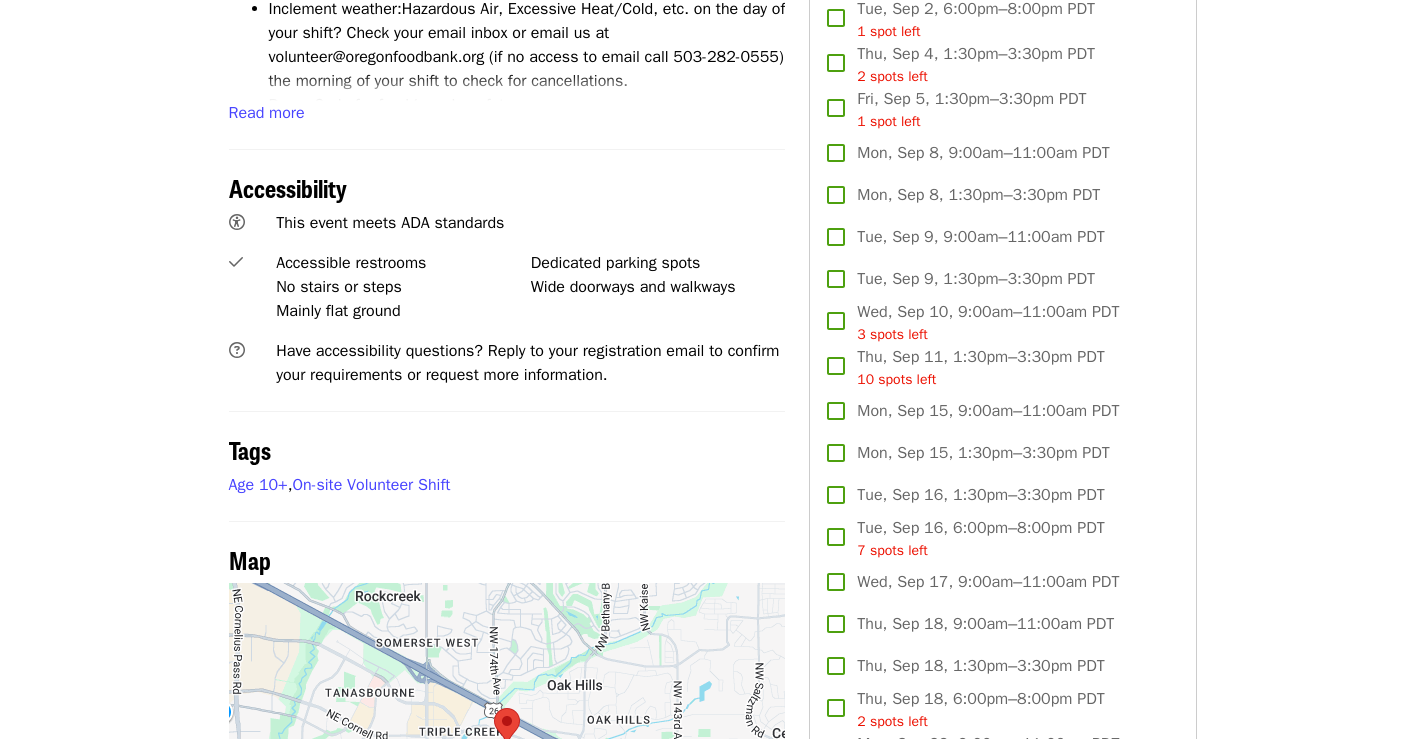 scroll, scrollTop: 1200, scrollLeft: 0, axis: vertical 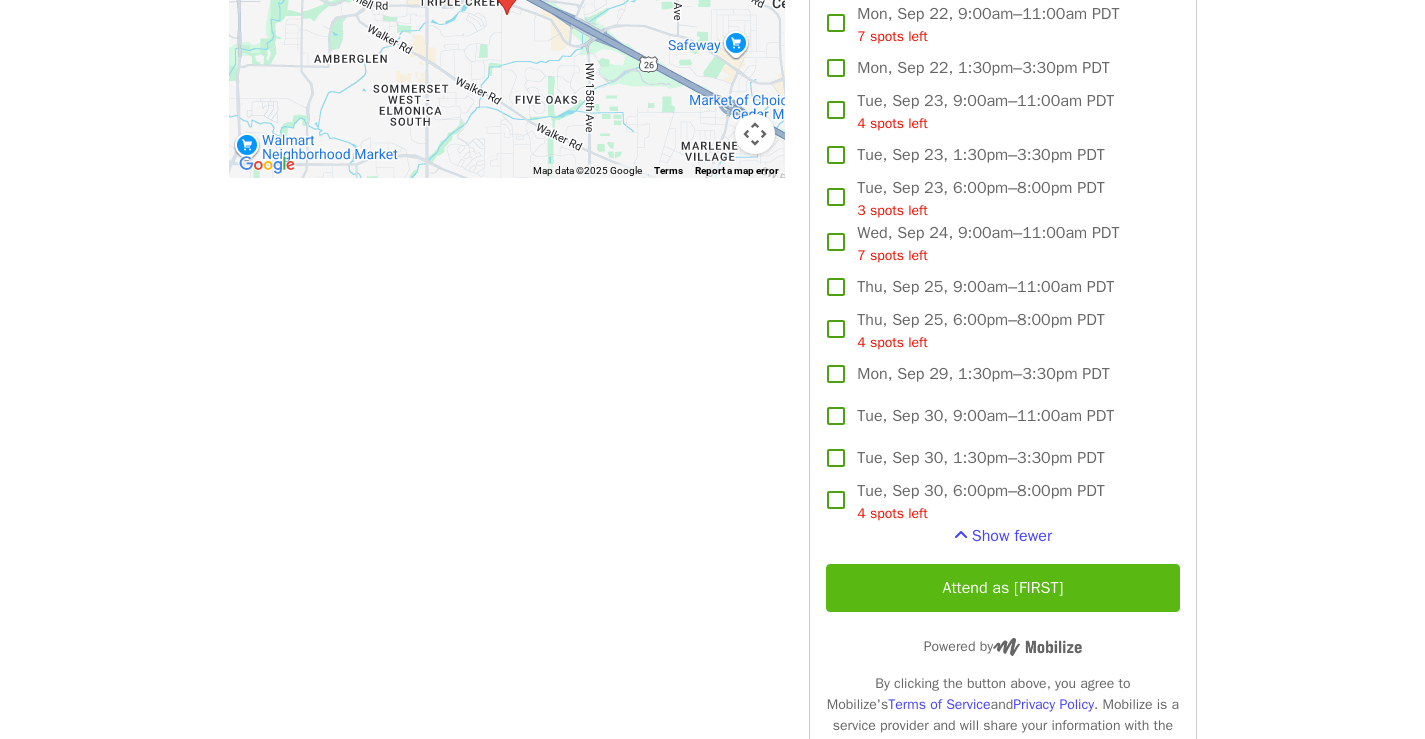 click on "Attend as [FIRST]" at bounding box center [1002, 588] 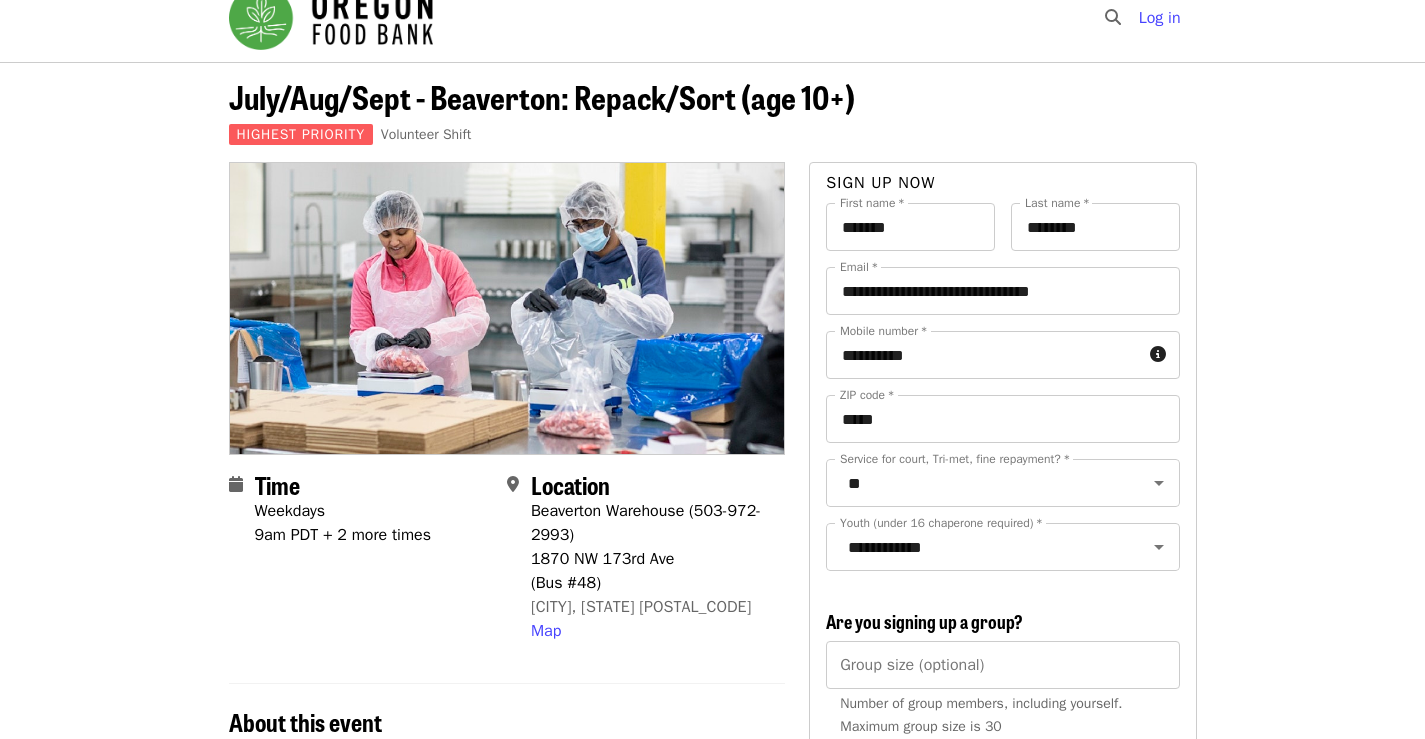 scroll, scrollTop: 0, scrollLeft: 0, axis: both 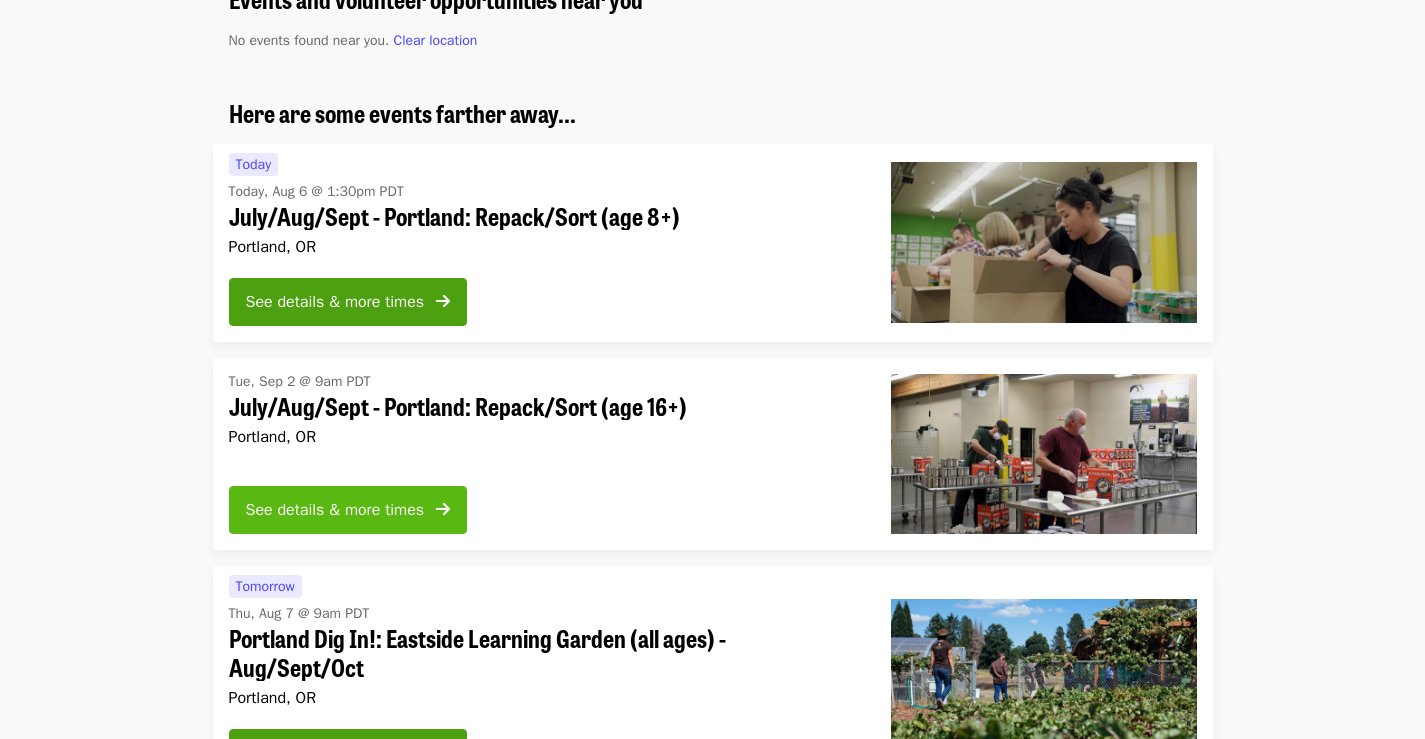 click on "See details & more times" at bounding box center [335, 510] 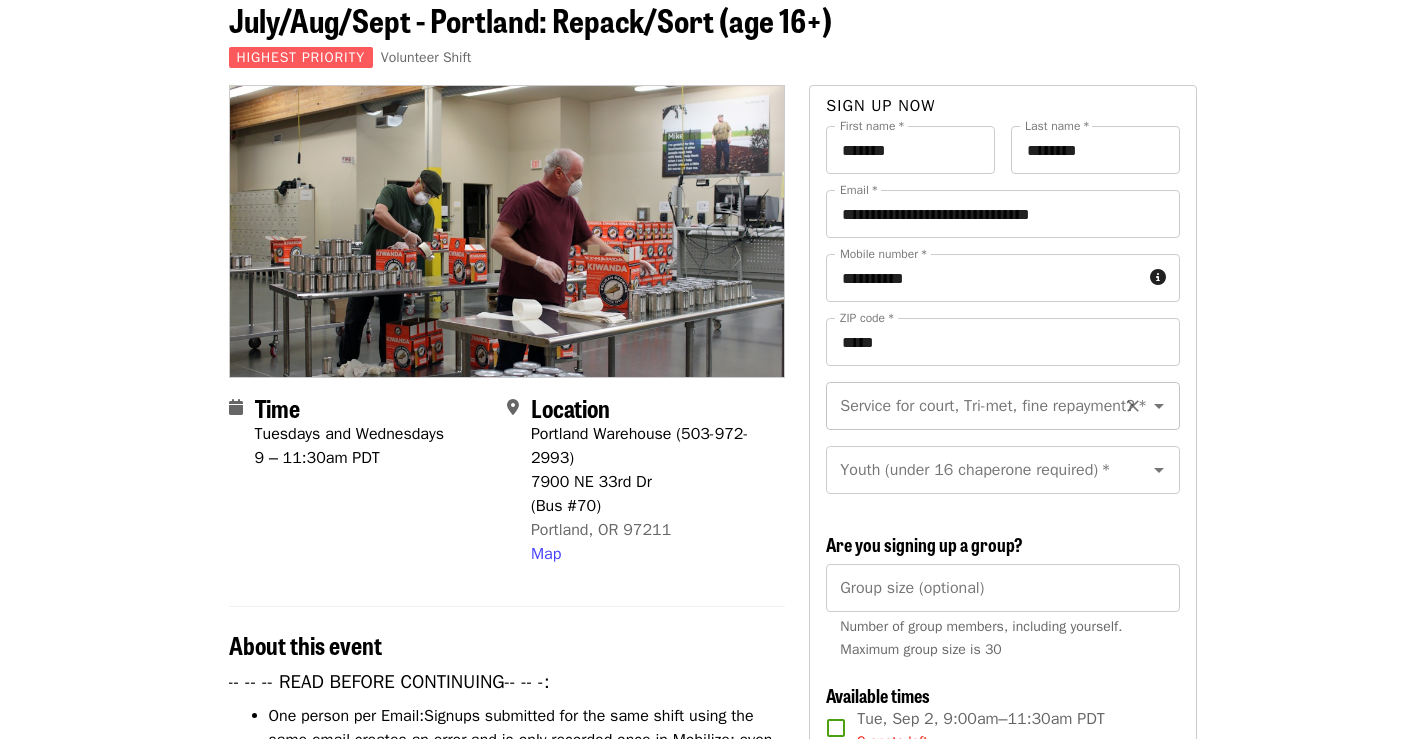 scroll, scrollTop: 100, scrollLeft: 0, axis: vertical 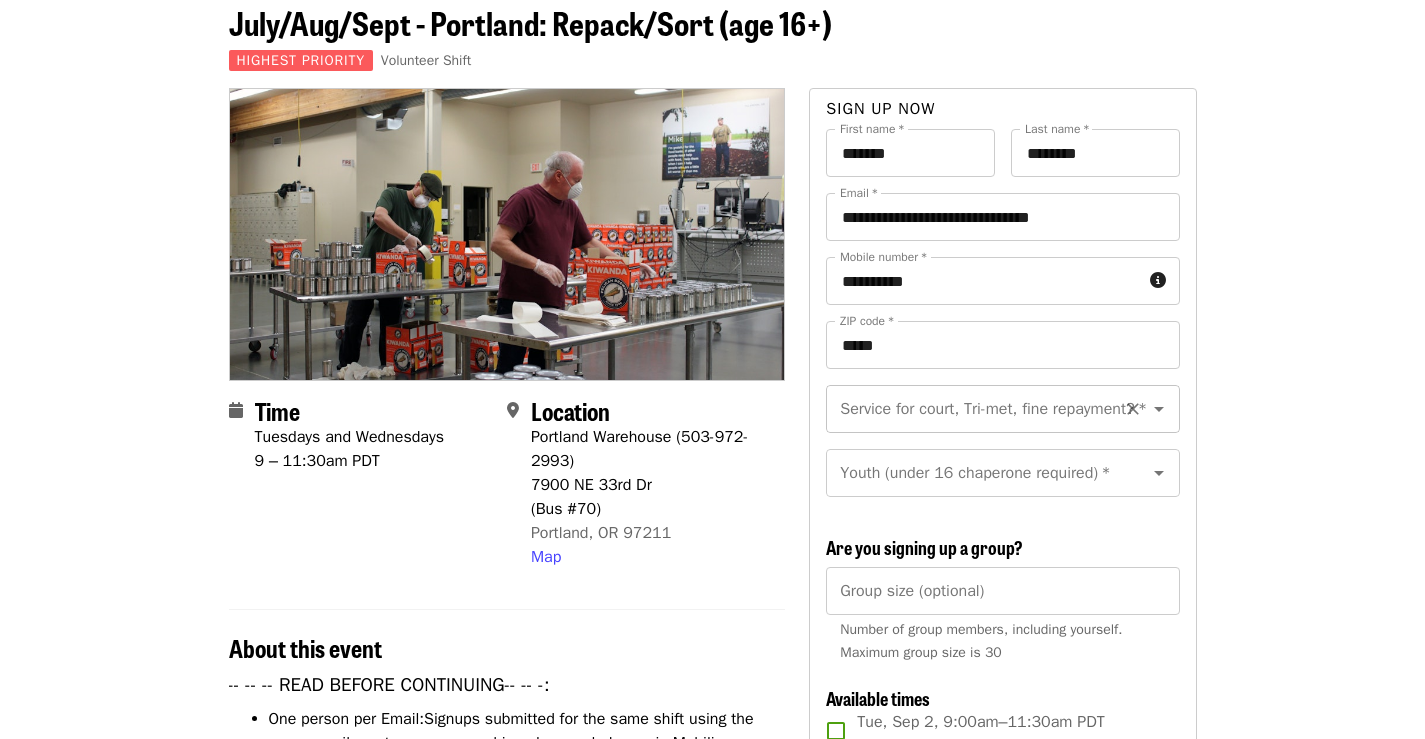 click 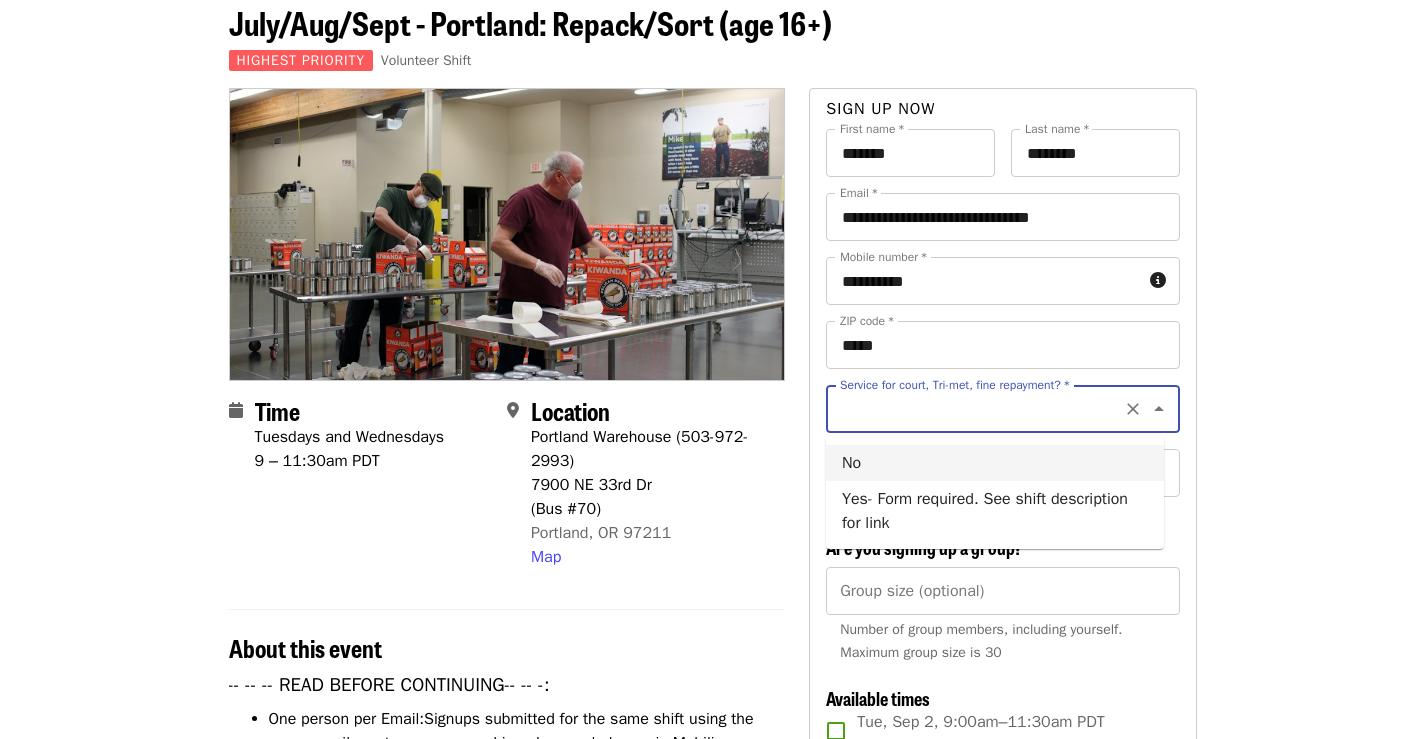 click on "No" at bounding box center (995, 463) 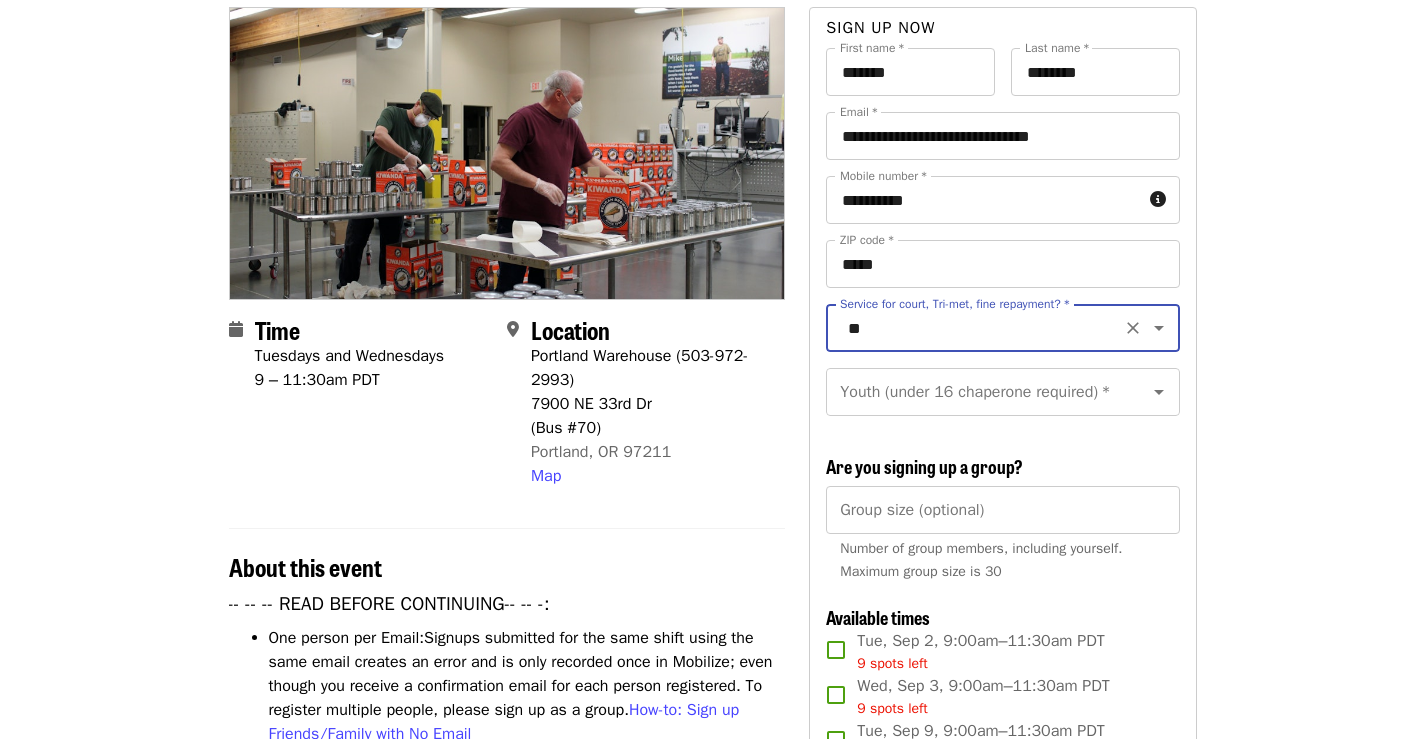 scroll, scrollTop: 300, scrollLeft: 0, axis: vertical 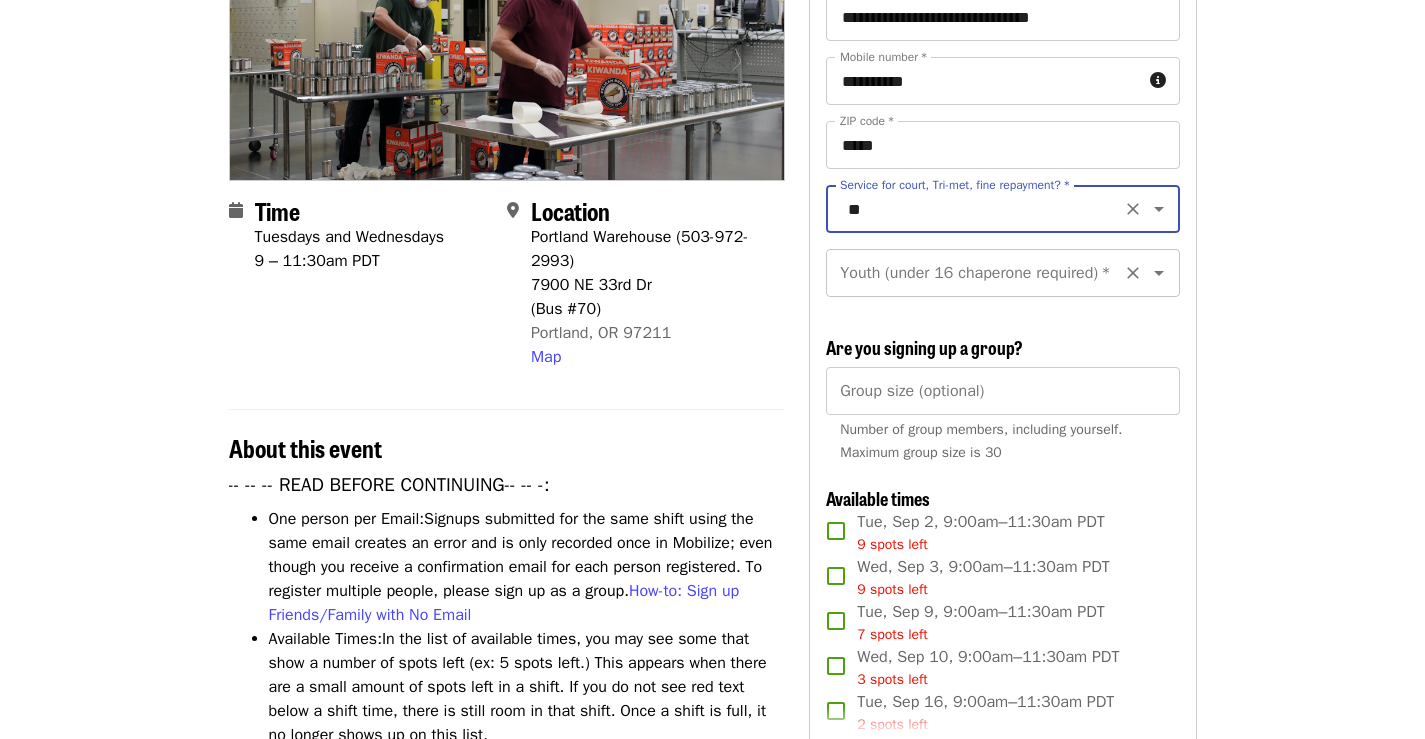 click 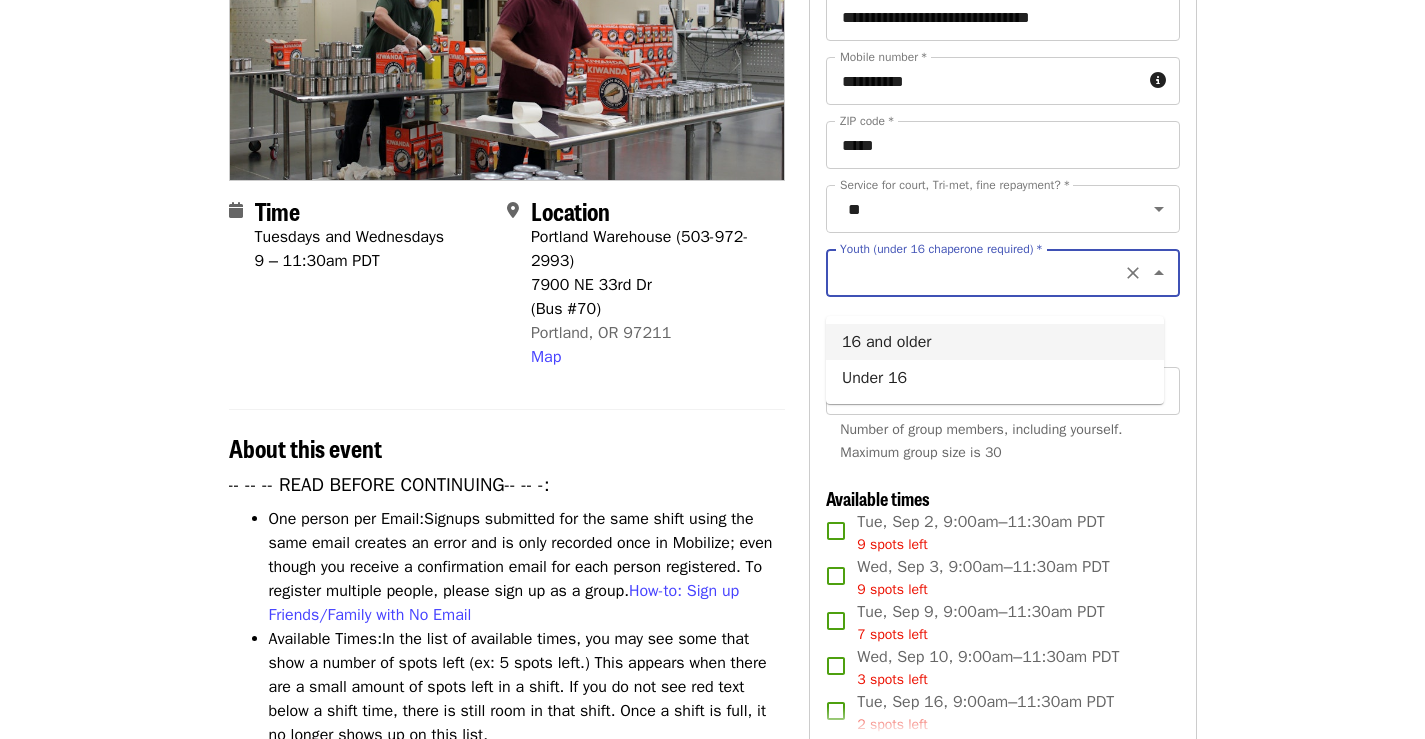 click on "16 and older" at bounding box center [995, 342] 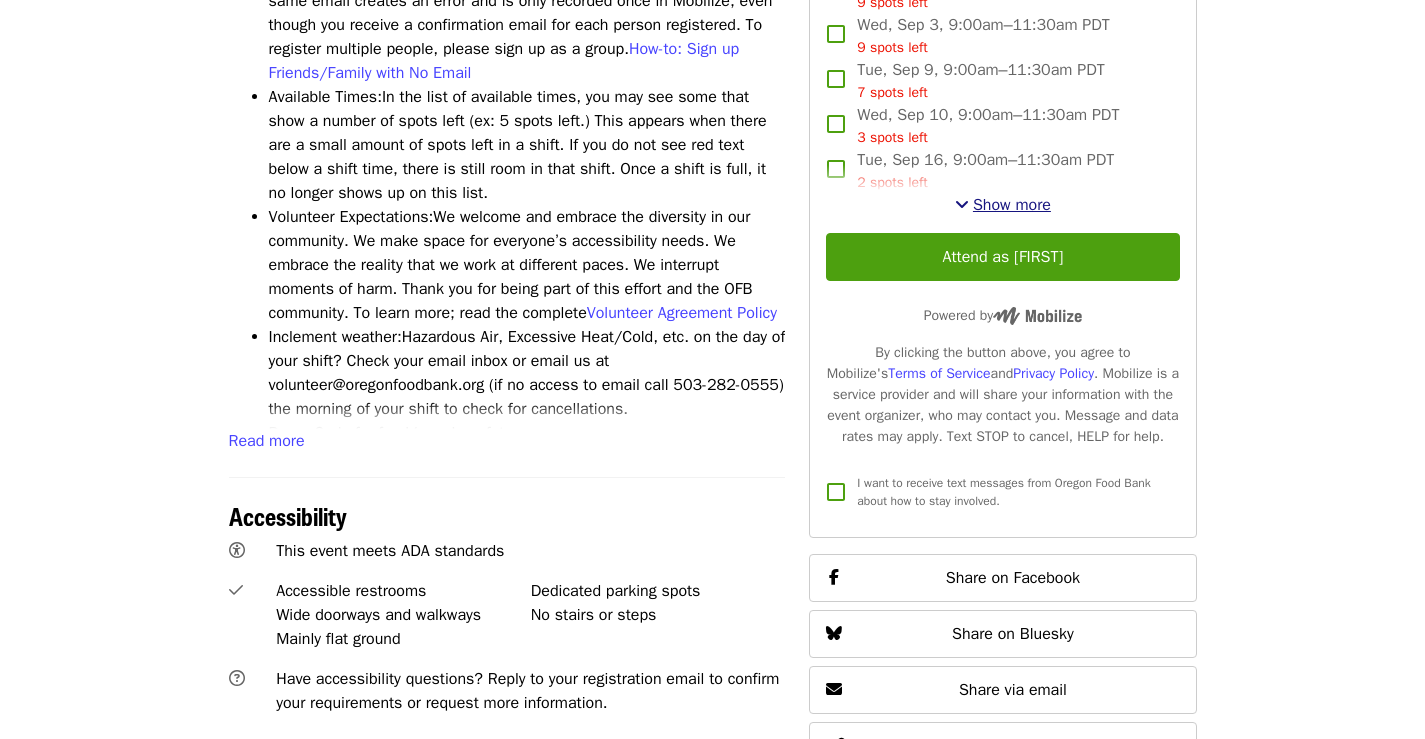 scroll, scrollTop: 700, scrollLeft: 0, axis: vertical 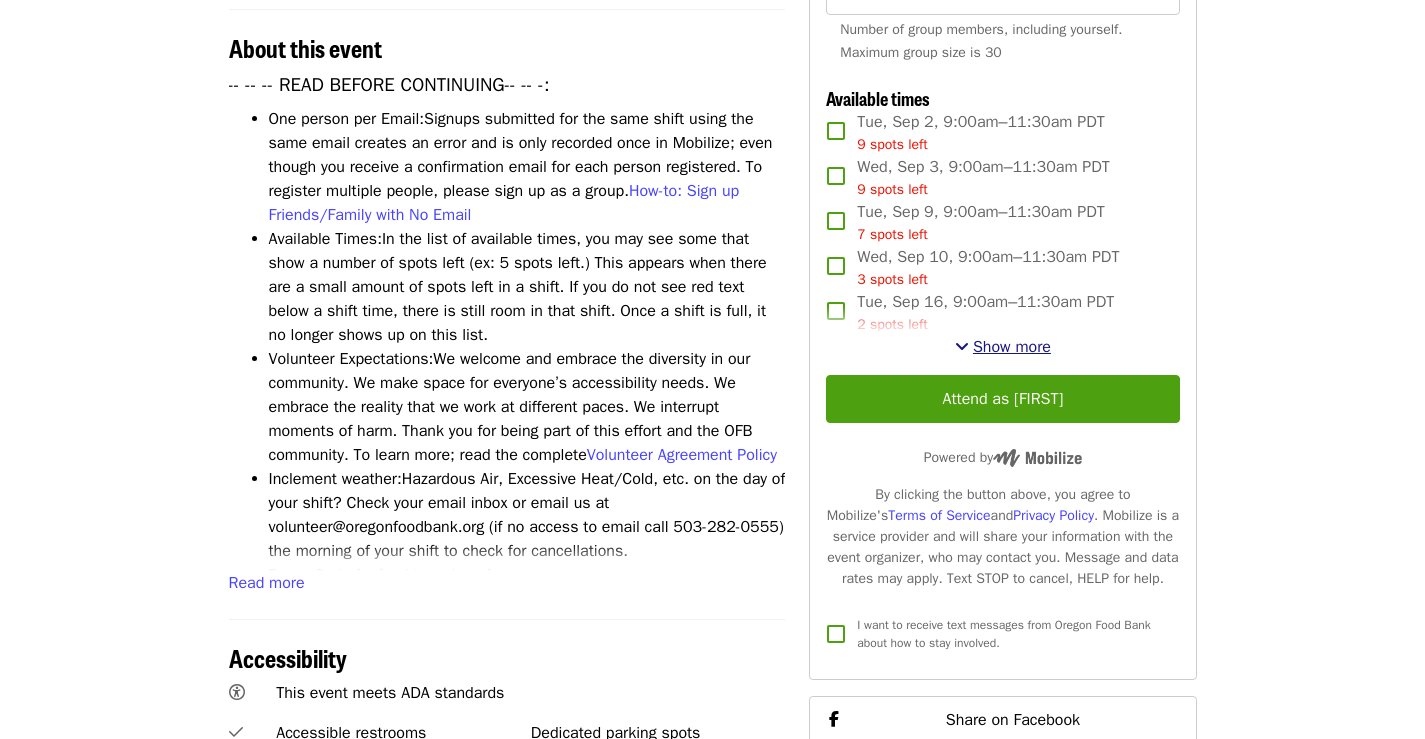 click on "Show more" at bounding box center [1012, 347] 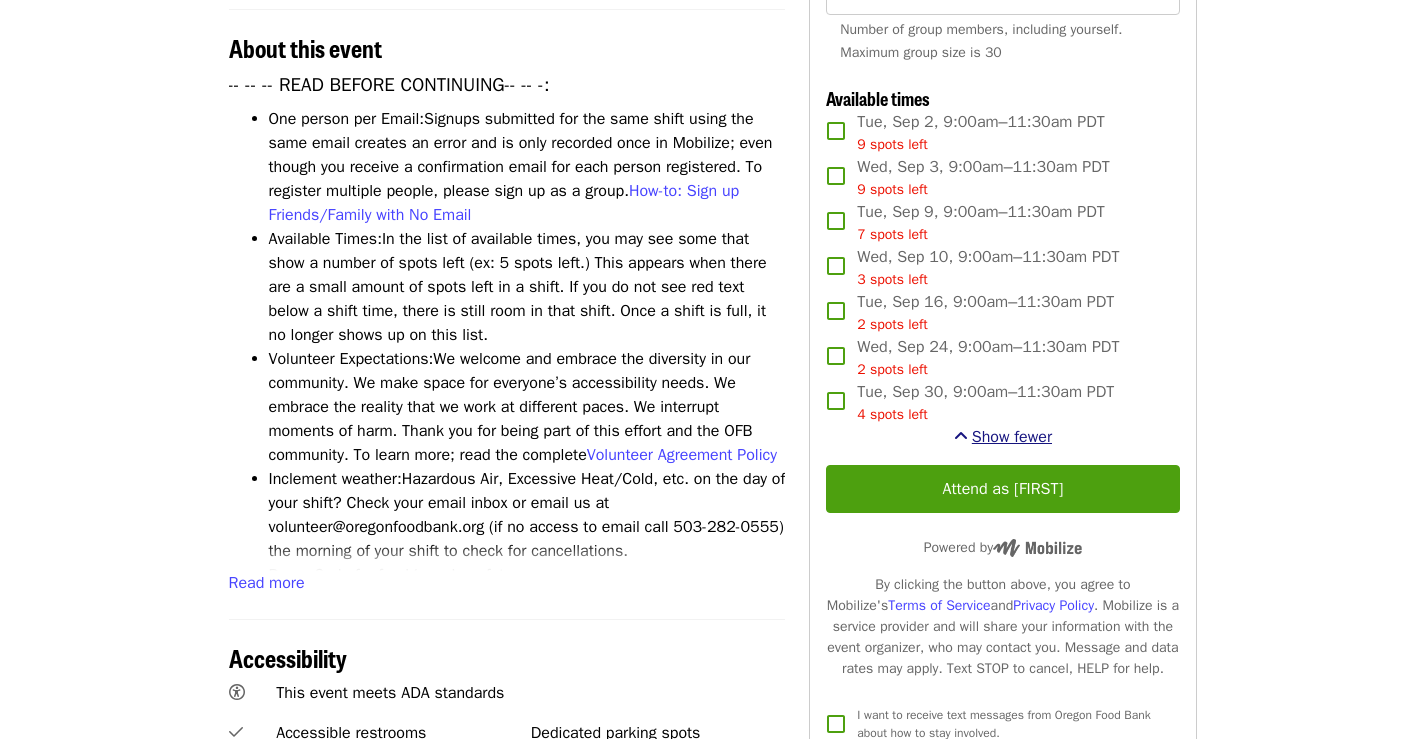 click on "Show fewer" at bounding box center (1012, 437) 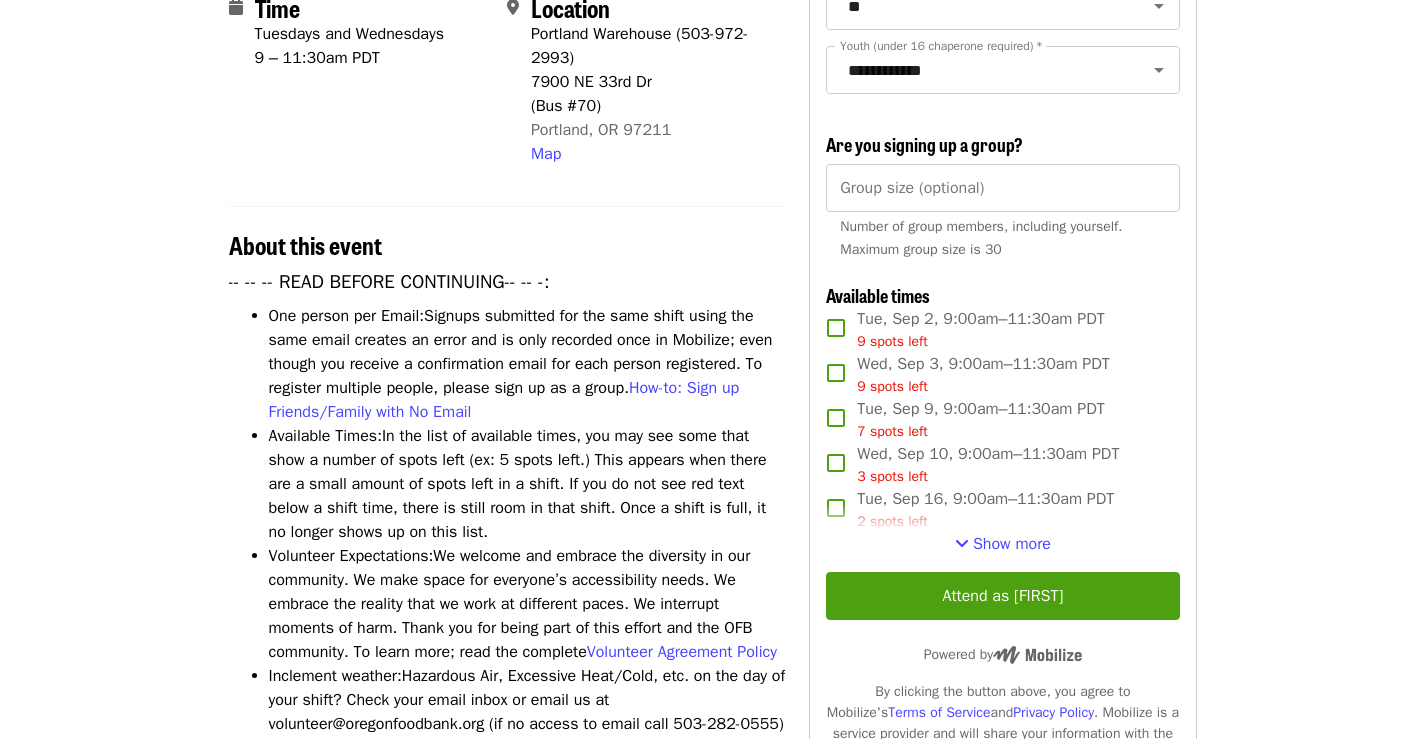 scroll, scrollTop: 500, scrollLeft: 0, axis: vertical 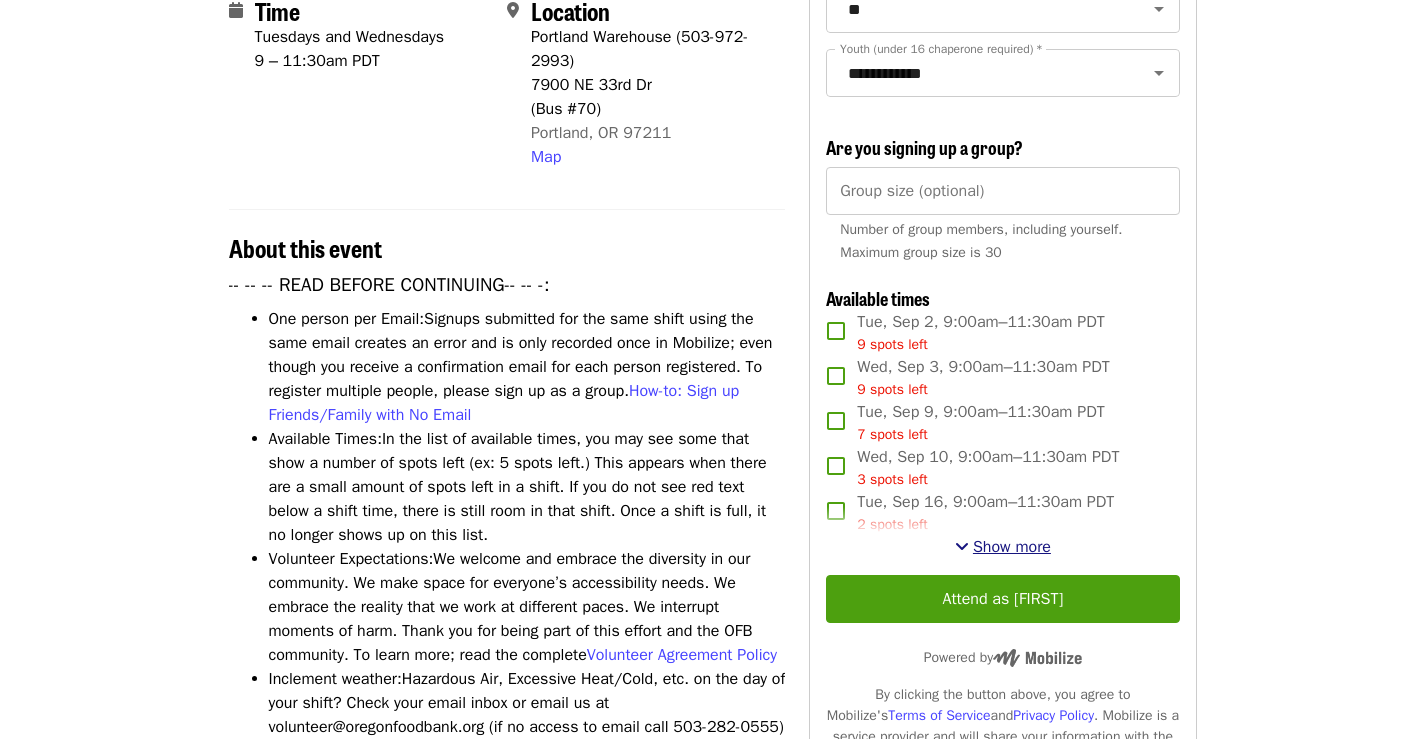 click on "Show more" at bounding box center [1012, 547] 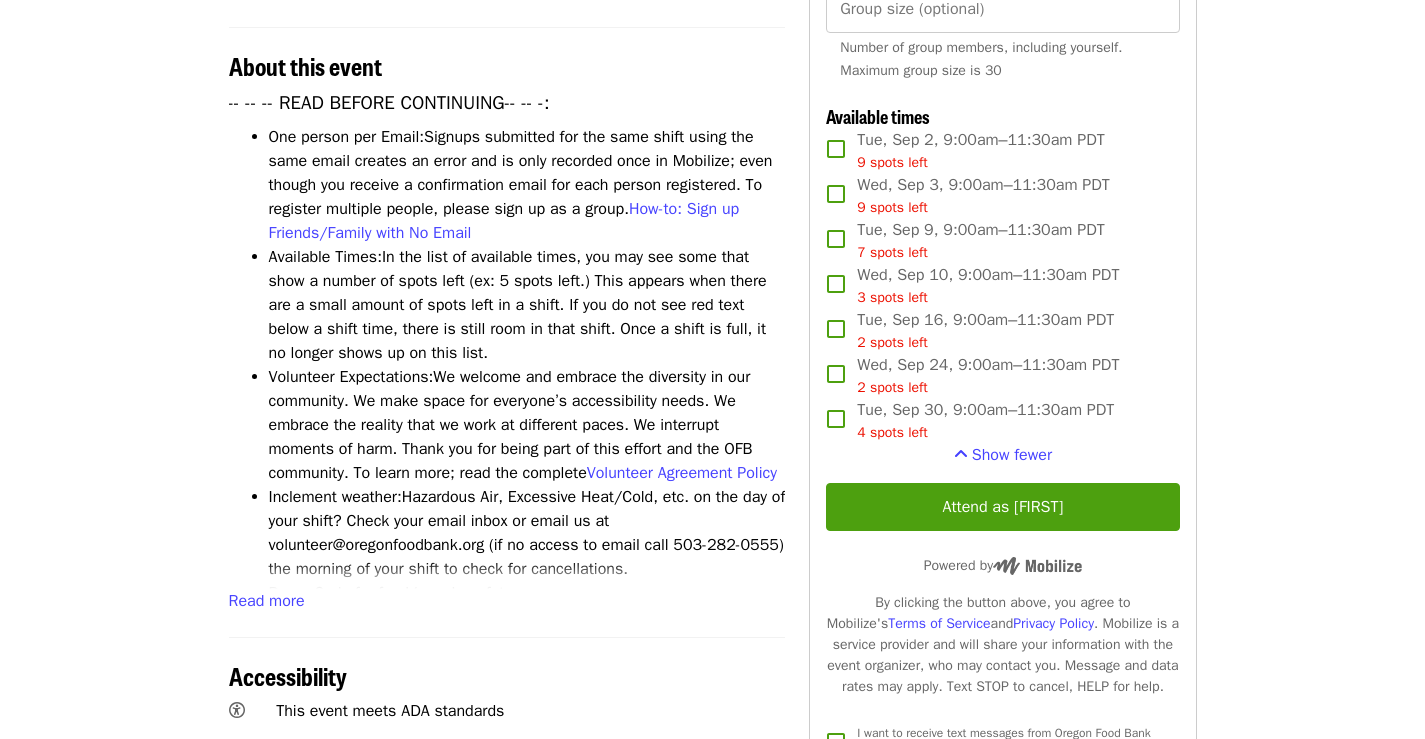scroll, scrollTop: 700, scrollLeft: 0, axis: vertical 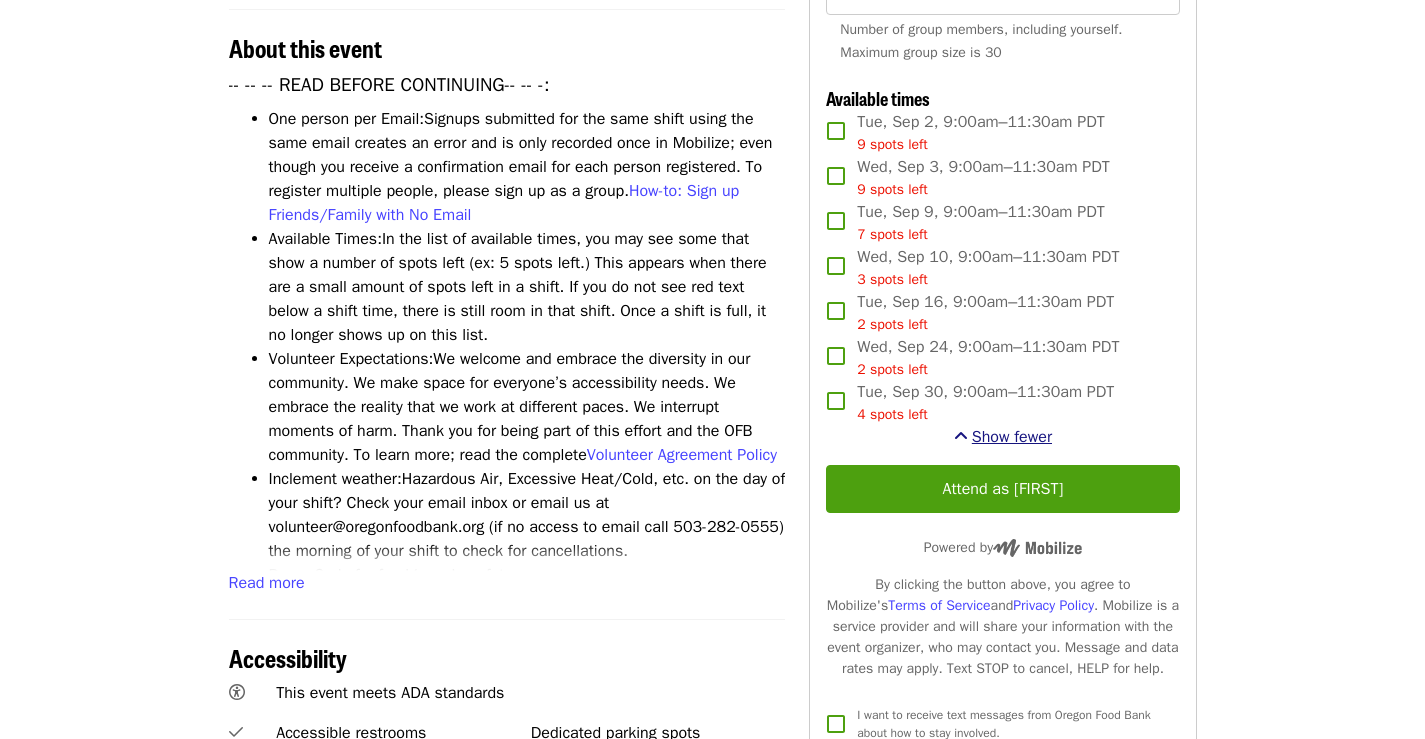 click on "Show fewer" at bounding box center [1012, 437] 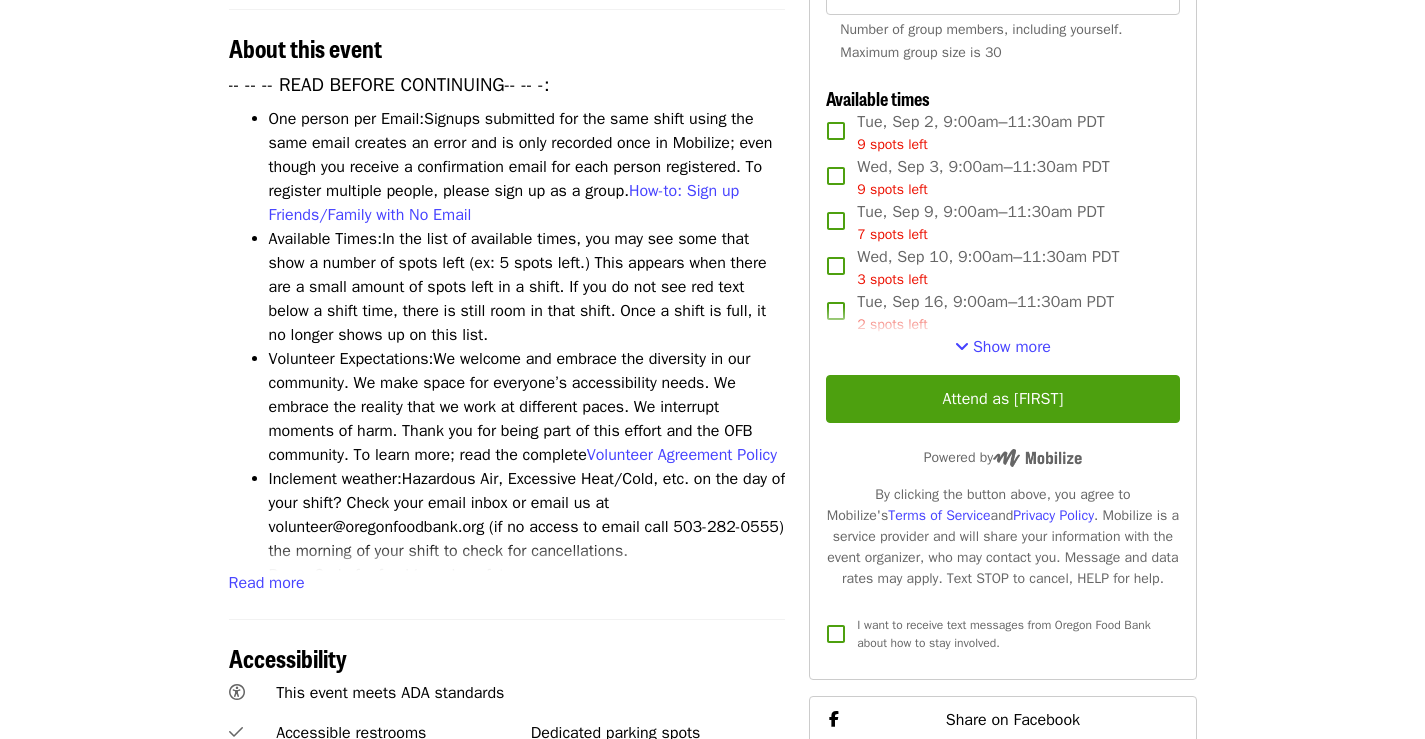 click on "**********" at bounding box center [1002, 92] 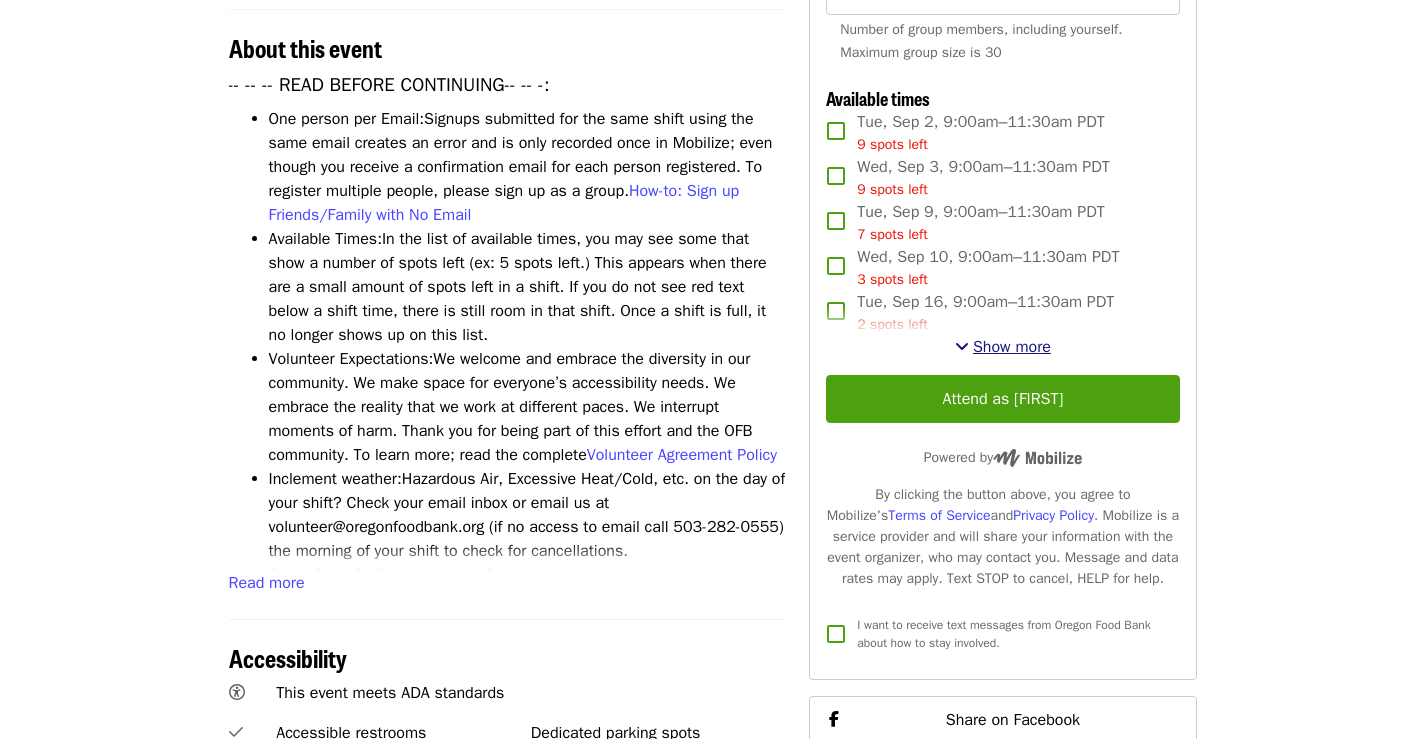 click on "Show more" at bounding box center [1012, 347] 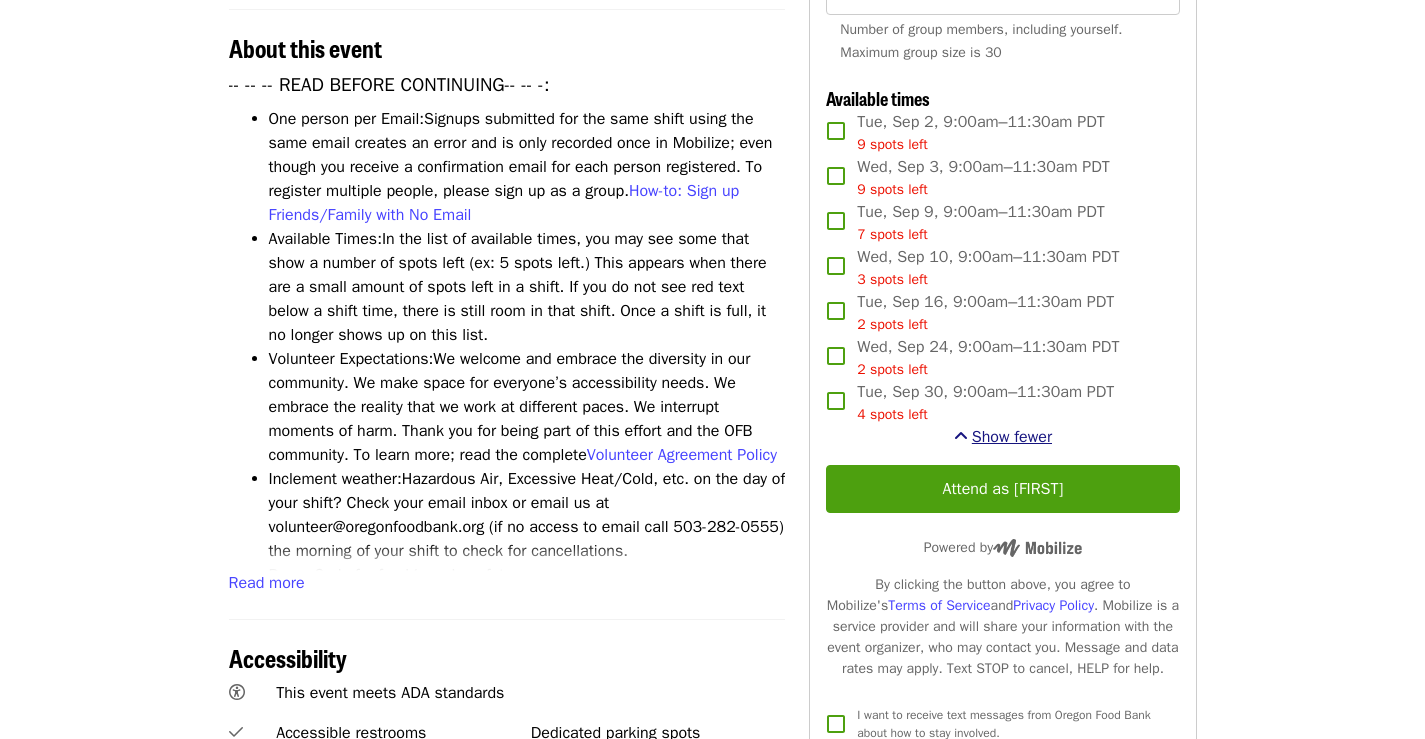 click on "Show fewer" at bounding box center [1012, 437] 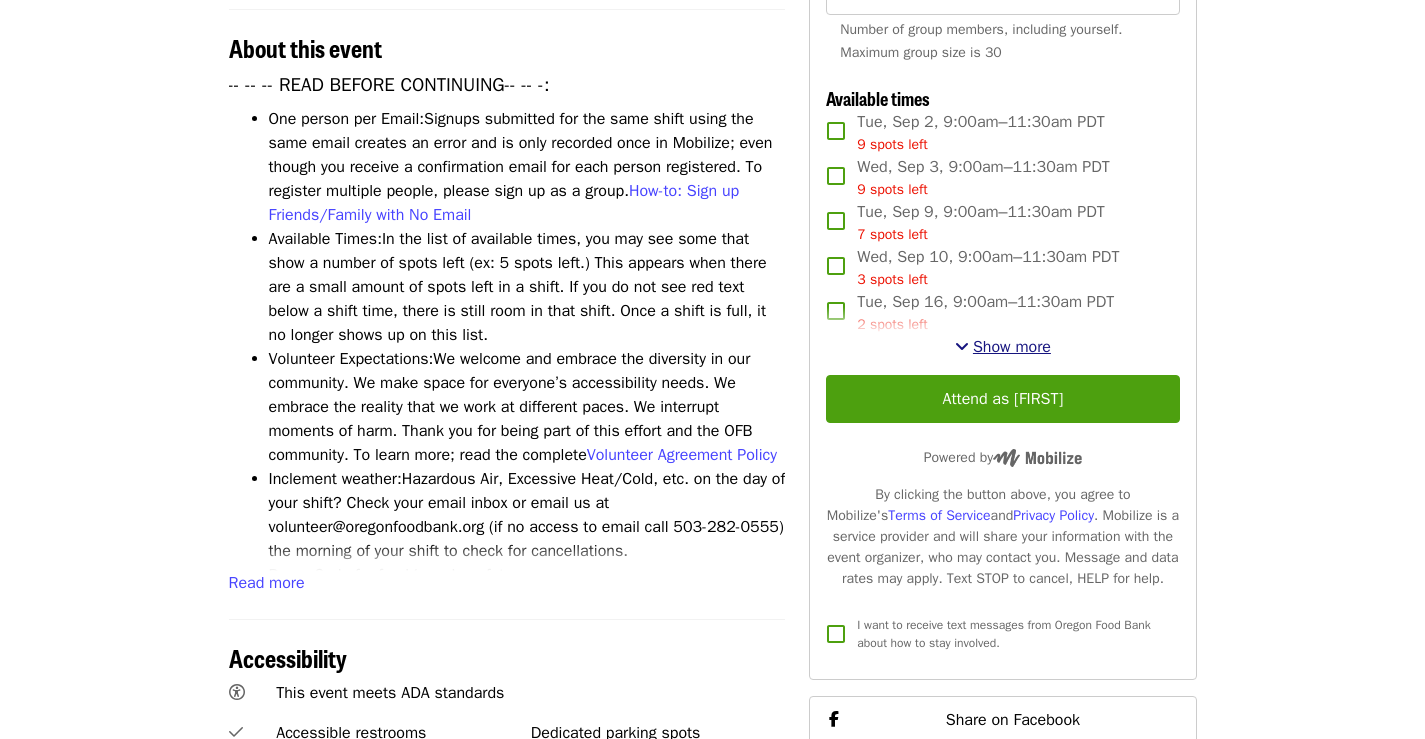 click on "Show more" at bounding box center [1012, 347] 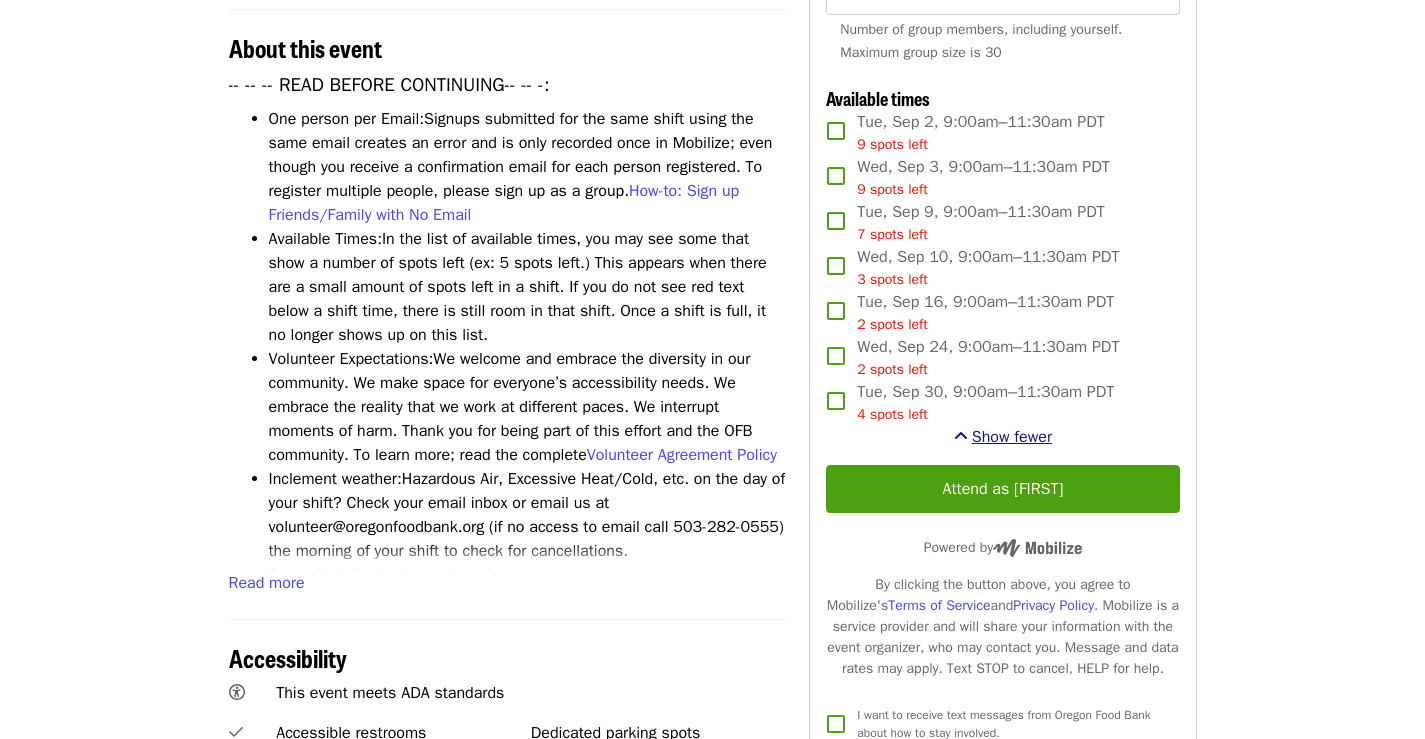click on "Show fewer" at bounding box center (1012, 437) 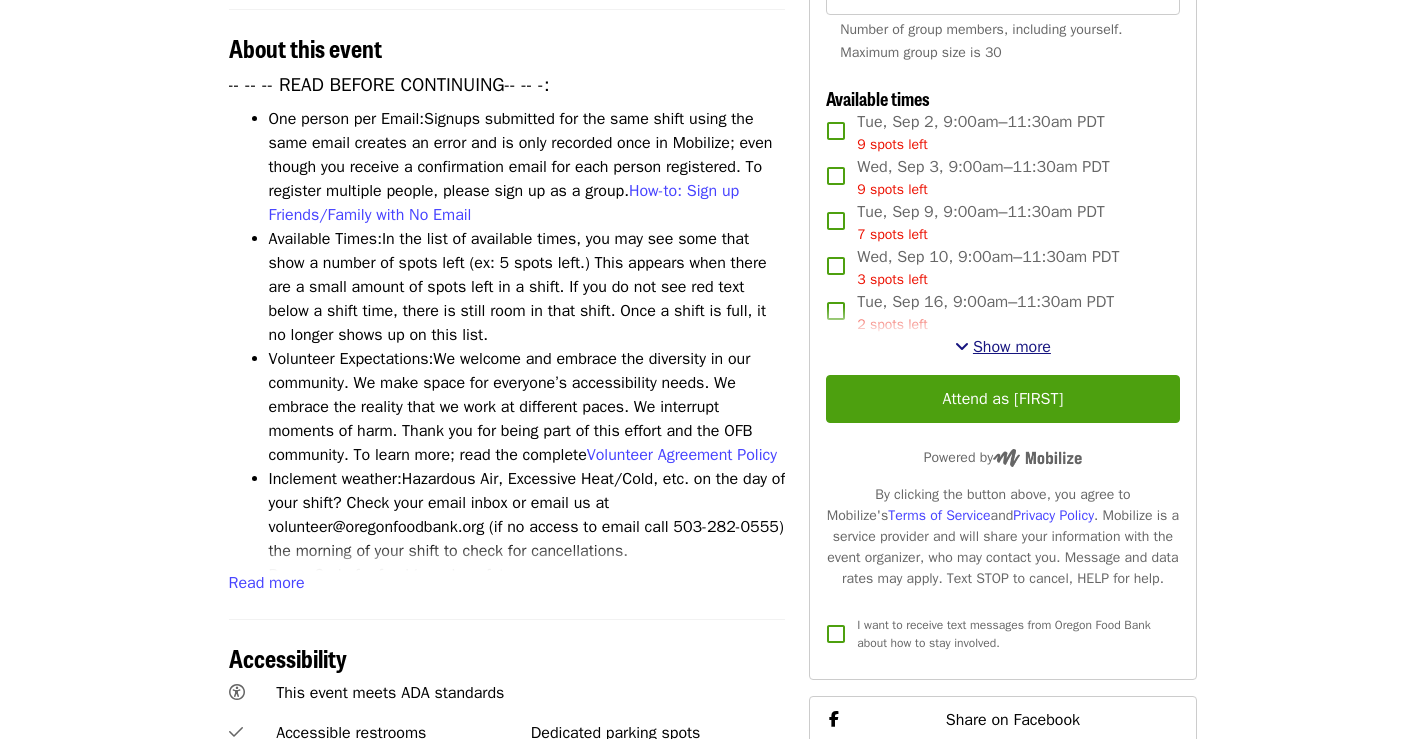 click on "Show more" at bounding box center (1012, 347) 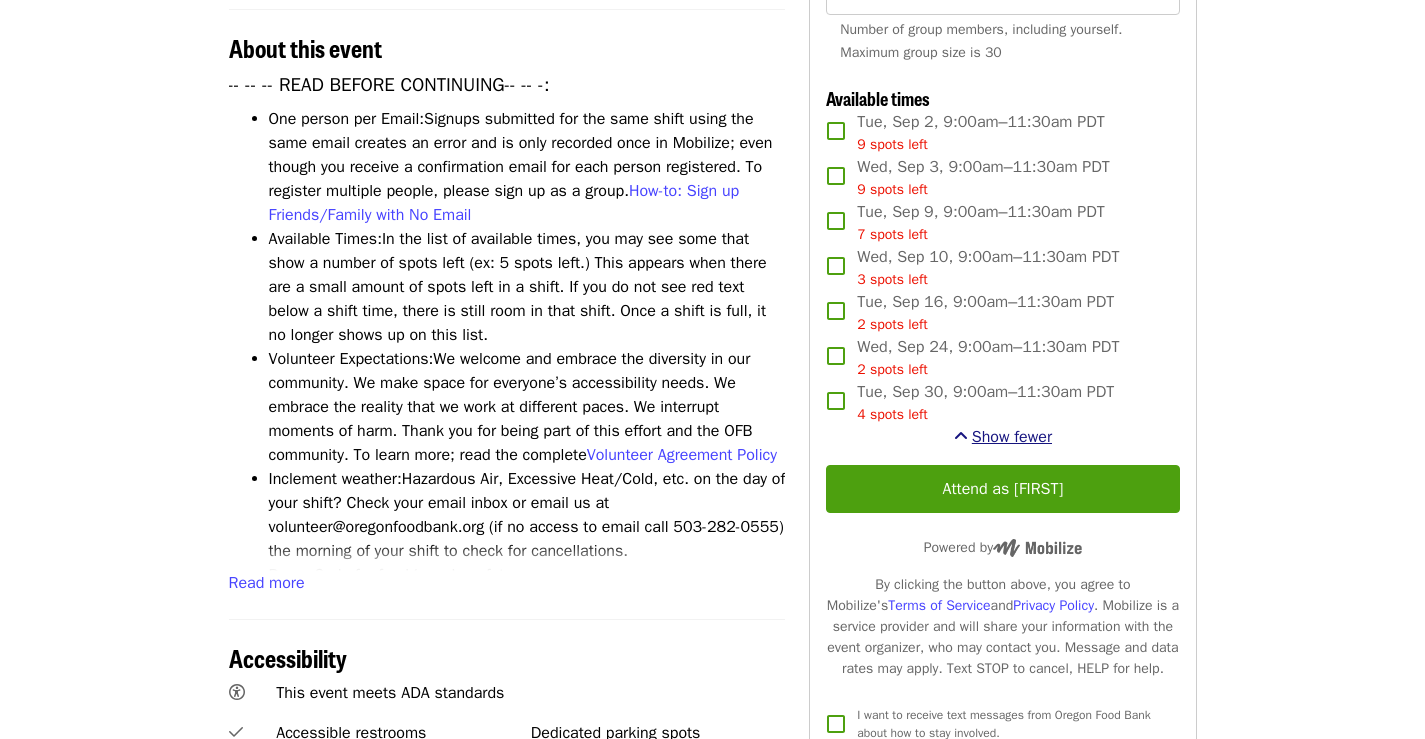 click on "Show fewer" at bounding box center (1012, 437) 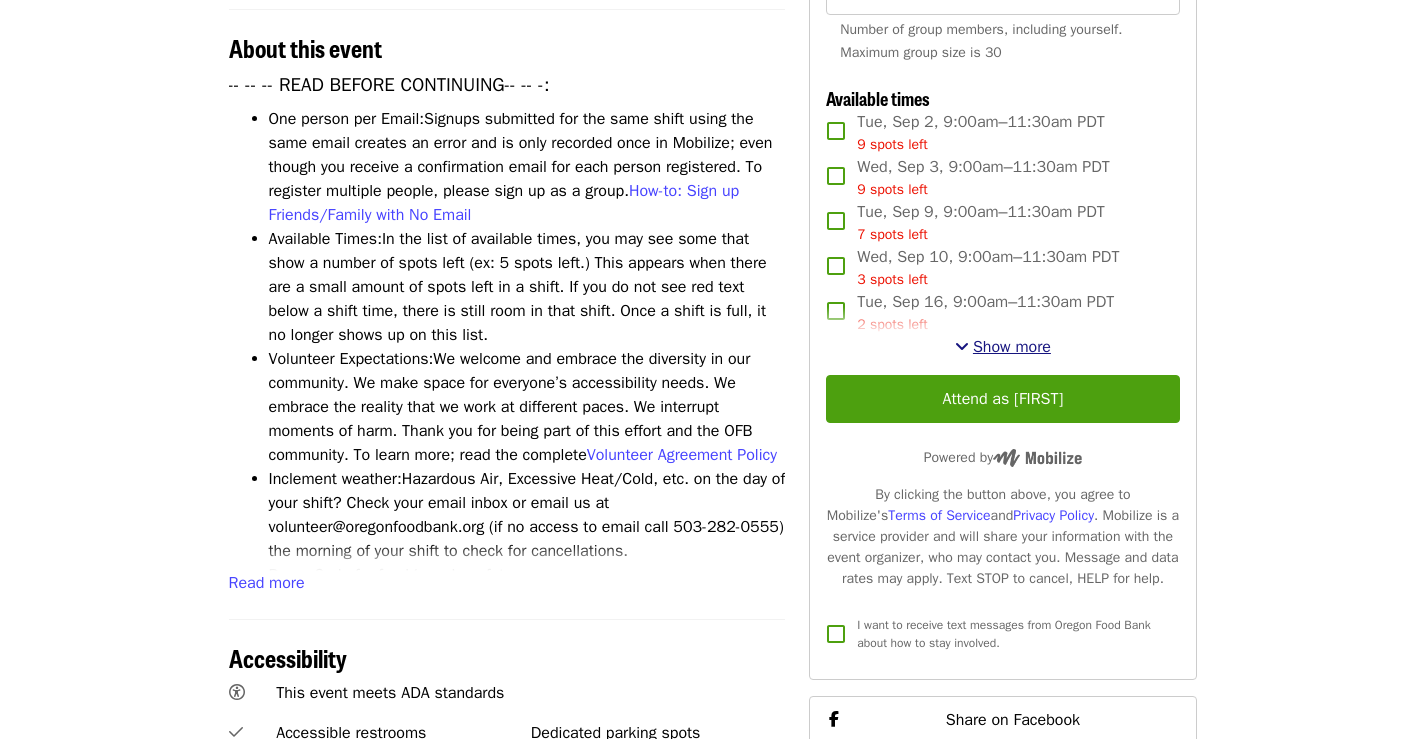click on "Show more" at bounding box center [1012, 347] 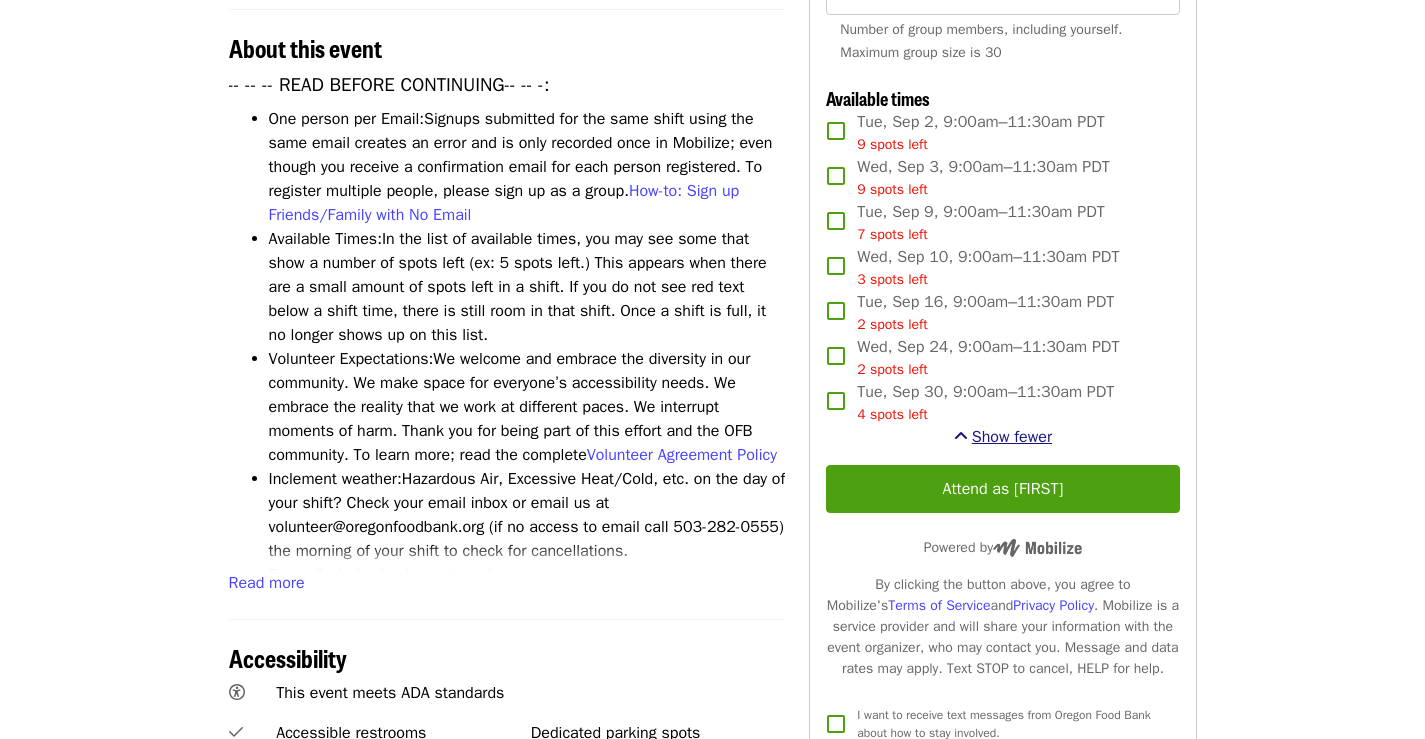 click on "Show fewer" at bounding box center [1012, 437] 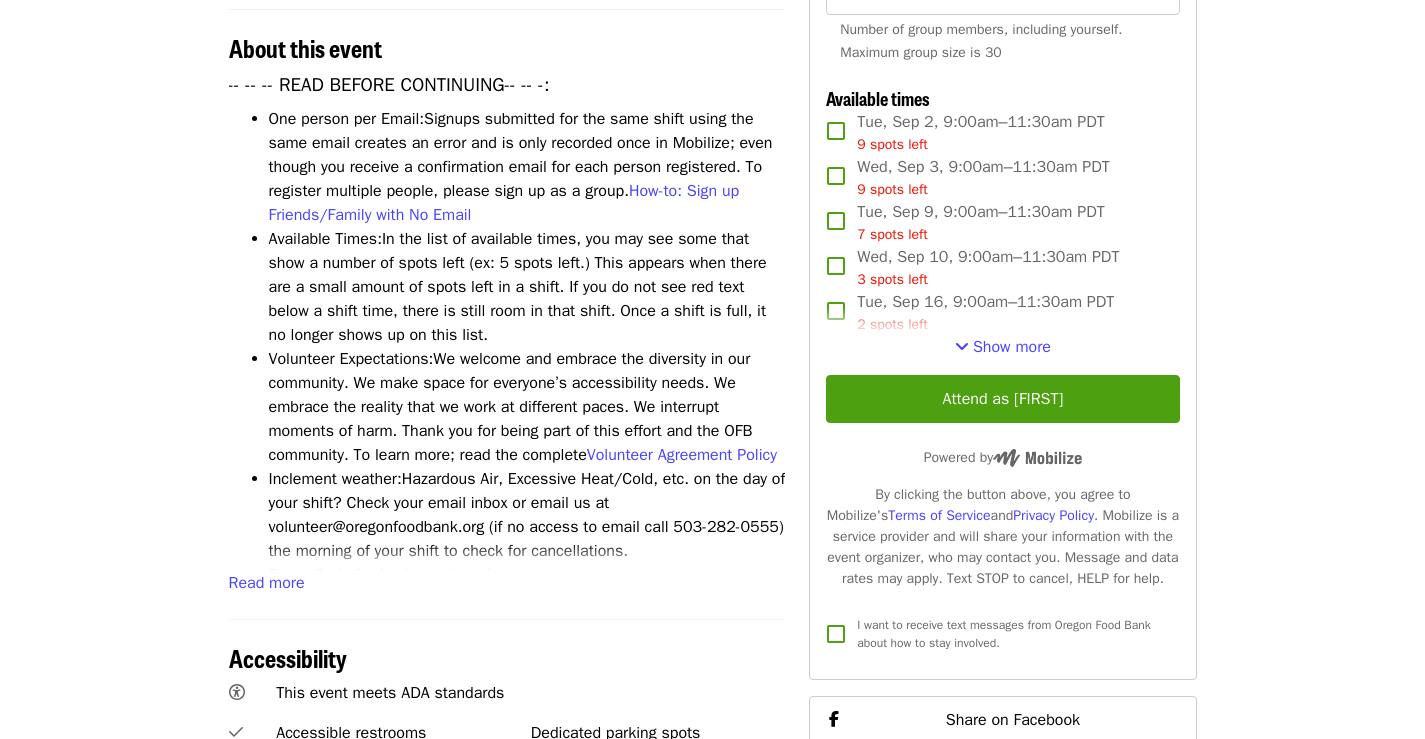click on "Show more" at bounding box center [1012, 347] 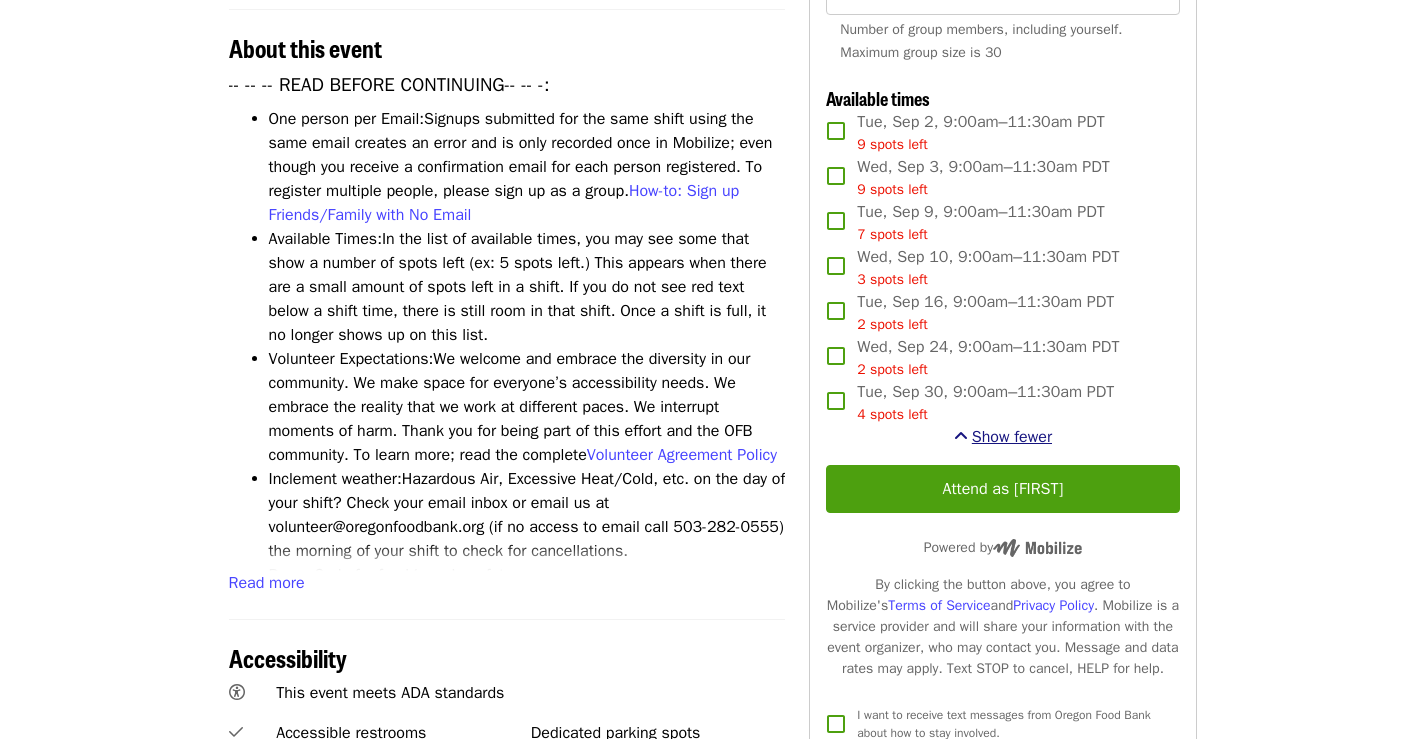 click on "Show fewer" at bounding box center (1012, 437) 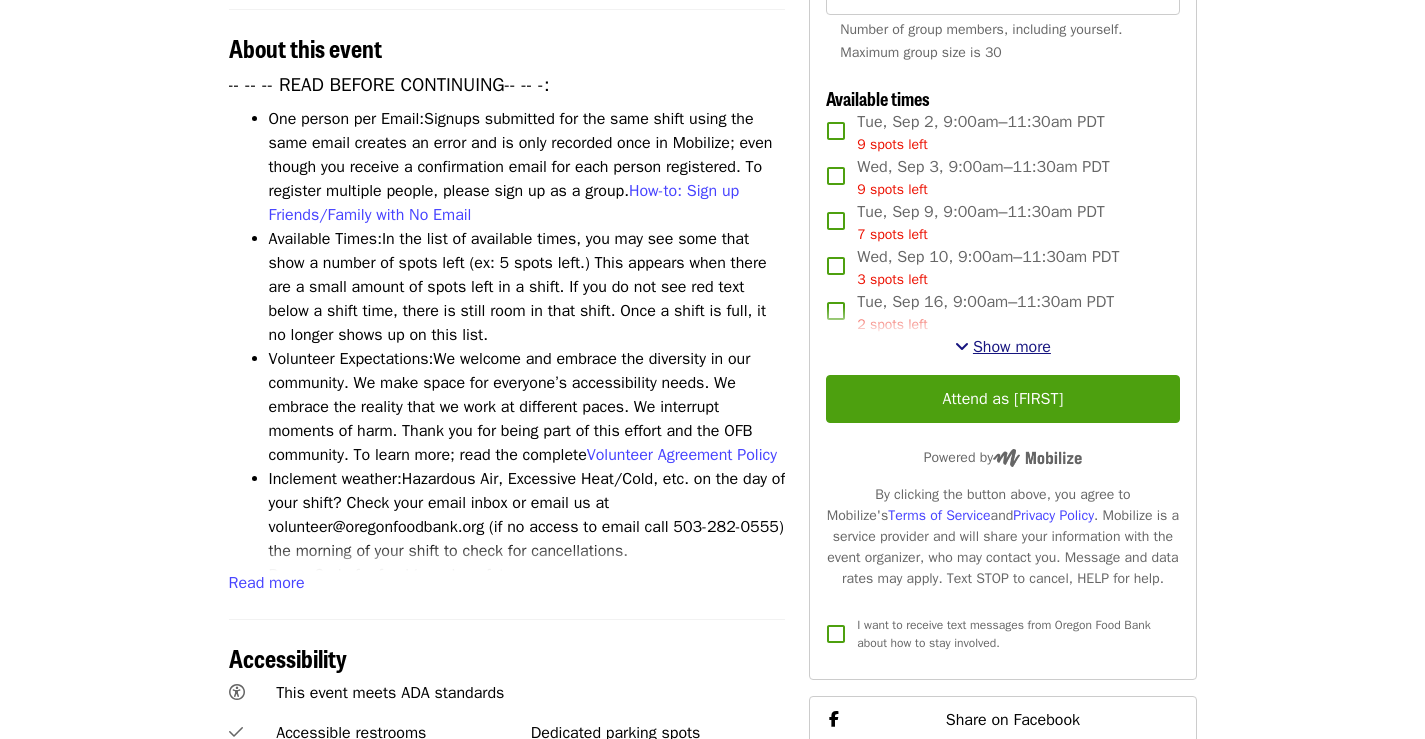 click on "Show more" at bounding box center [1012, 347] 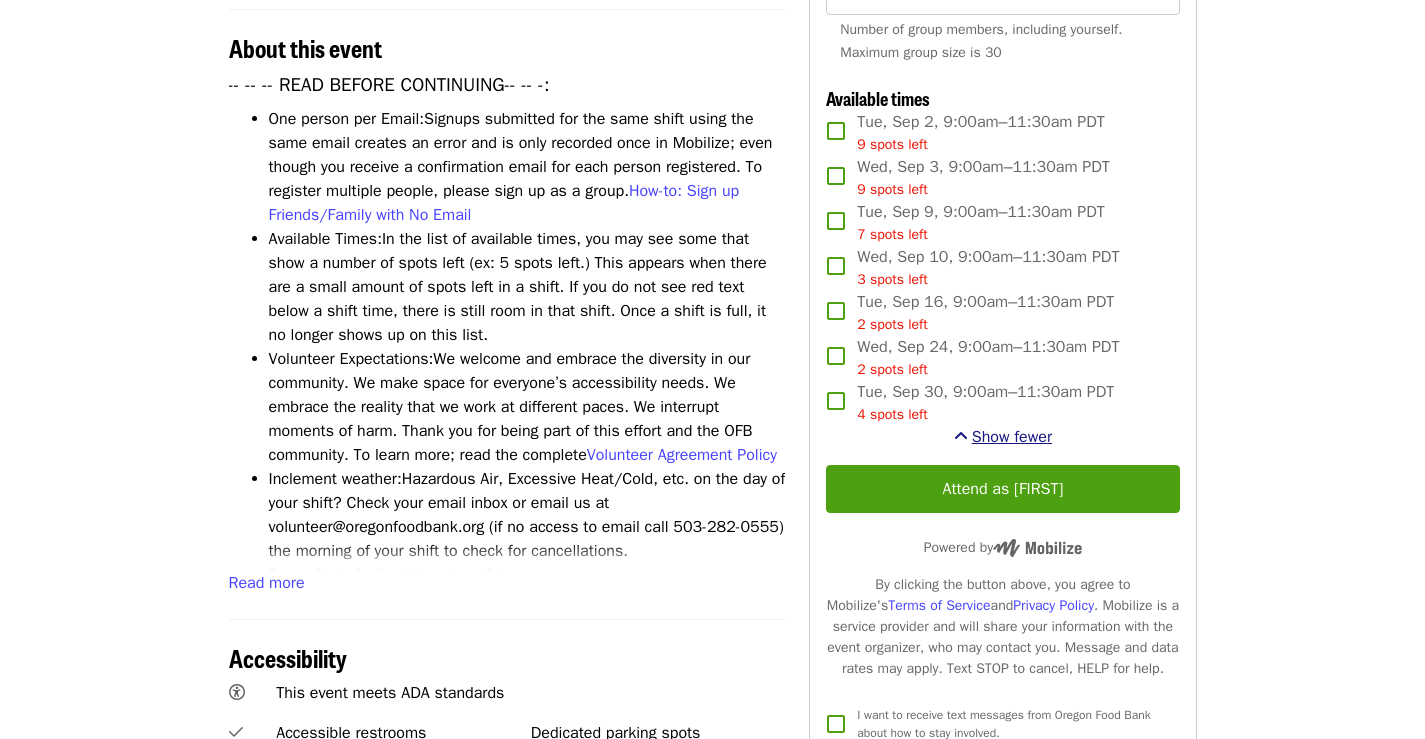click on "Show fewer" at bounding box center [1012, 437] 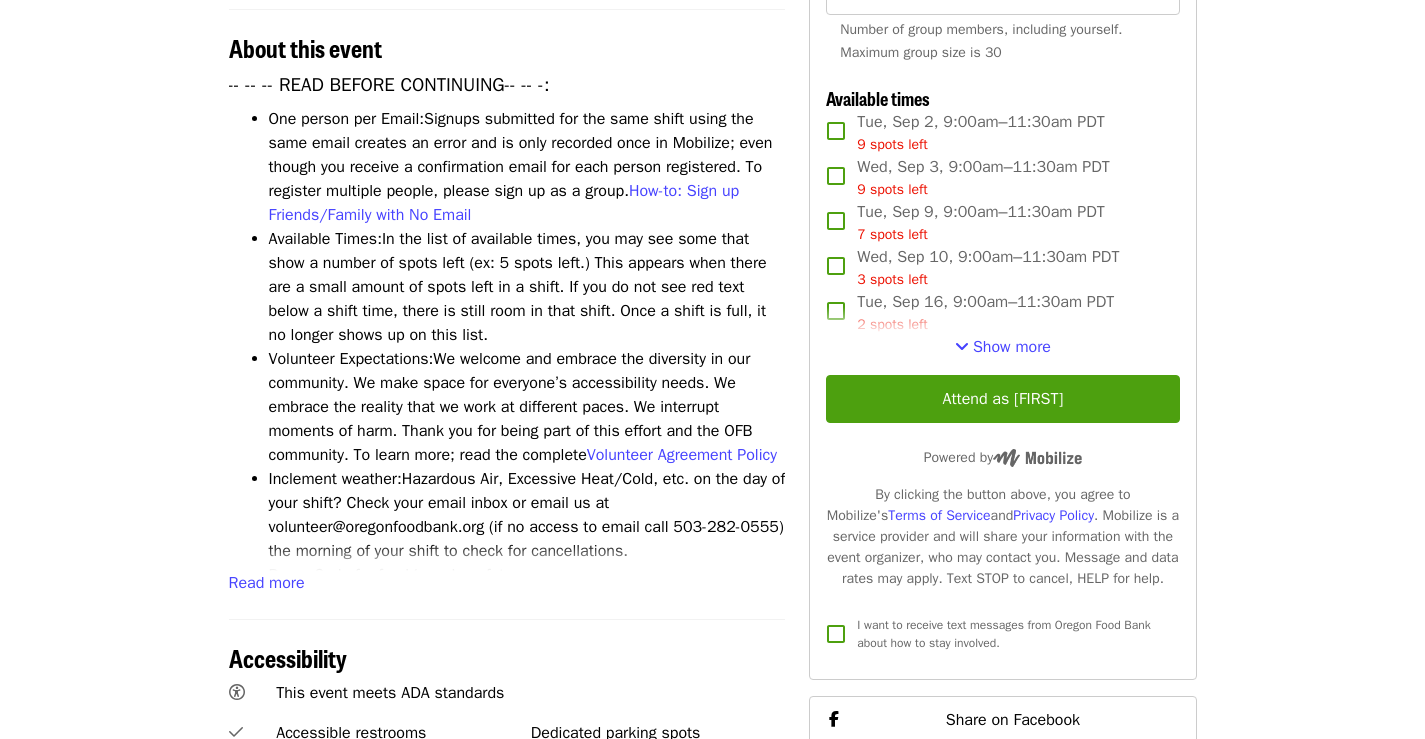 click on "Show more" at bounding box center [1012, 347] 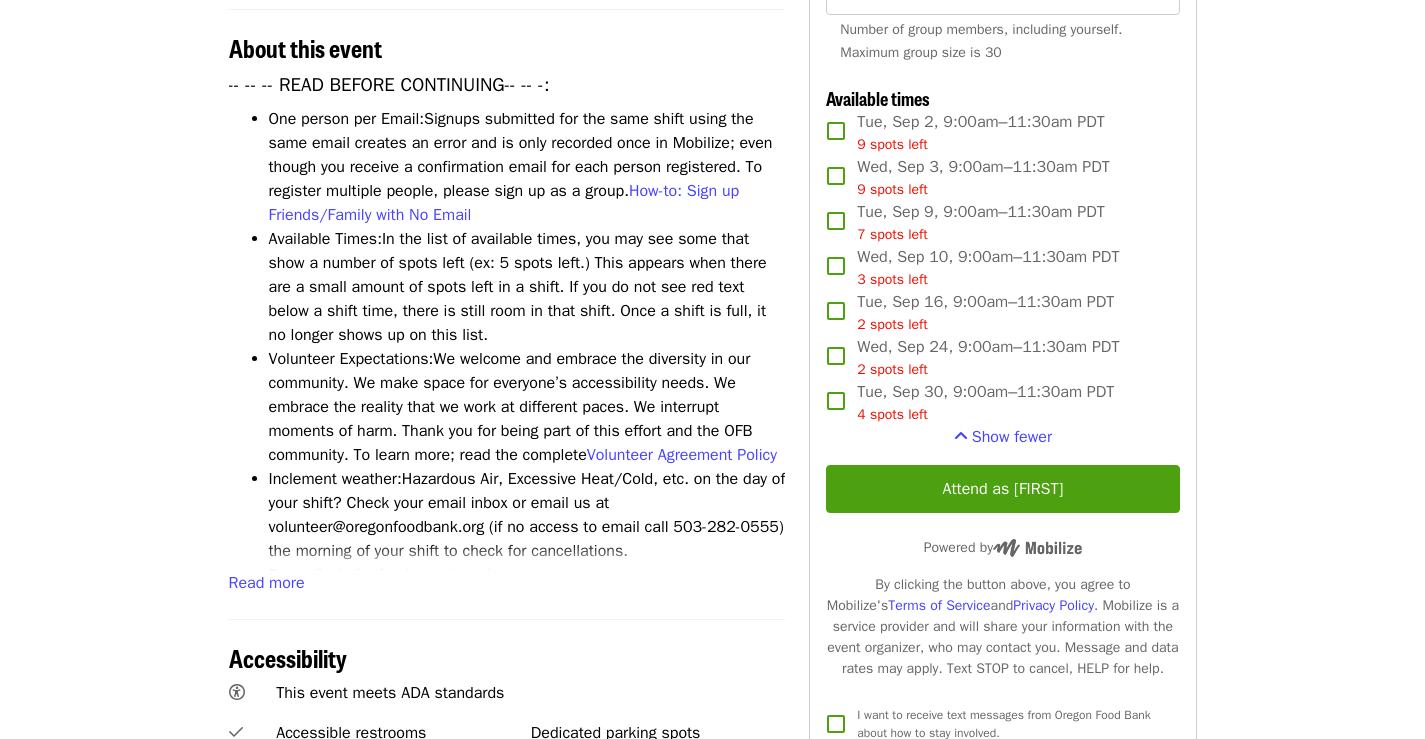 click on "Wed, Sep 24, 9:00am–11:30am PDT 2 spots left" at bounding box center [988, 357] 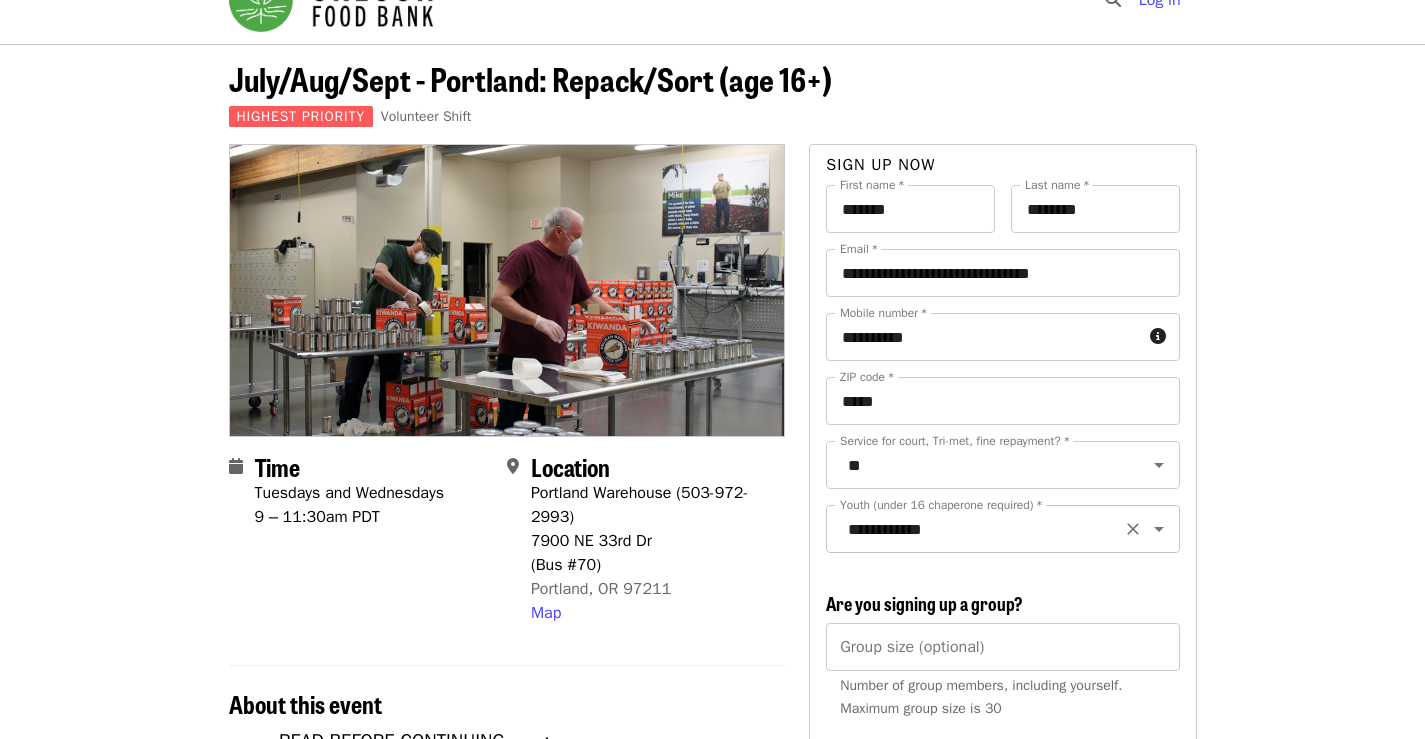 scroll, scrollTop: 0, scrollLeft: 0, axis: both 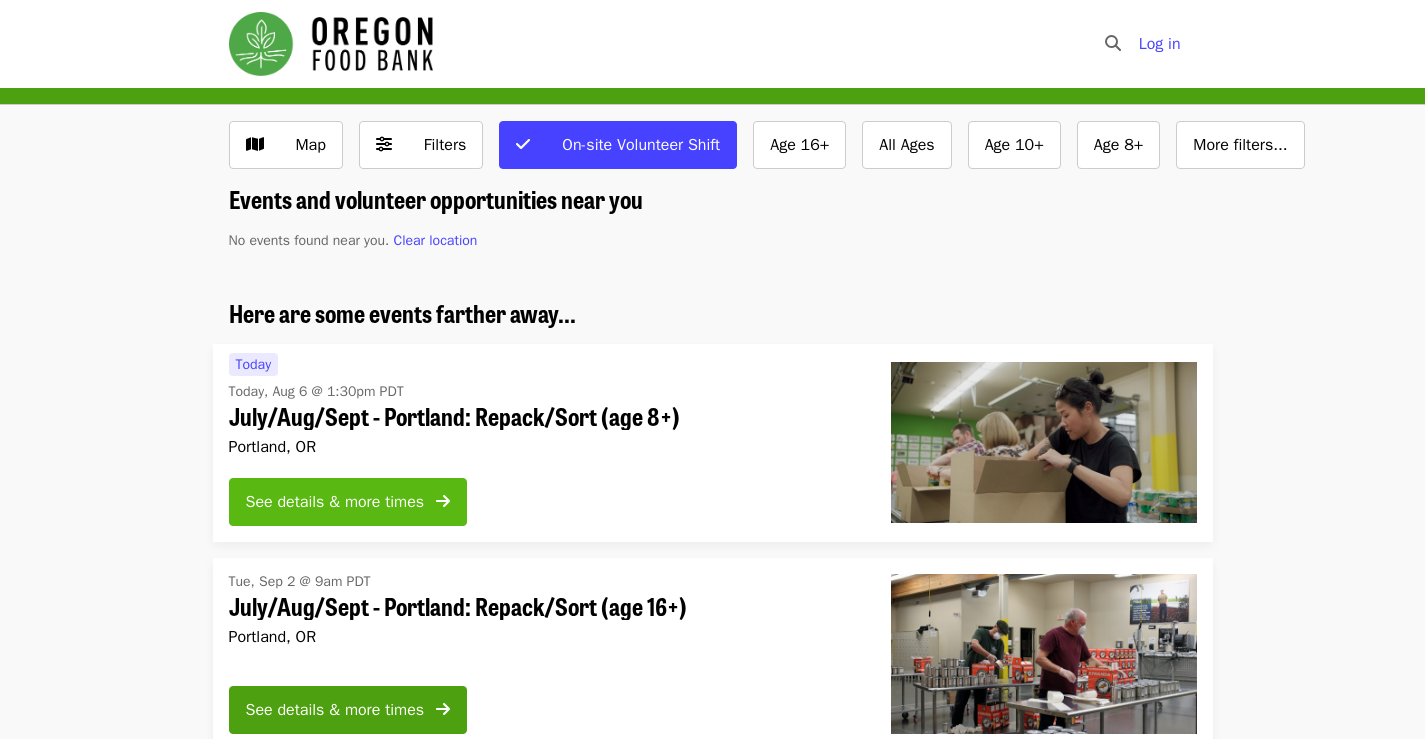 click on "See details & more times" at bounding box center [335, 502] 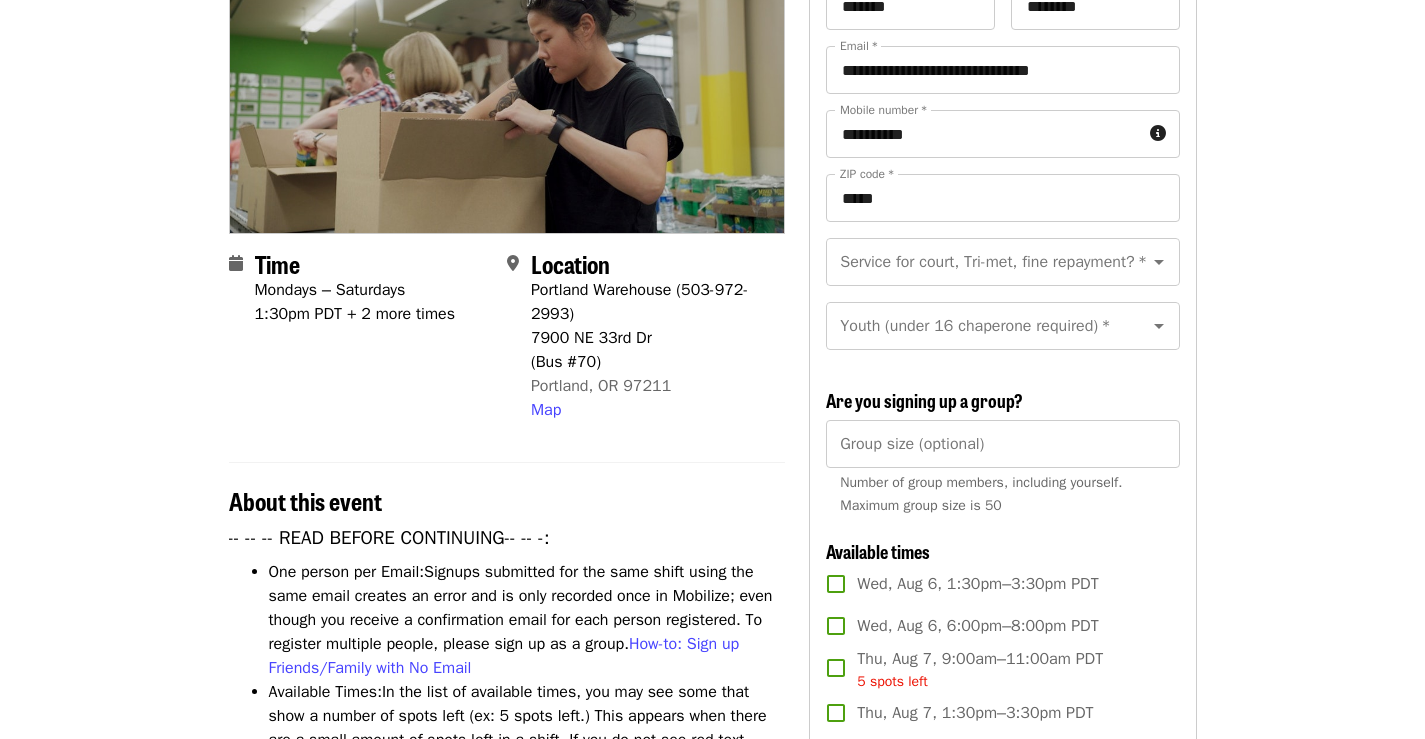 scroll, scrollTop: 600, scrollLeft: 0, axis: vertical 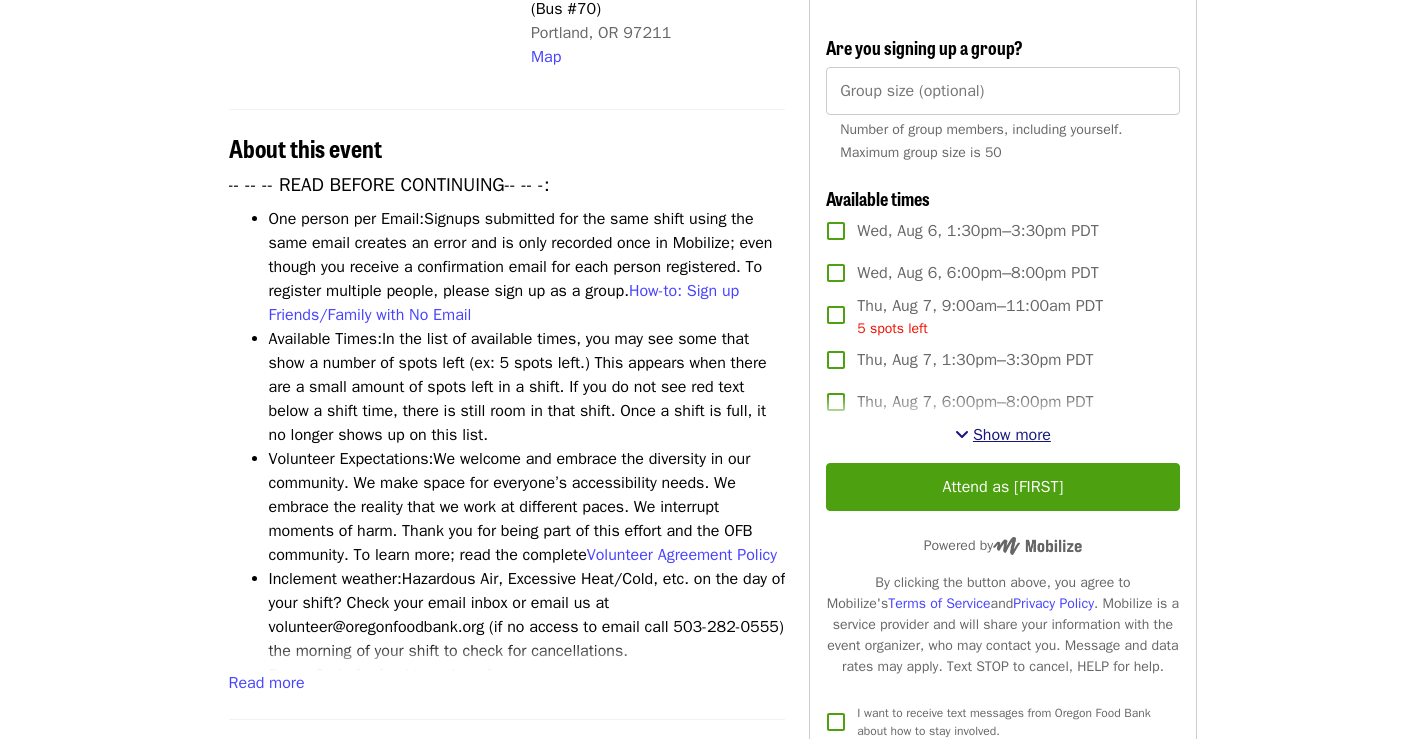 click on "Show more" at bounding box center (1012, 435) 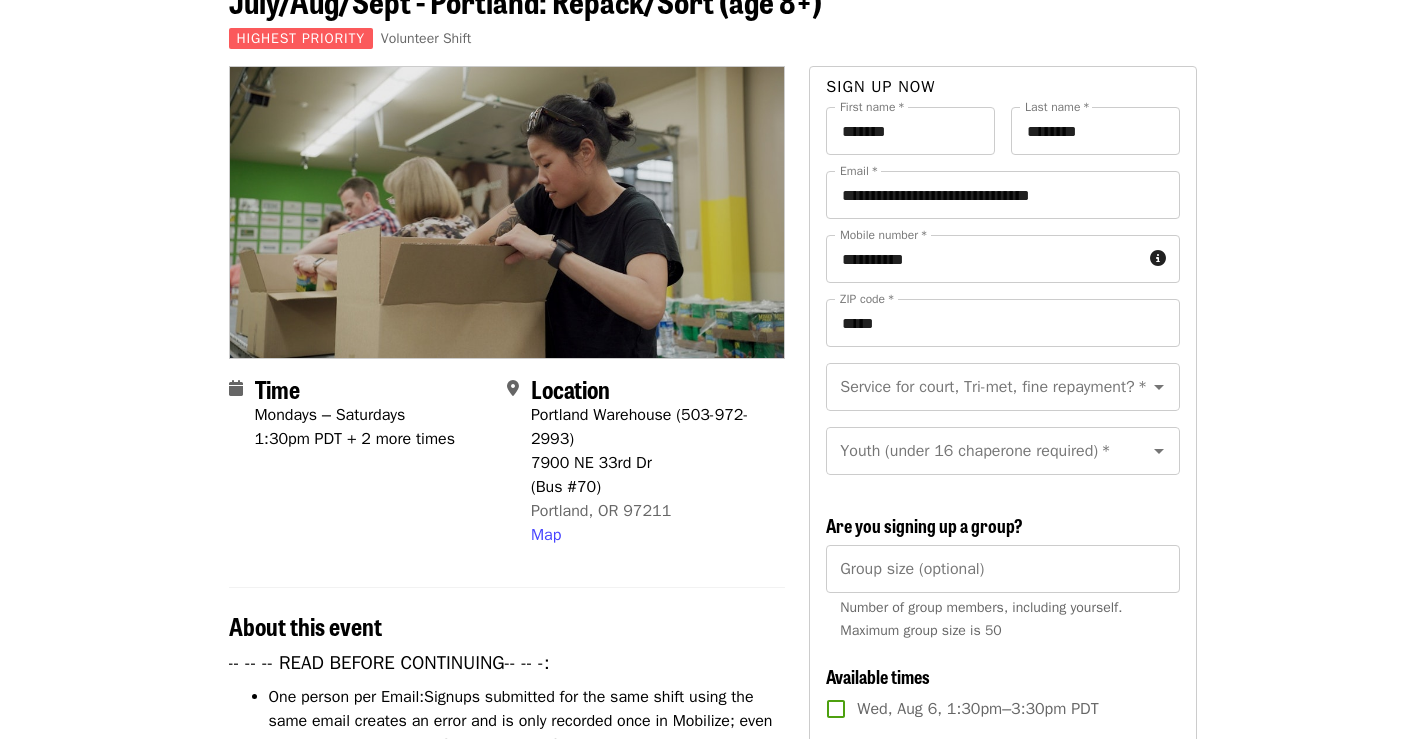 scroll, scrollTop: 0, scrollLeft: 0, axis: both 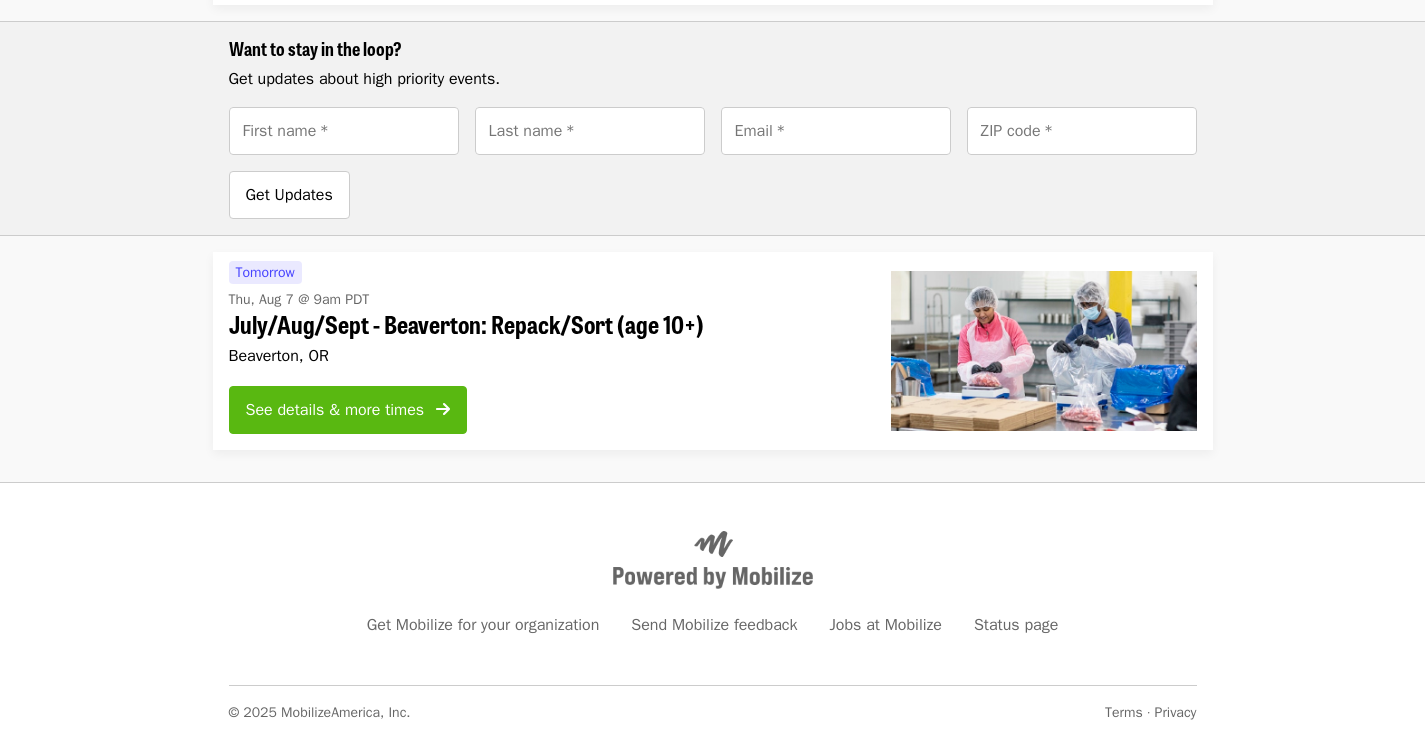 click on "See details & more times" at bounding box center [335, 410] 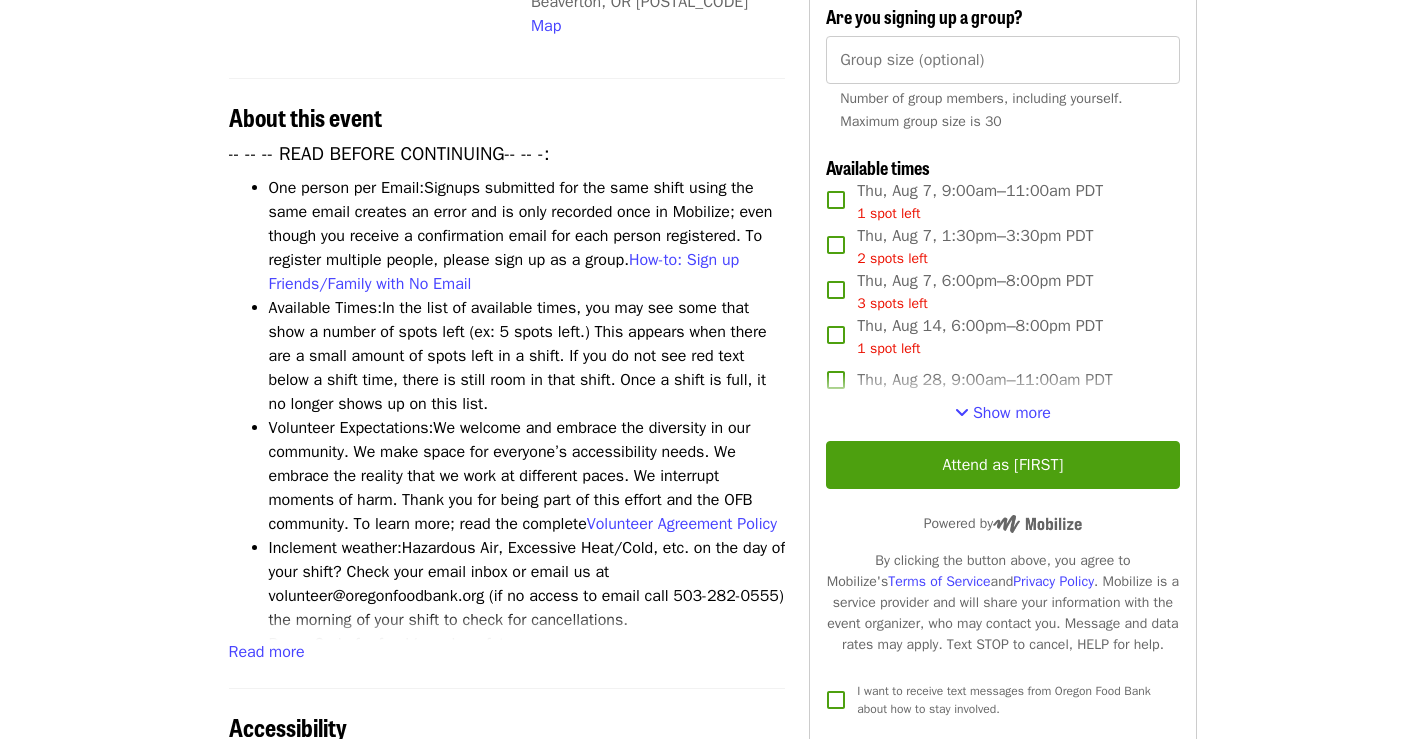scroll, scrollTop: 800, scrollLeft: 0, axis: vertical 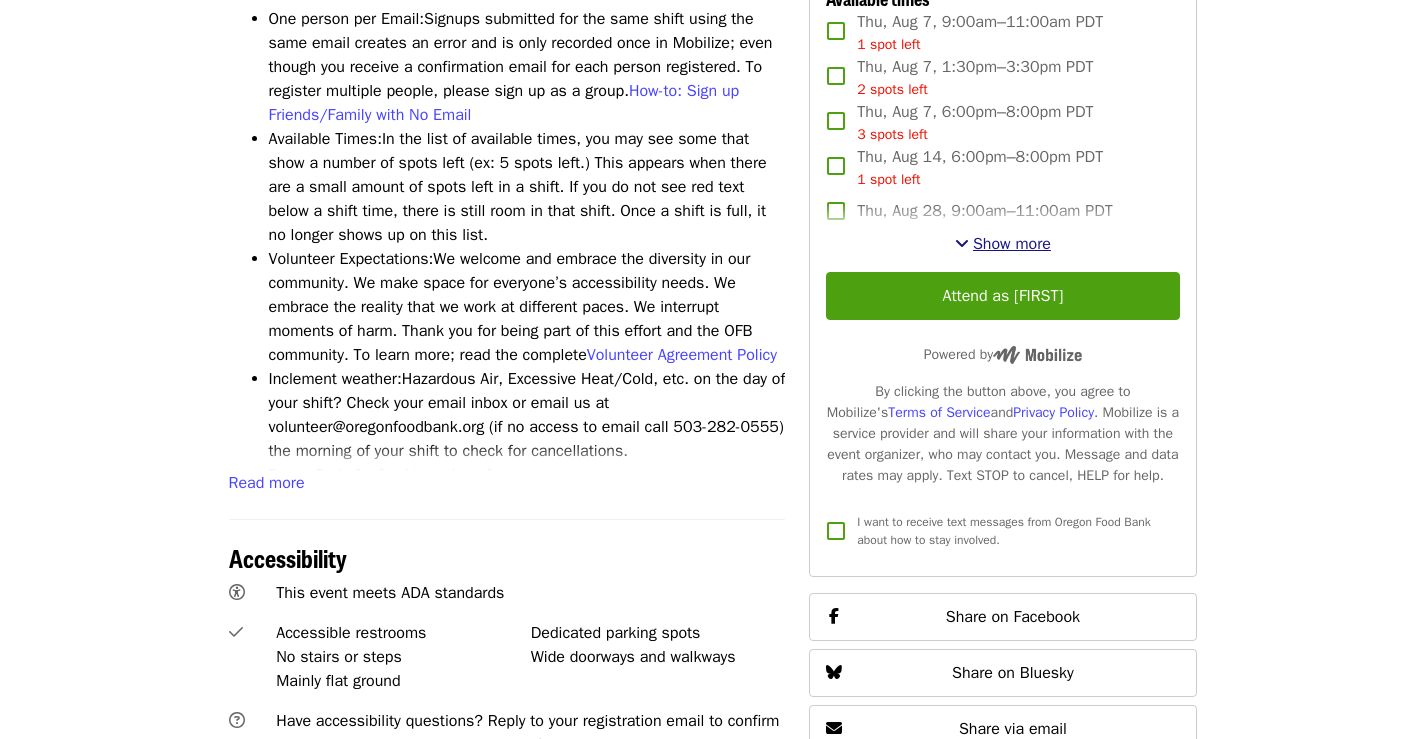 click on "Show more" at bounding box center [1012, 244] 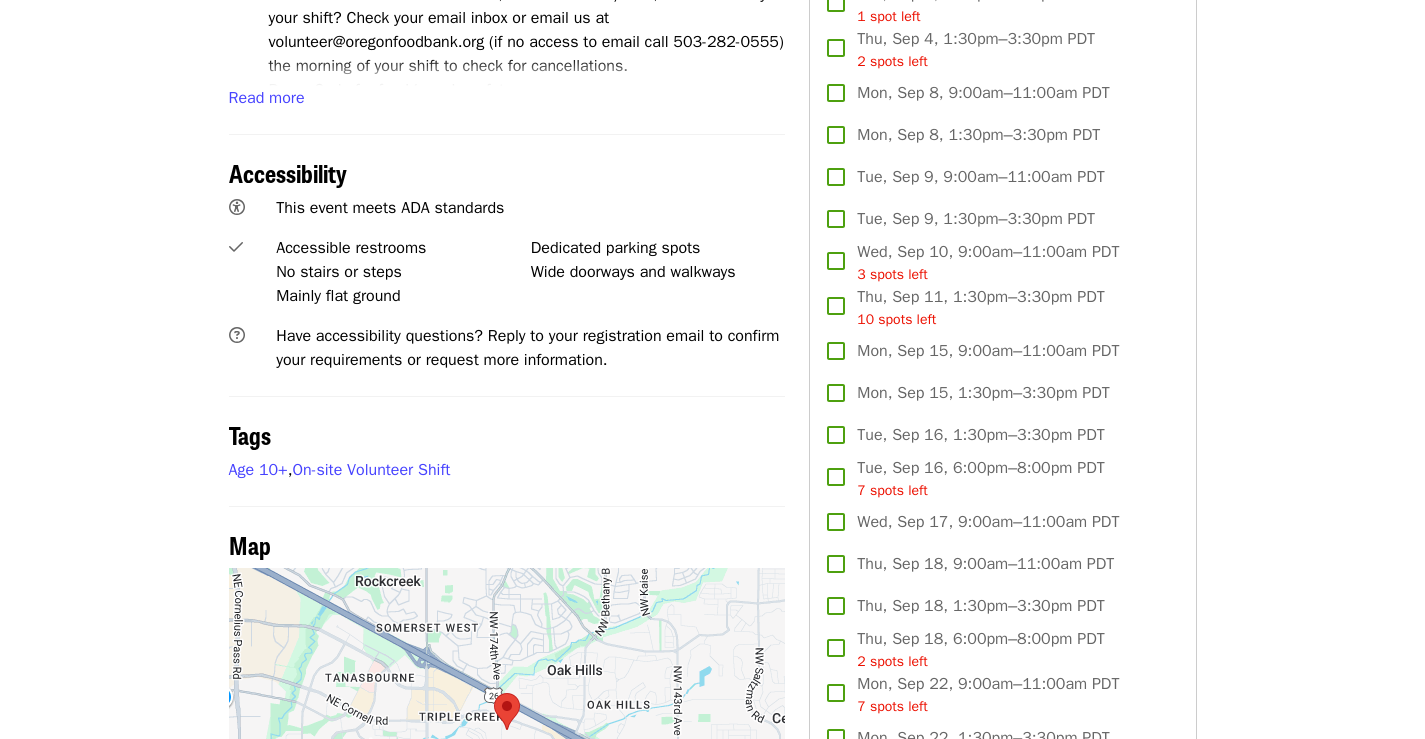 scroll, scrollTop: 1300, scrollLeft: 0, axis: vertical 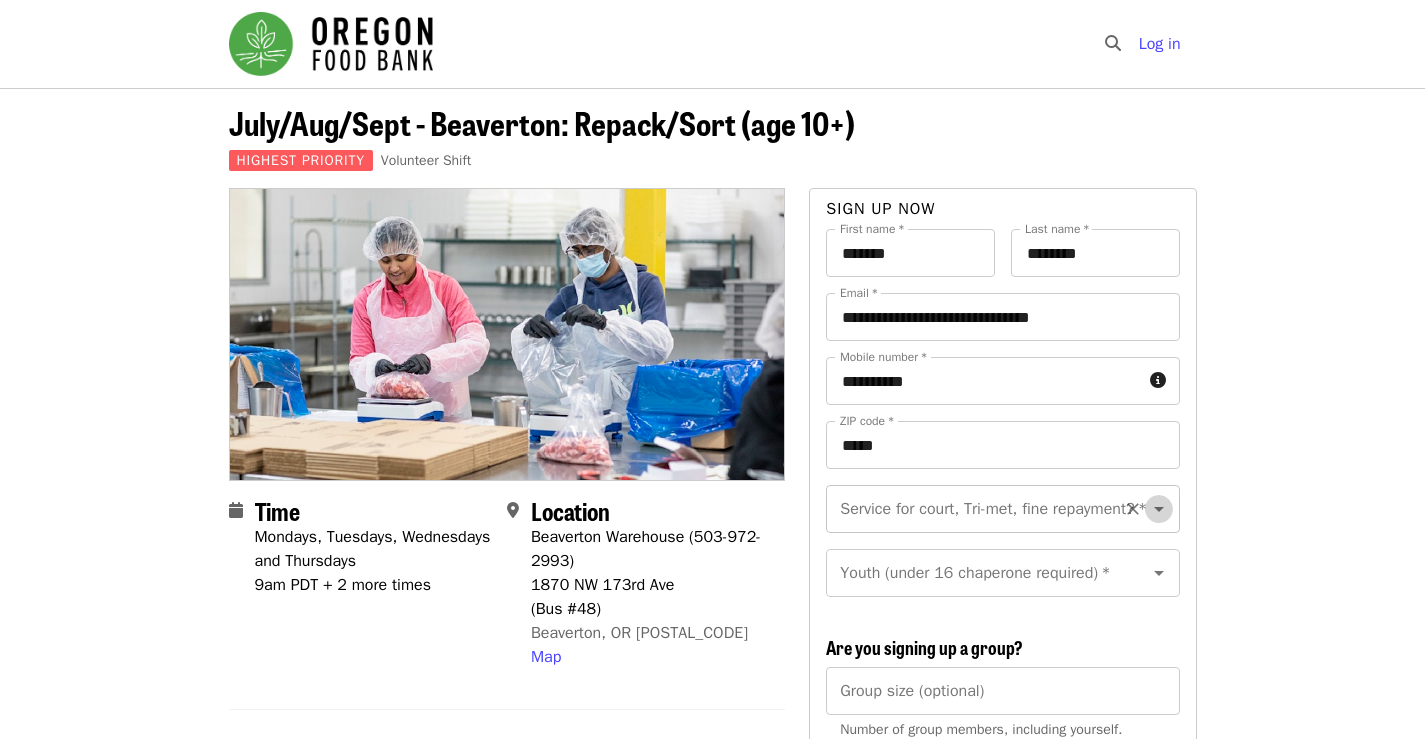 click 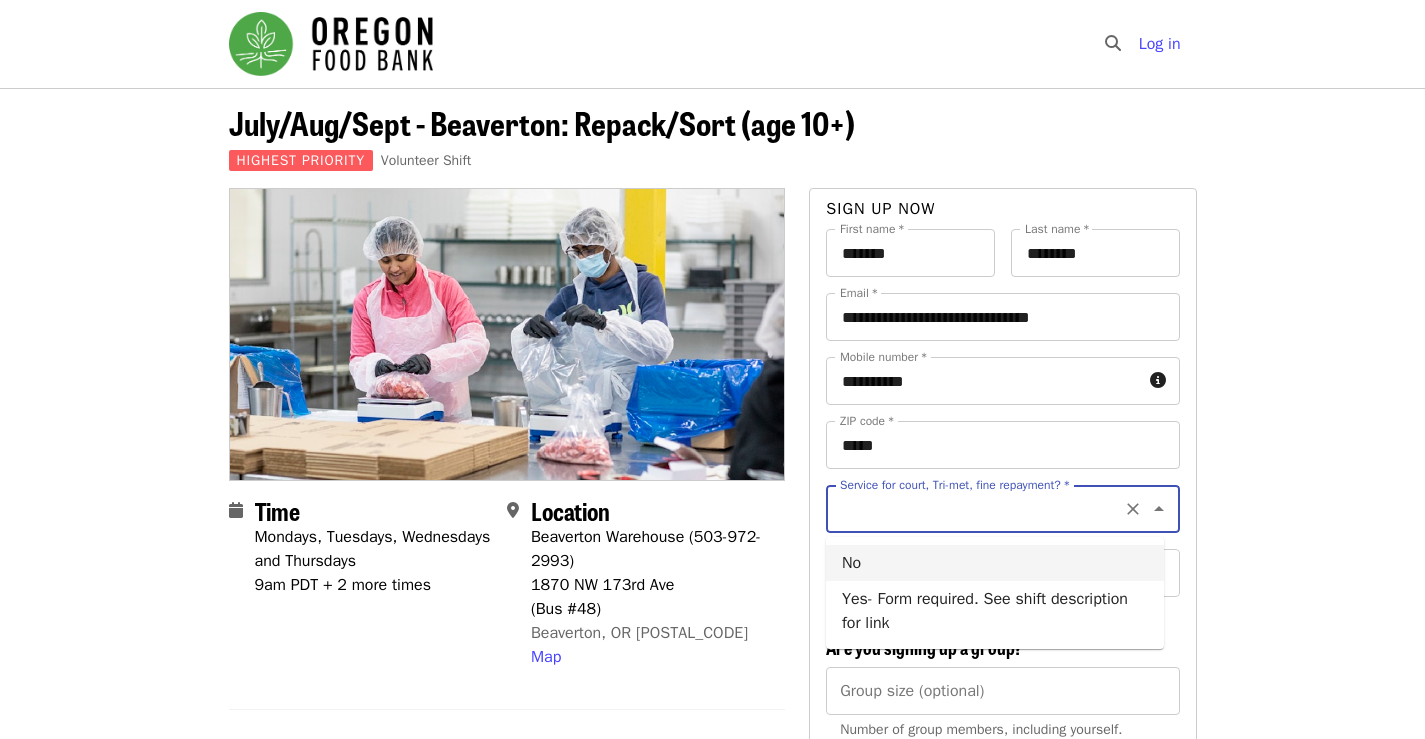 click on "No" at bounding box center [995, 563] 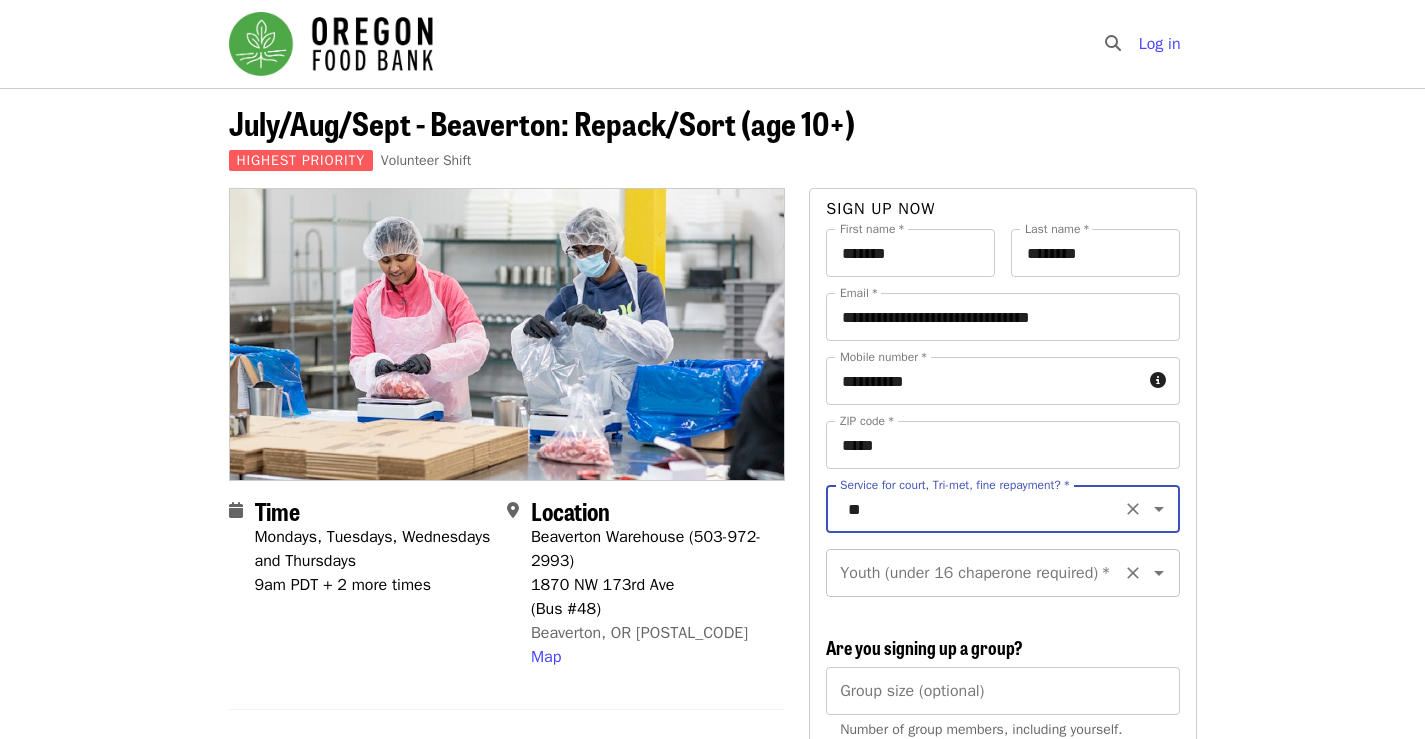 click 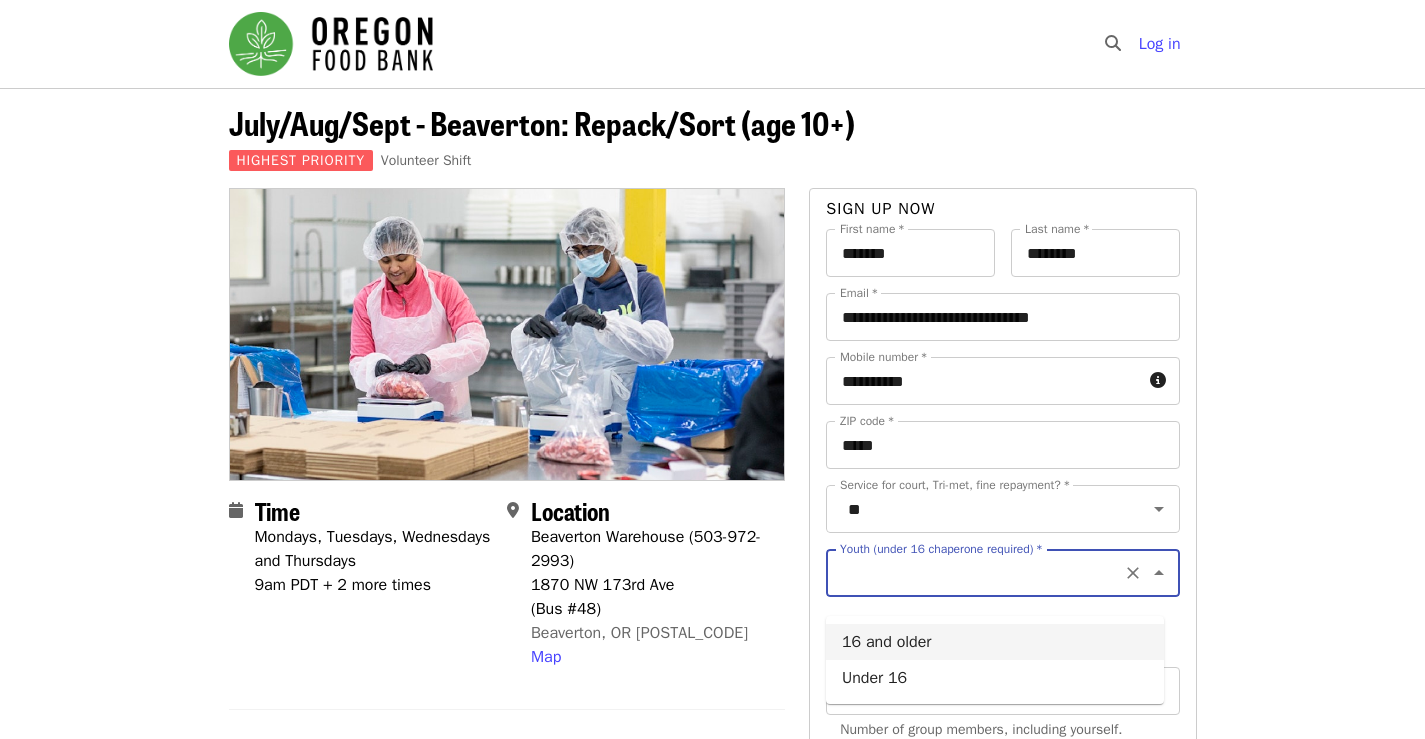 click on "16 and older" at bounding box center (995, 642) 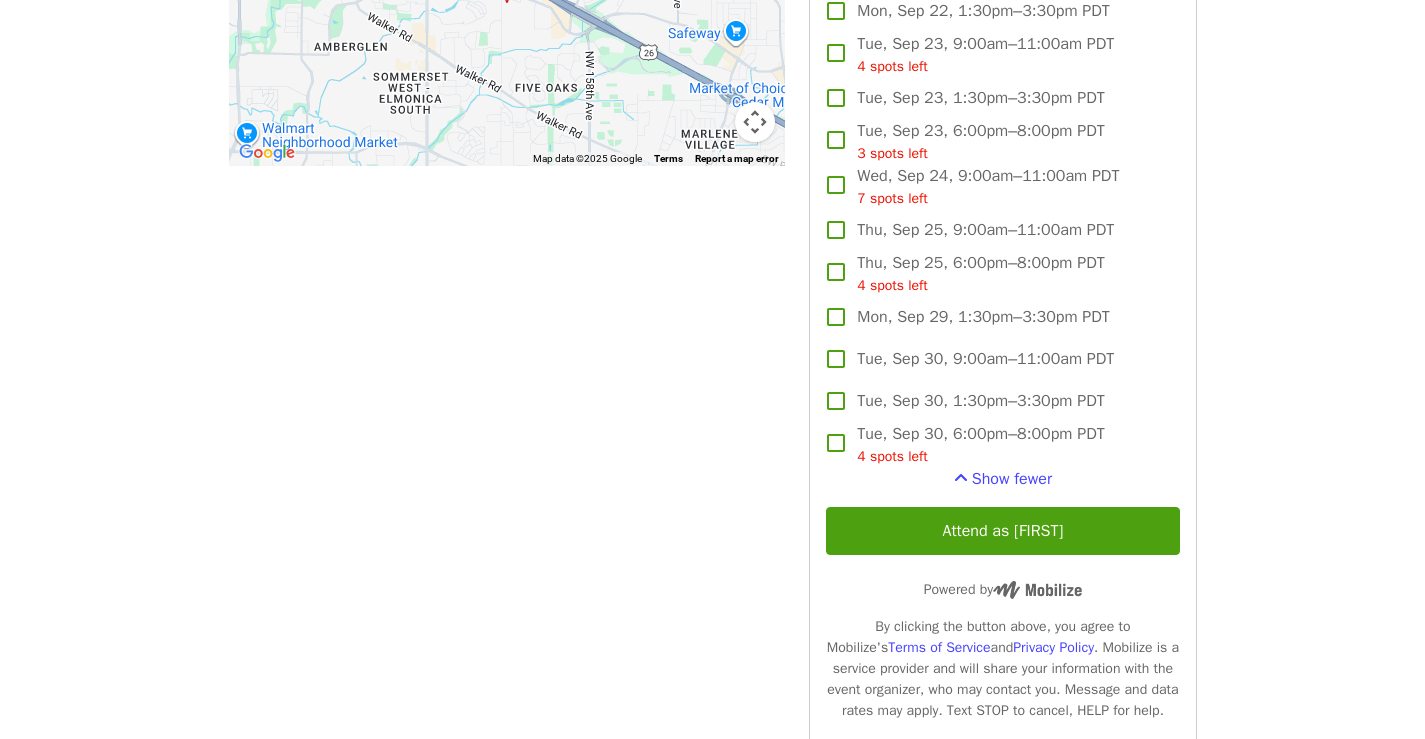 scroll, scrollTop: 2100, scrollLeft: 0, axis: vertical 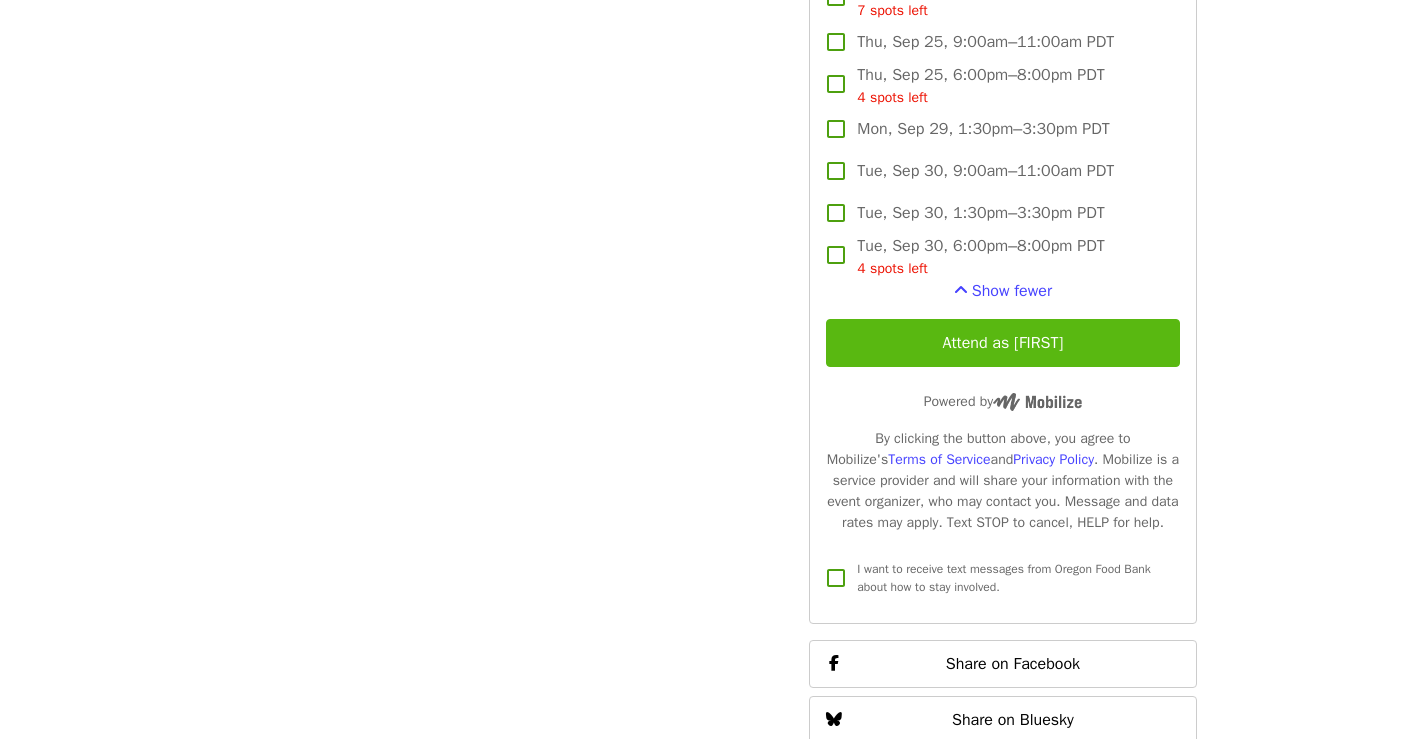 drag, startPoint x: 1017, startPoint y: 372, endPoint x: 1060, endPoint y: 372, distance: 43 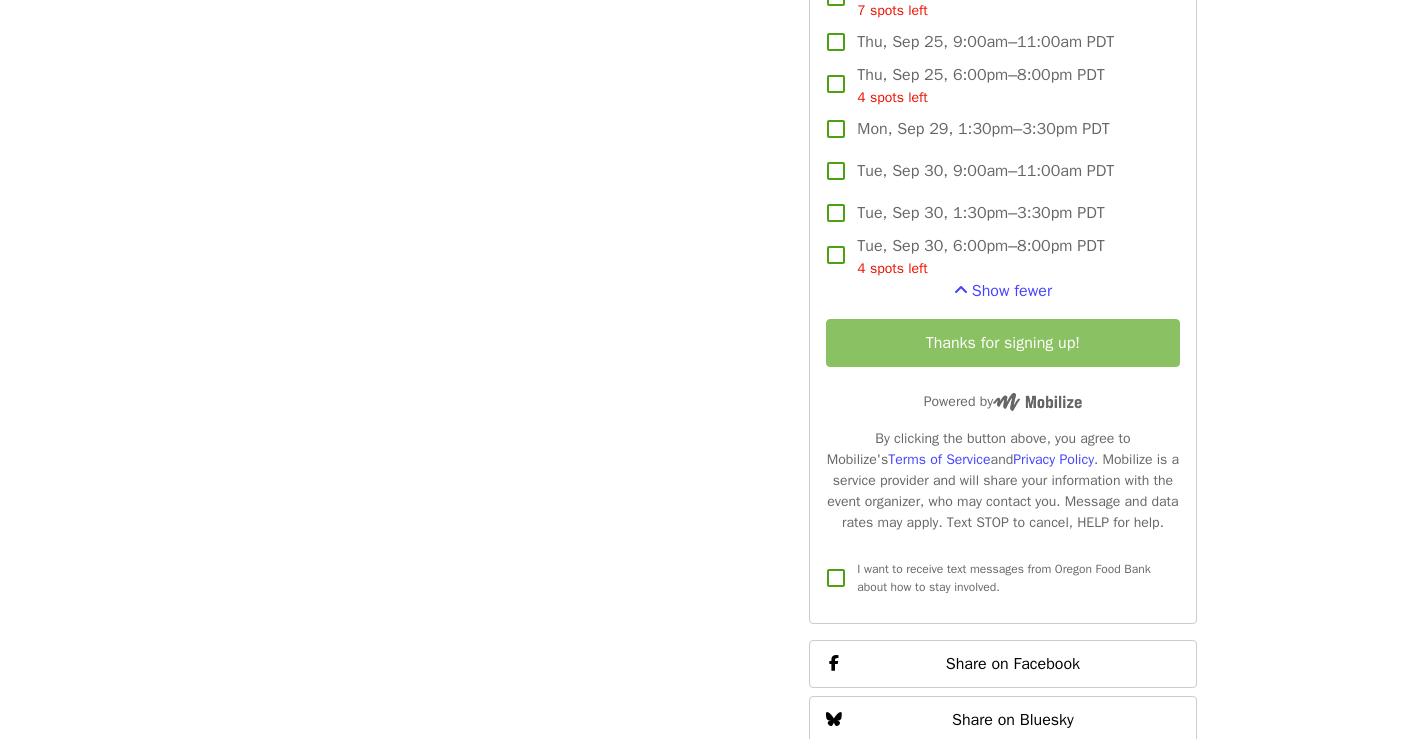 scroll, scrollTop: 2200, scrollLeft: 0, axis: vertical 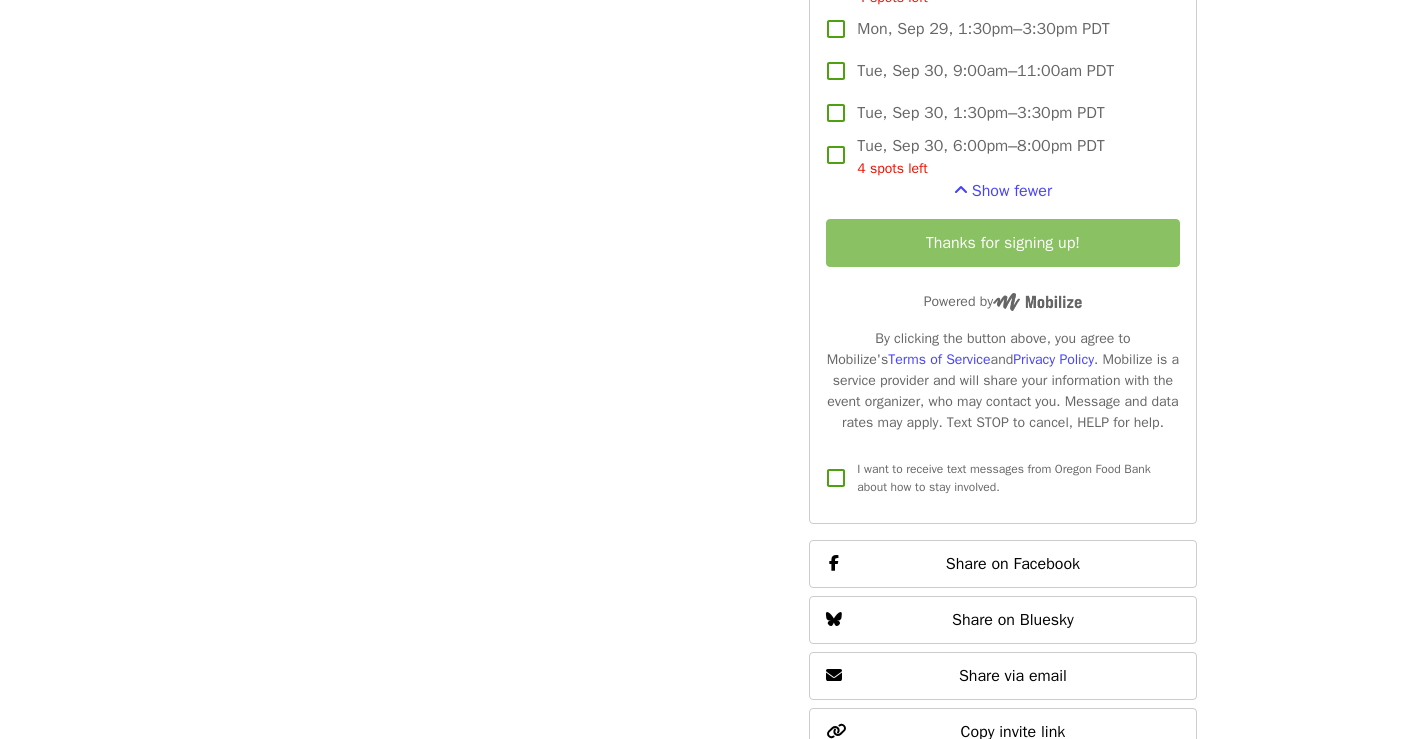 drag, startPoint x: 1373, startPoint y: 20, endPoint x: 522, endPoint y: 190, distance: 867.8139 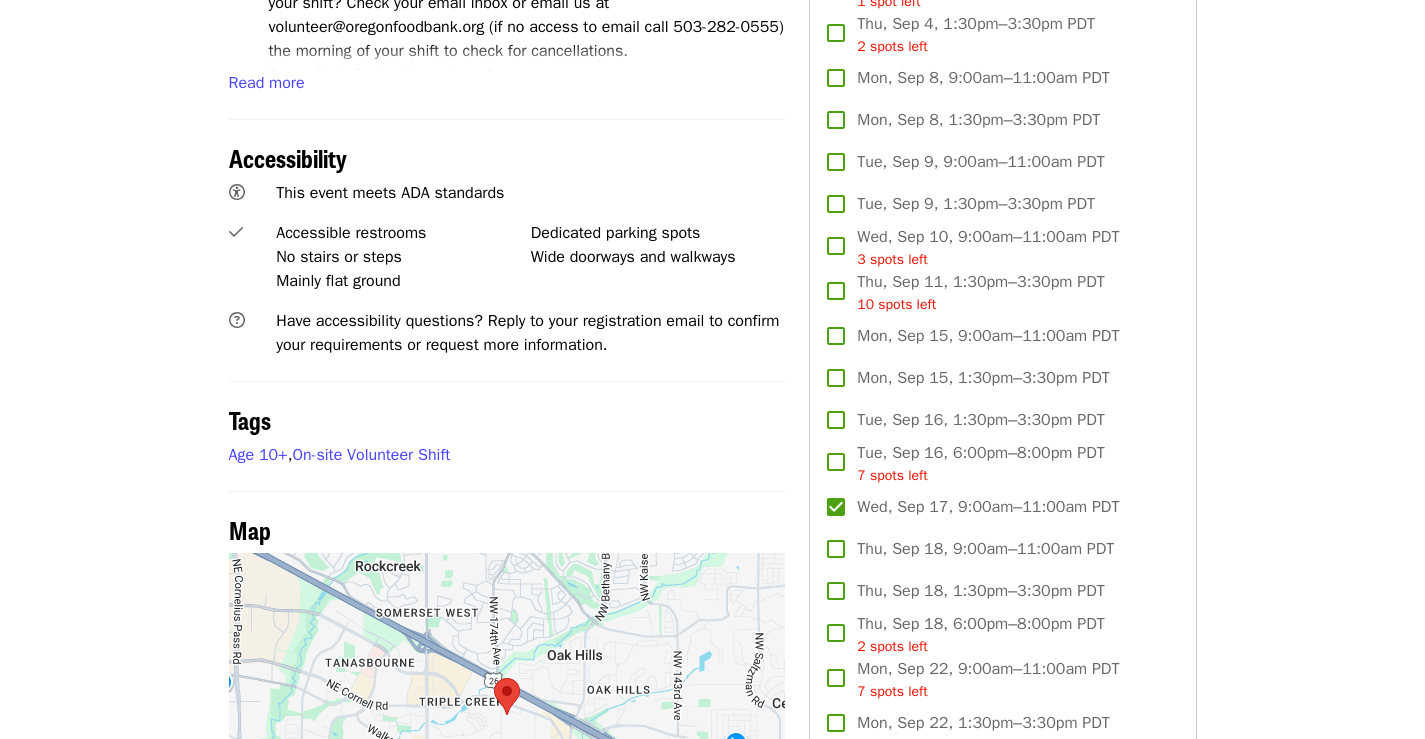 scroll, scrollTop: 1300, scrollLeft: 0, axis: vertical 